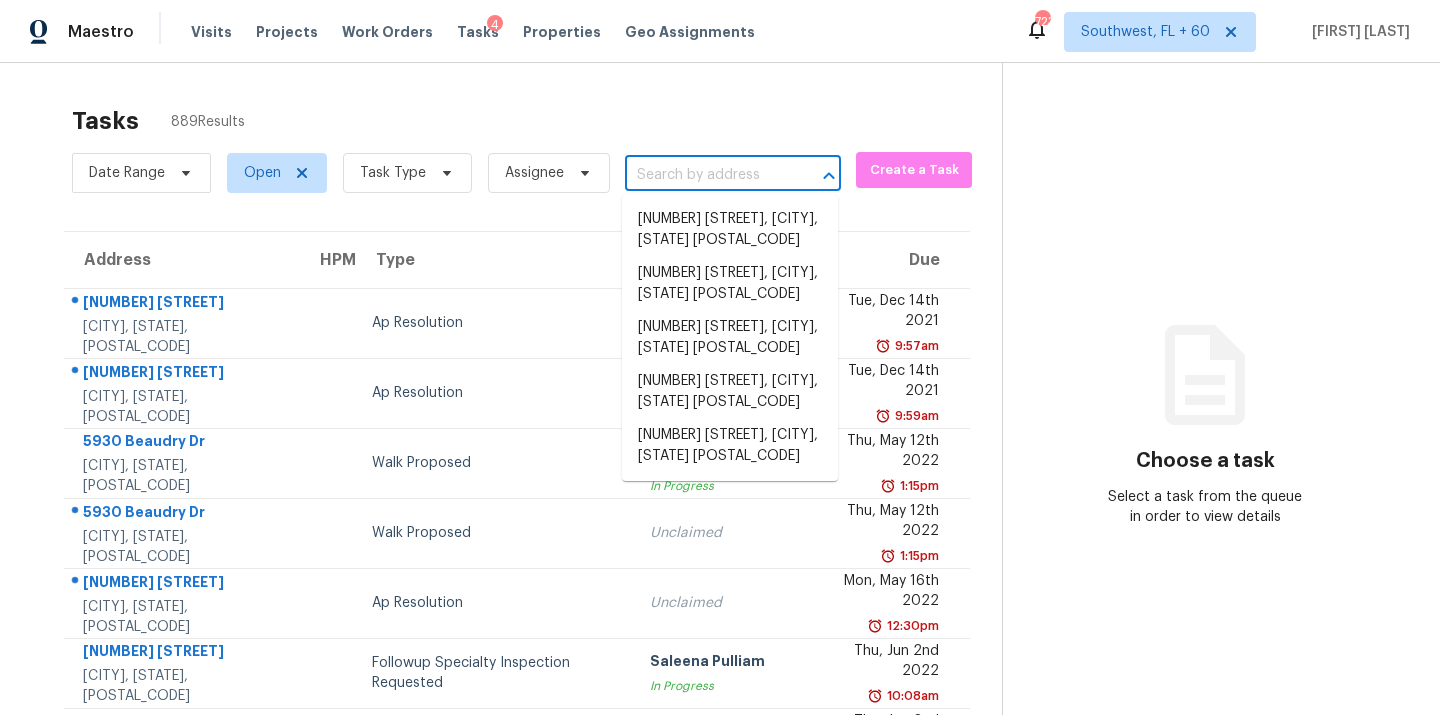 scroll, scrollTop: 0, scrollLeft: 0, axis: both 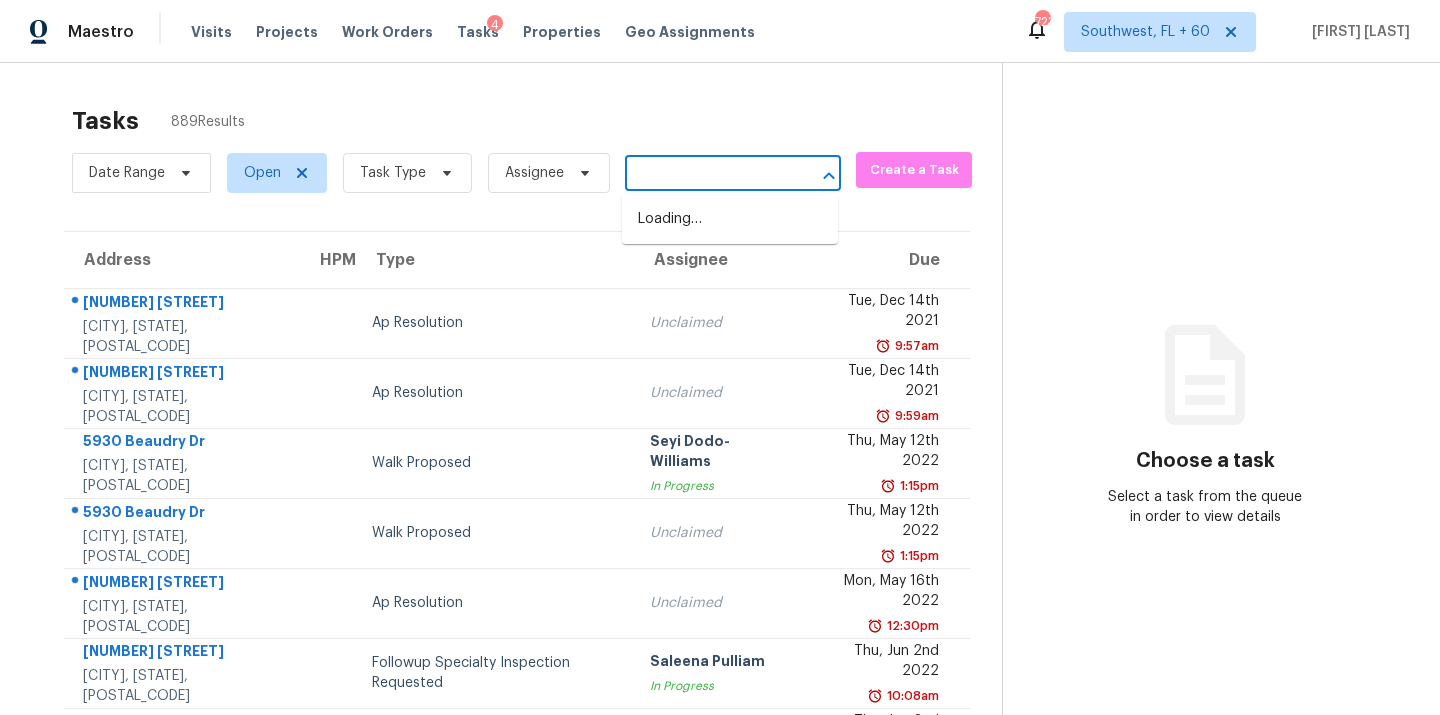 type on "[NUMBER] [STREET], [CITY], [STATE], [POSTAL_CODE]" 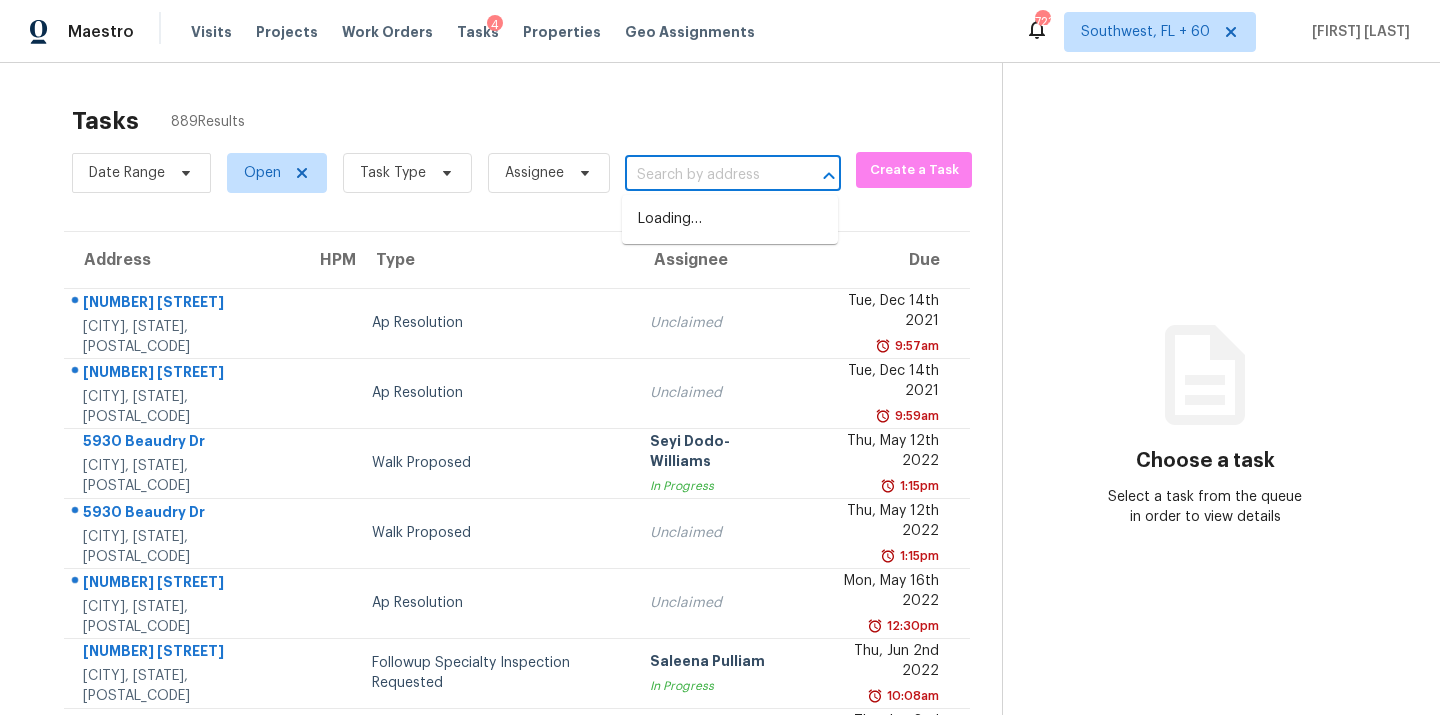 scroll, scrollTop: 0, scrollLeft: 0, axis: both 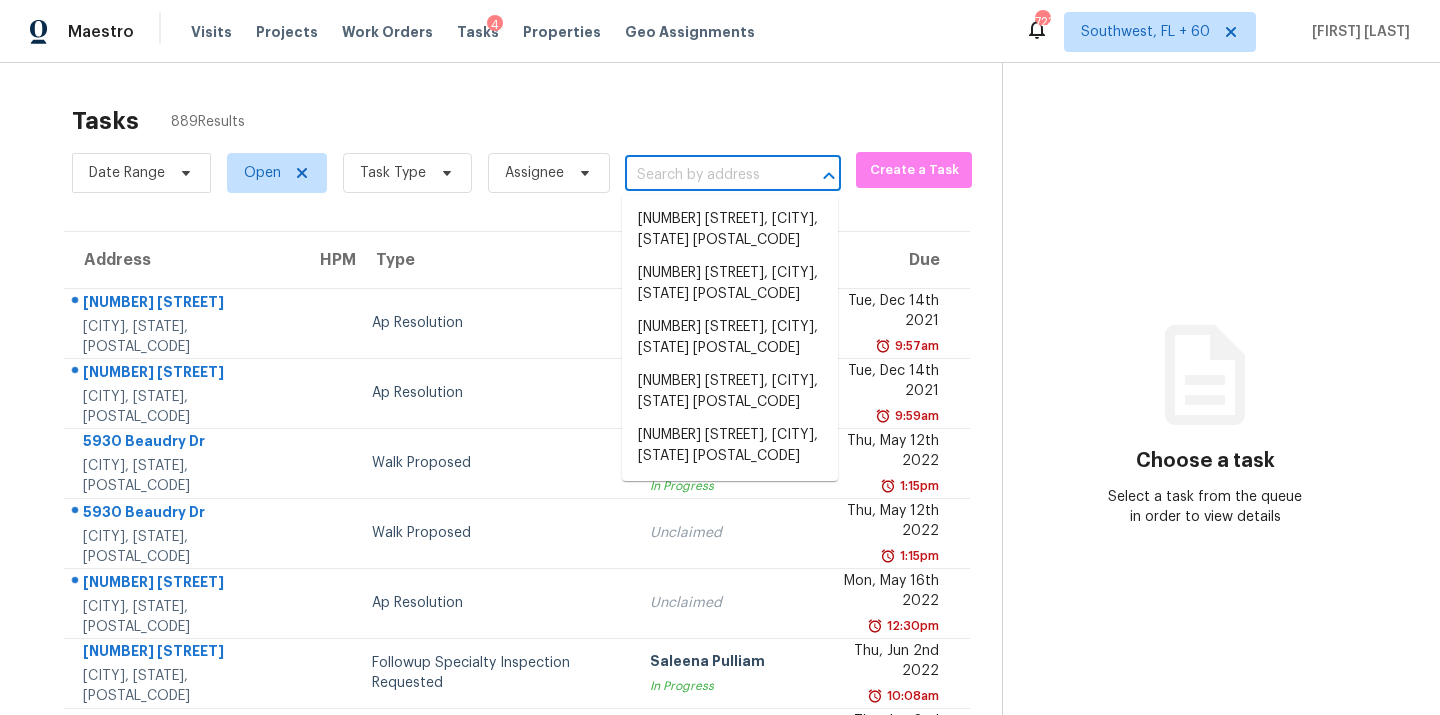 click at bounding box center (705, 175) 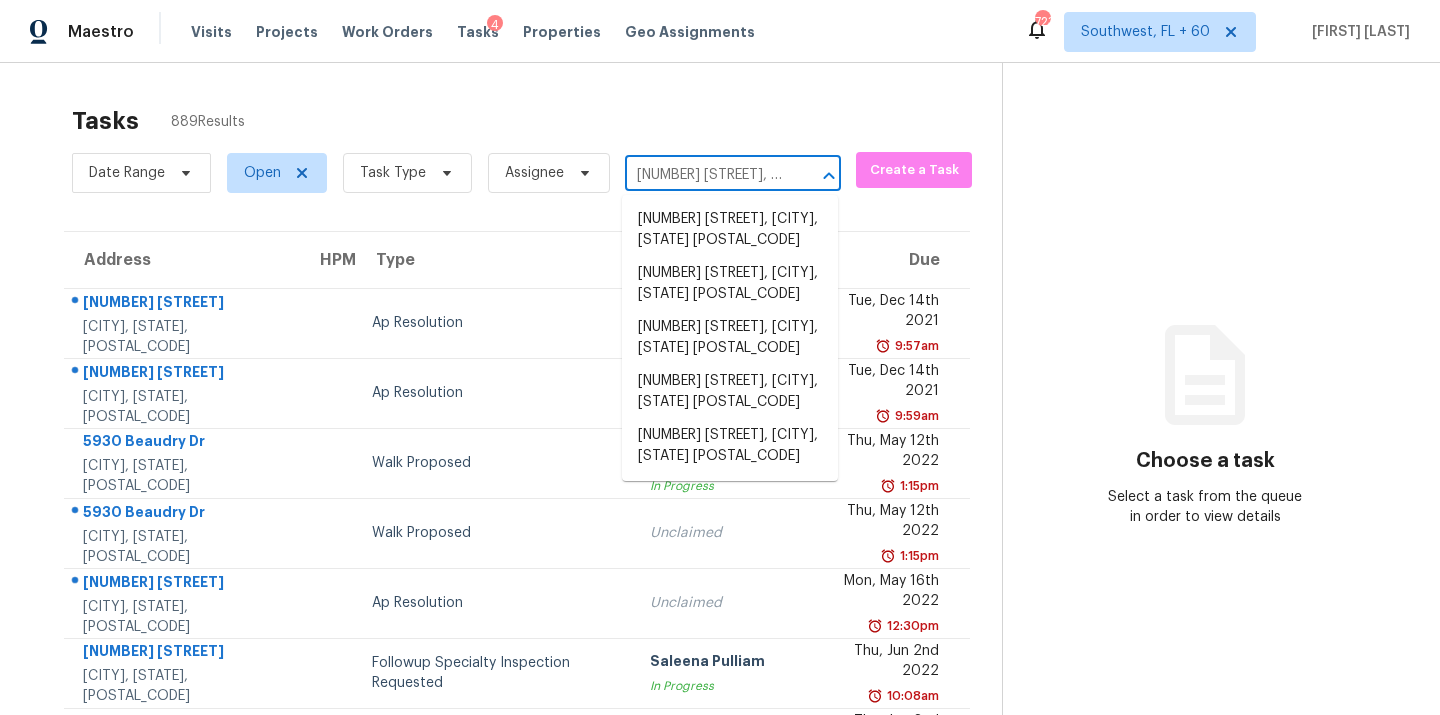 scroll, scrollTop: 0, scrollLeft: 150, axis: horizontal 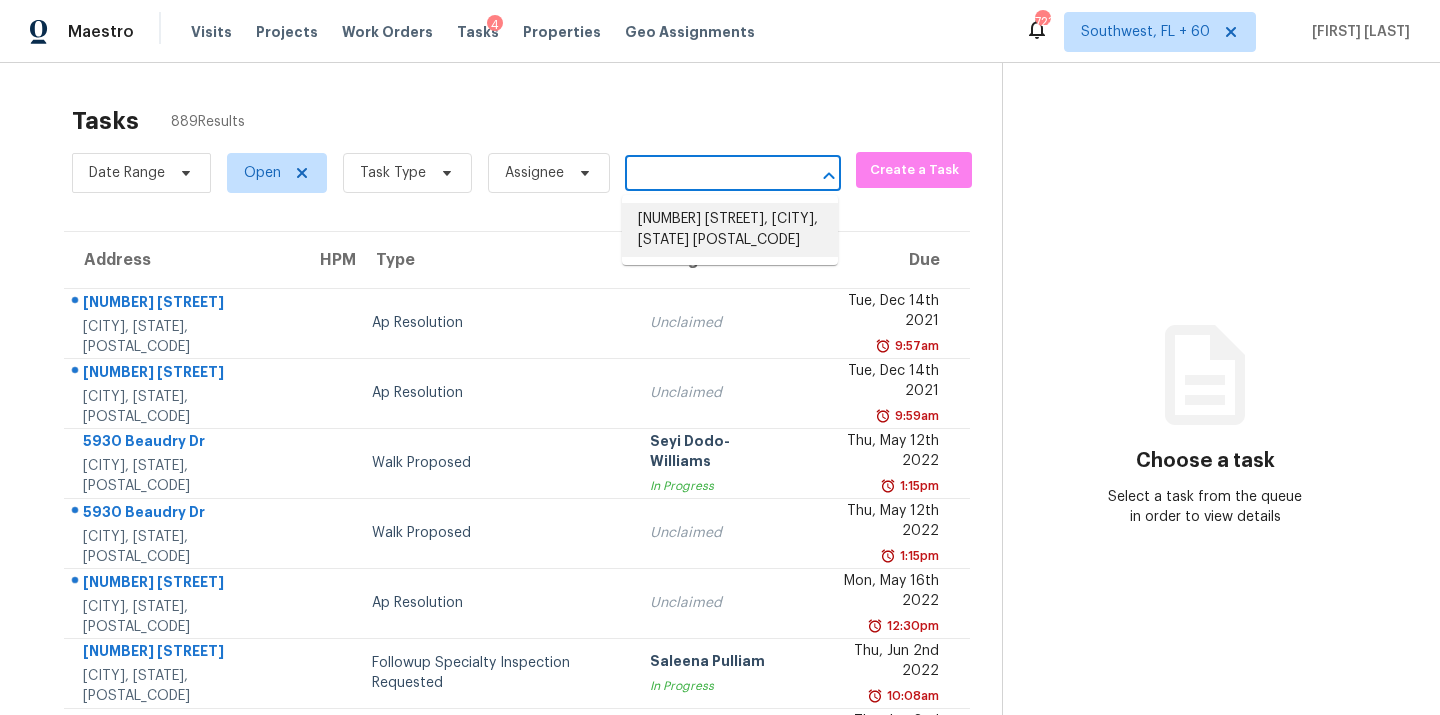 click on "[NUMBER] [STREET], [CITY], [STATE] [POSTAL_CODE]" at bounding box center [730, 230] 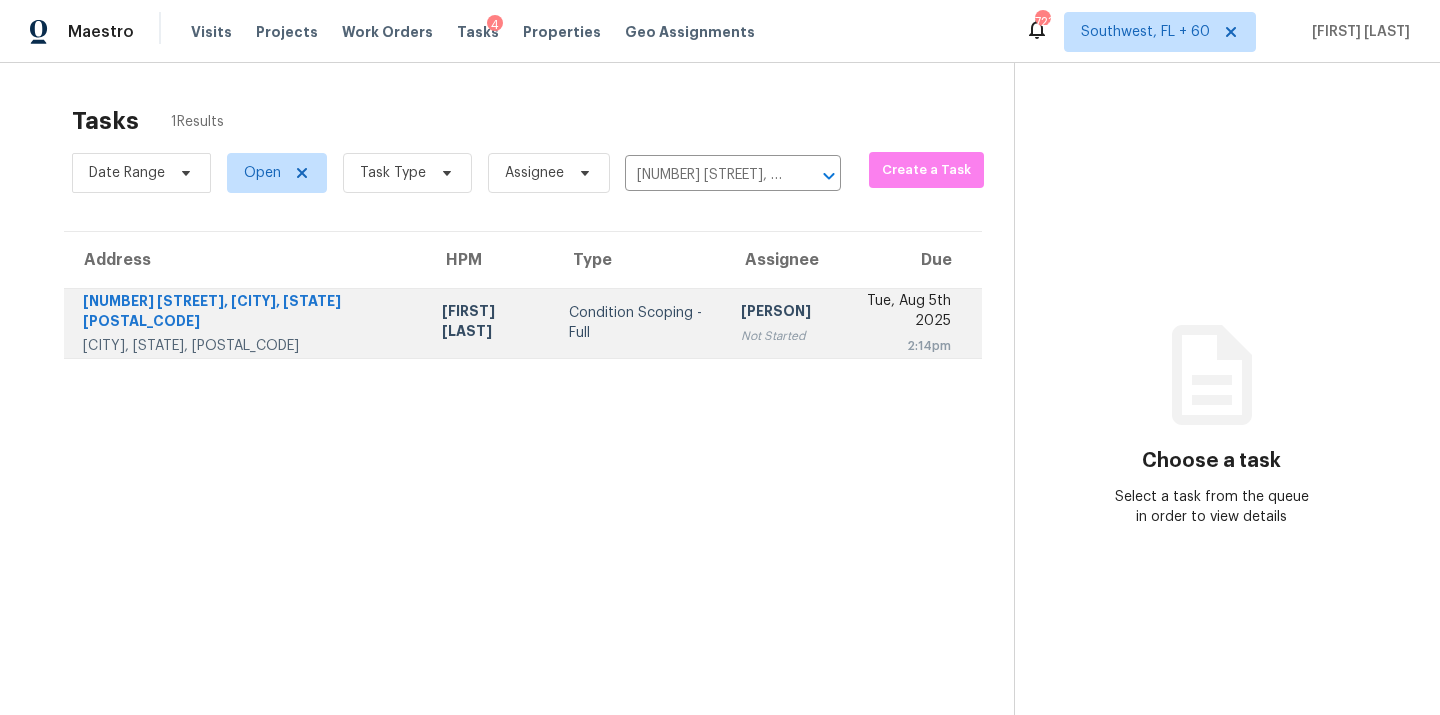click on "Condition Scoping - Full" at bounding box center (639, 323) 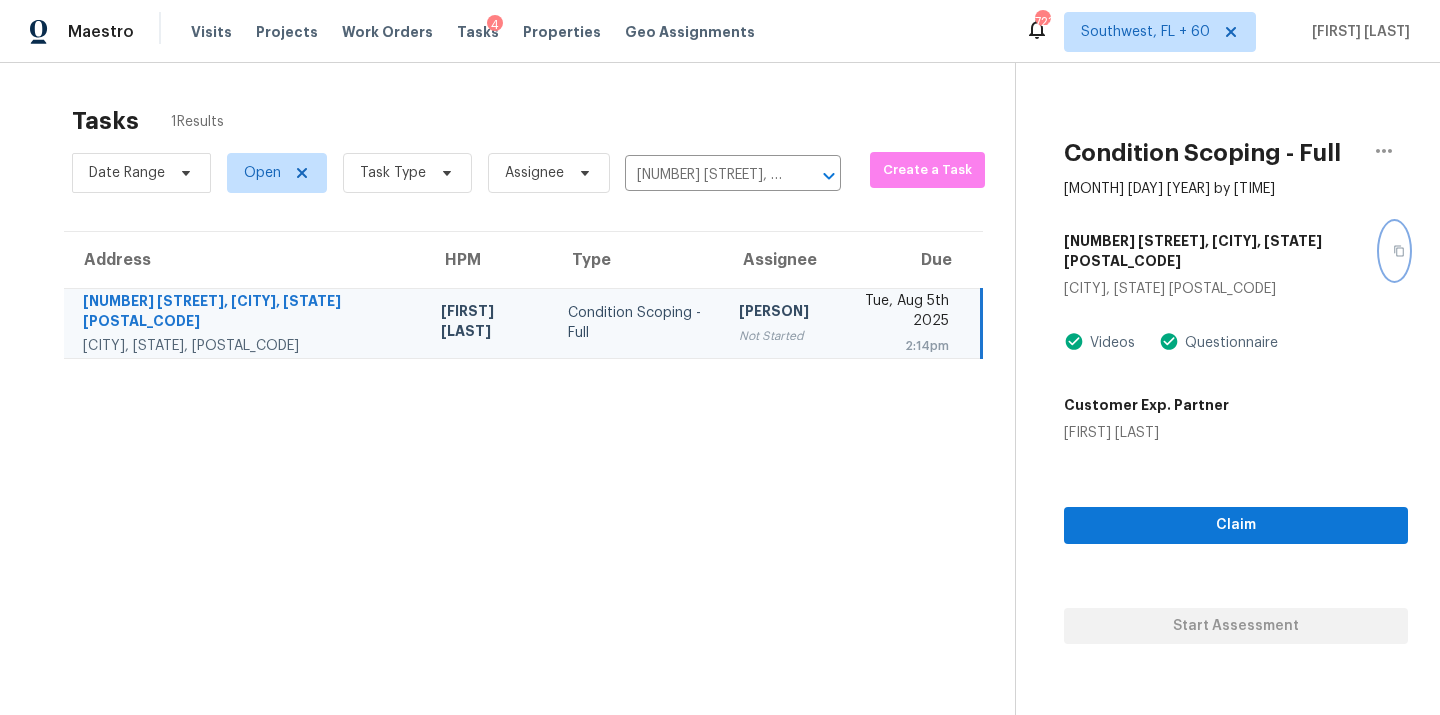 click 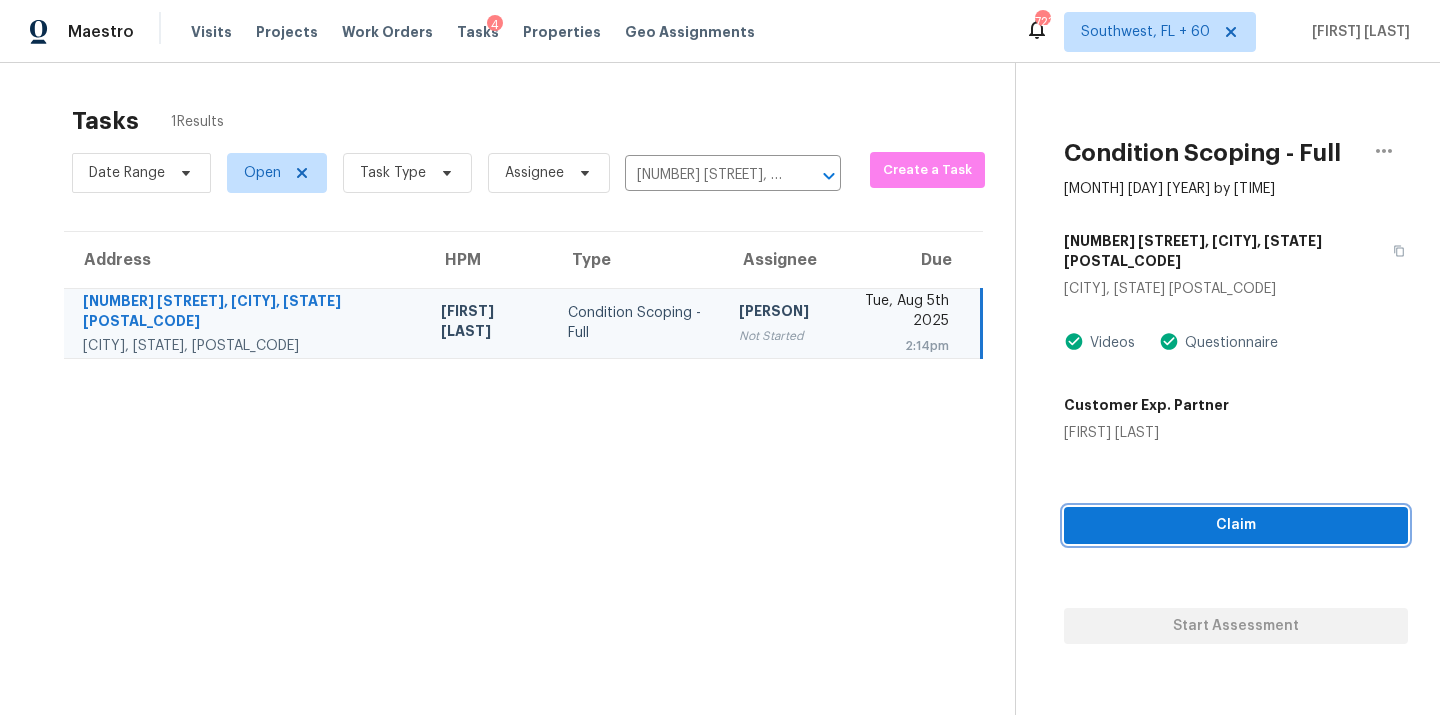 click on "Claim" at bounding box center (1236, 525) 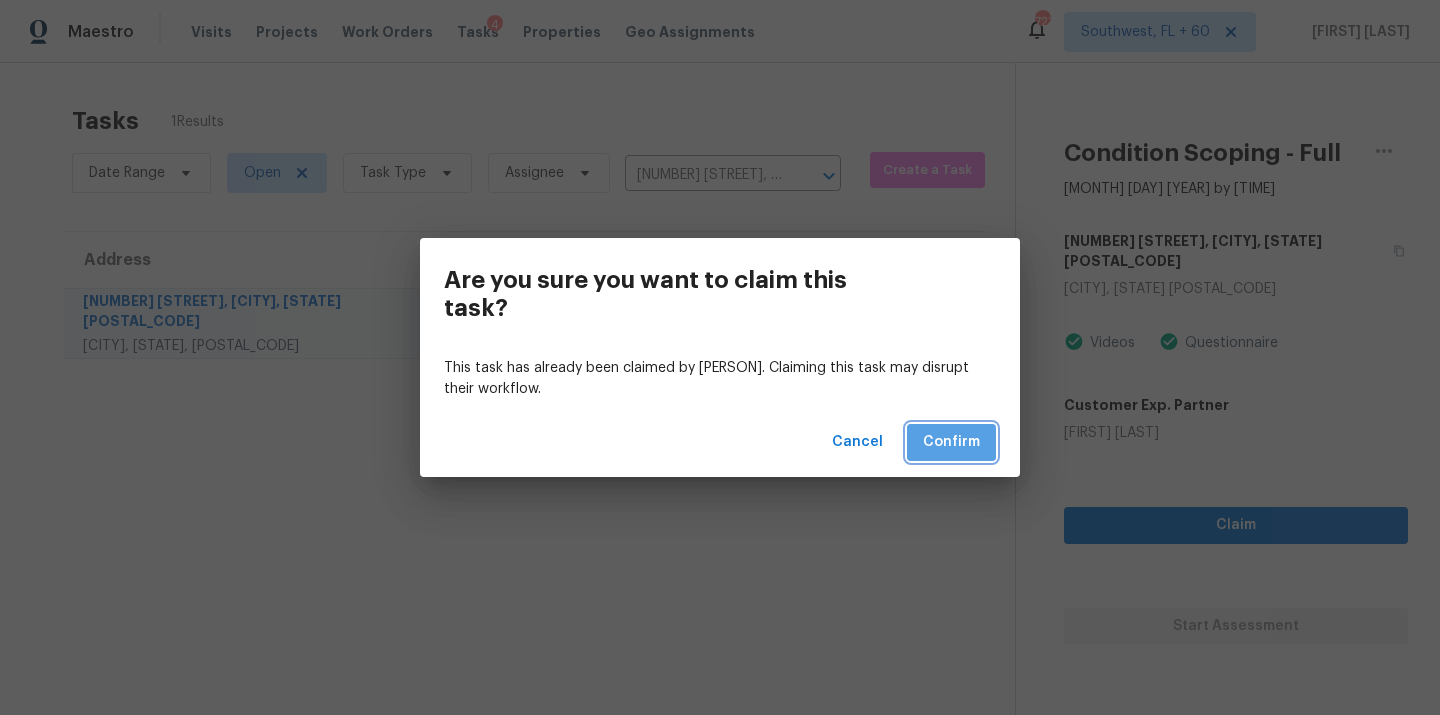 click on "Confirm" at bounding box center [951, 442] 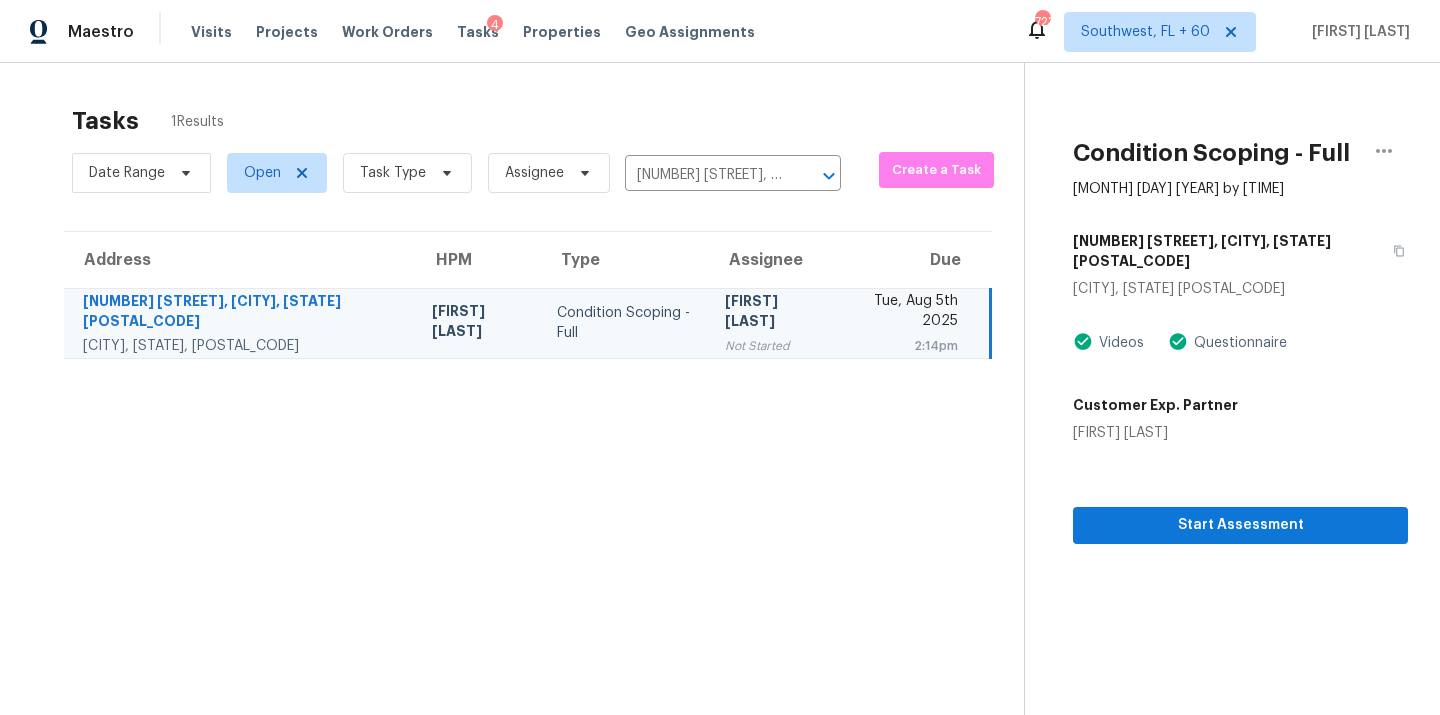 click on "Date Range Open Task Type Assignee [NUMBER] [STREET], [CITY], [STATE] [POSTAL_CODE]" at bounding box center [456, 173] 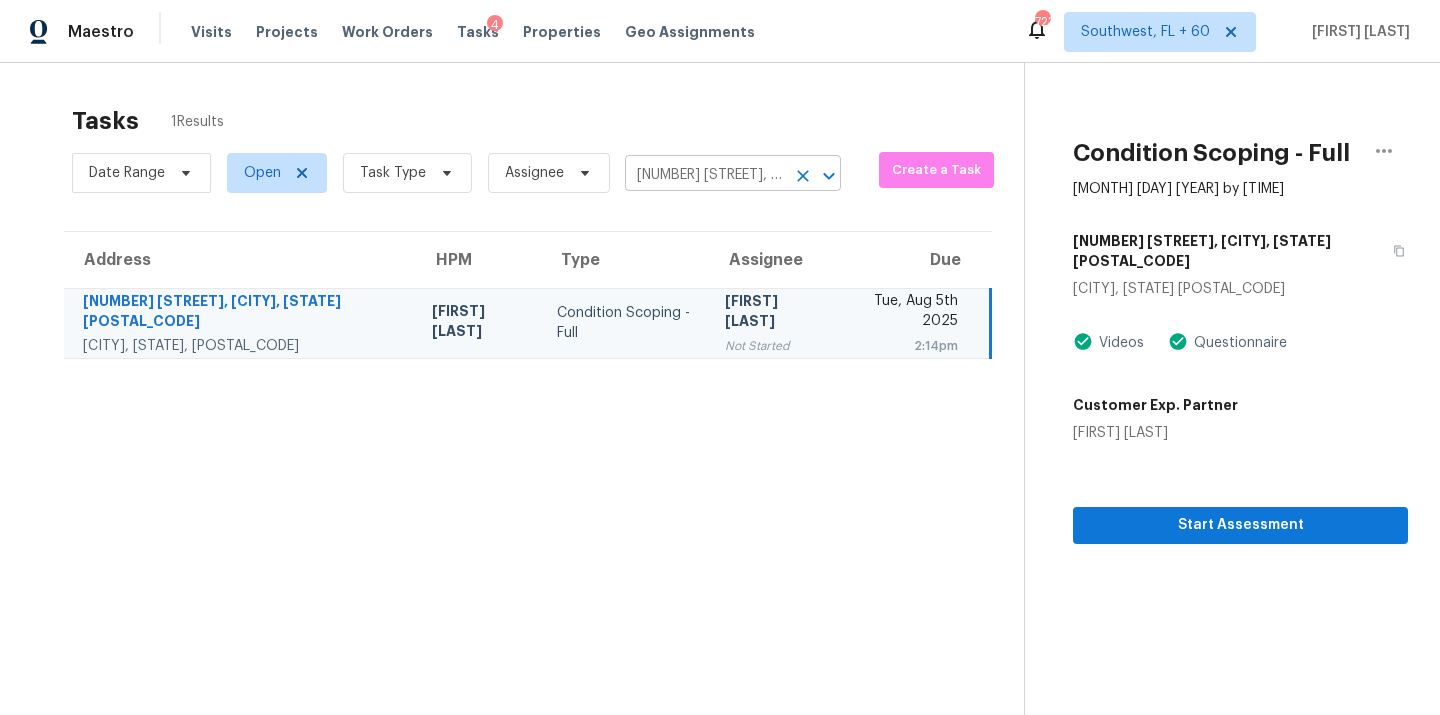 click on "[NUMBER] [STREET], [CITY], [STATE] [POSTAL_CODE]" at bounding box center [705, 175] 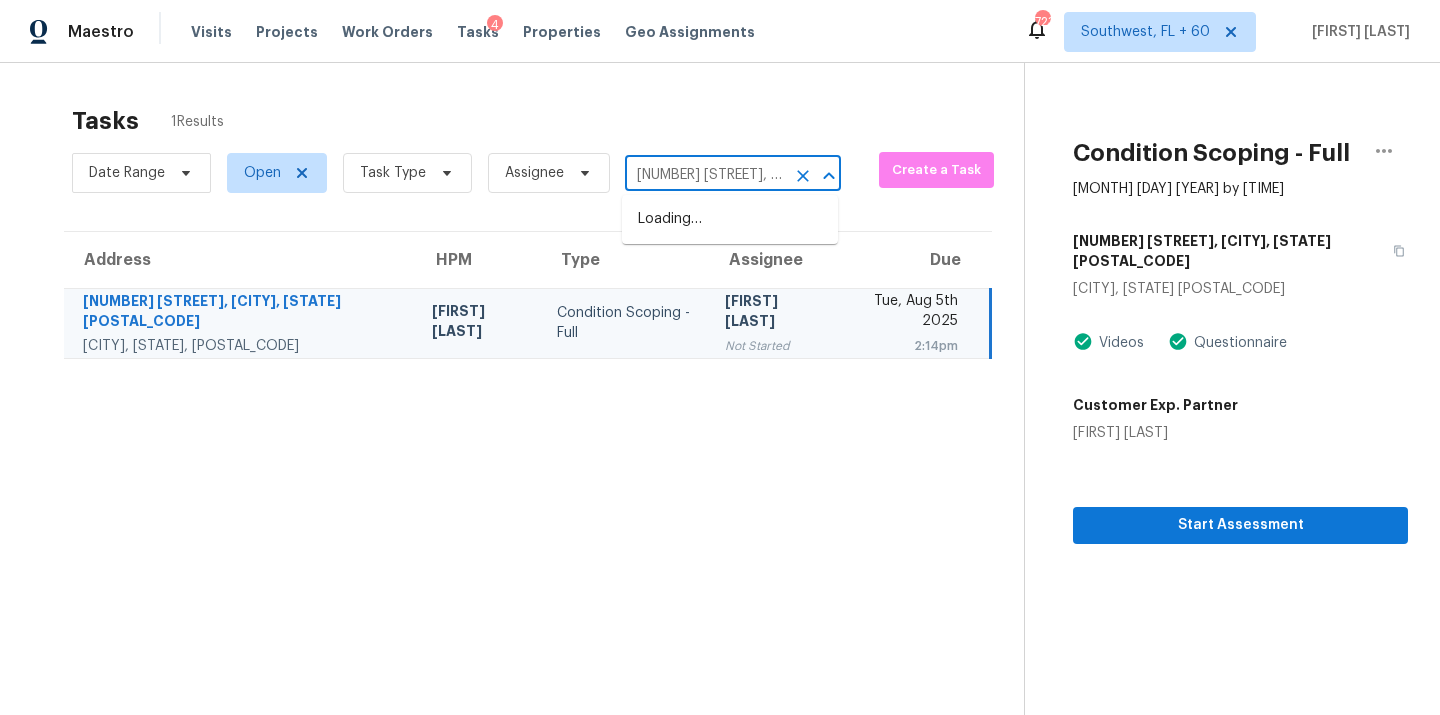 scroll, scrollTop: 0, scrollLeft: 138, axis: horizontal 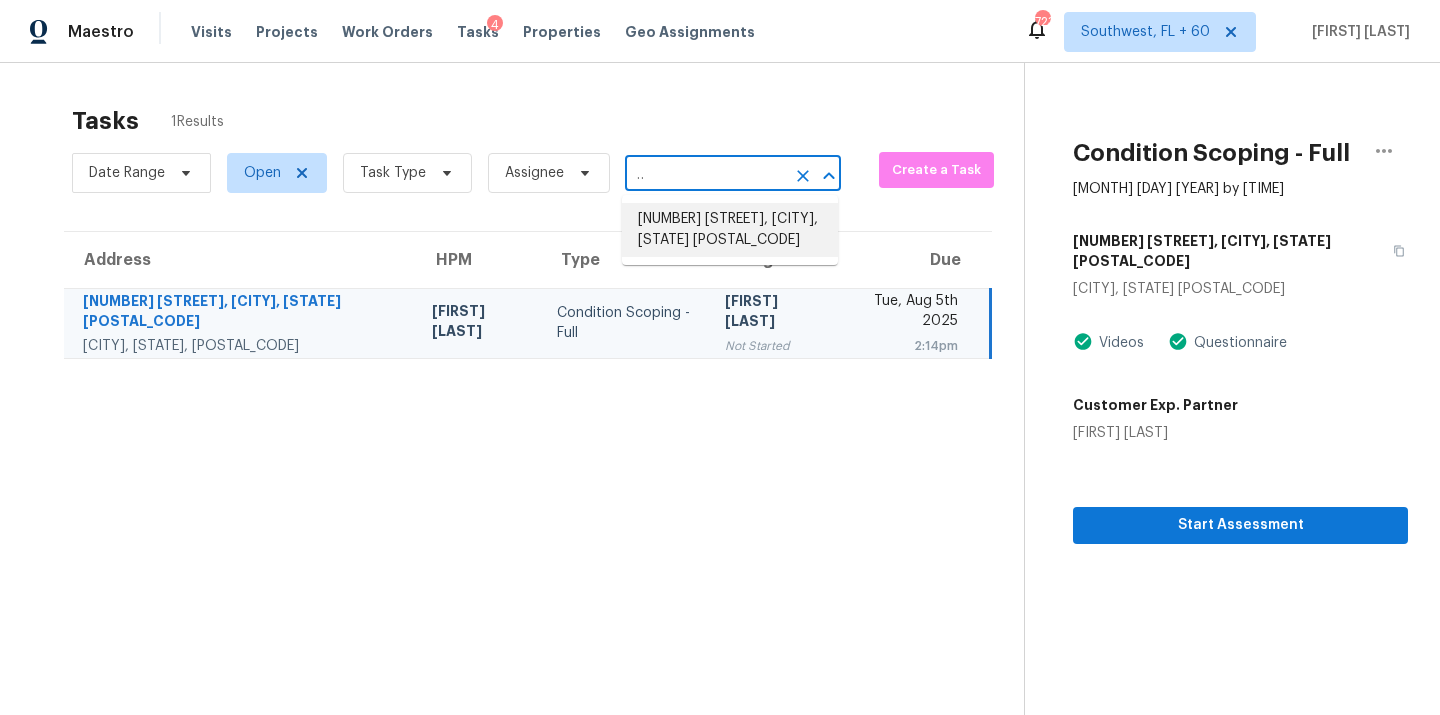 click on "[NUMBER] [STREET], [CITY], [STATE] [POSTAL_CODE]" at bounding box center (730, 230) 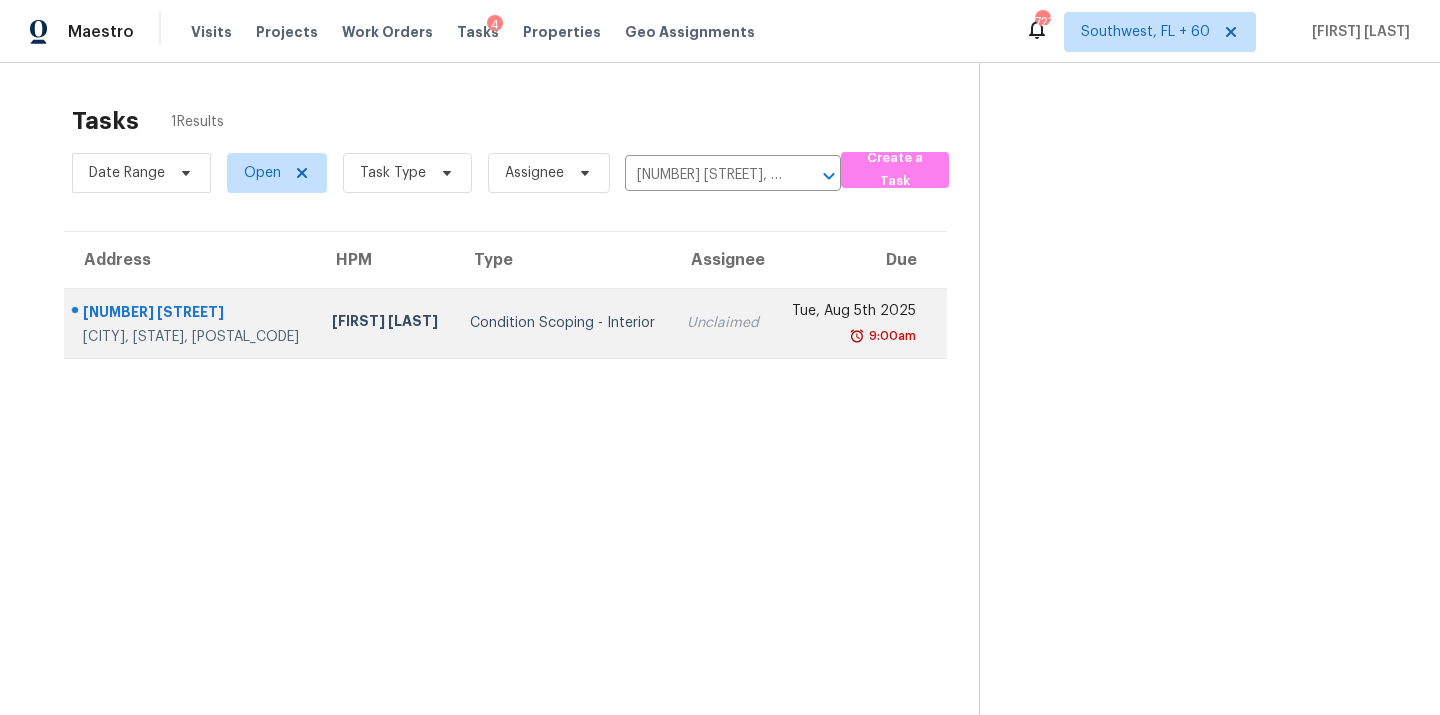 click on "Condition Scoping - Interior" at bounding box center [563, 323] 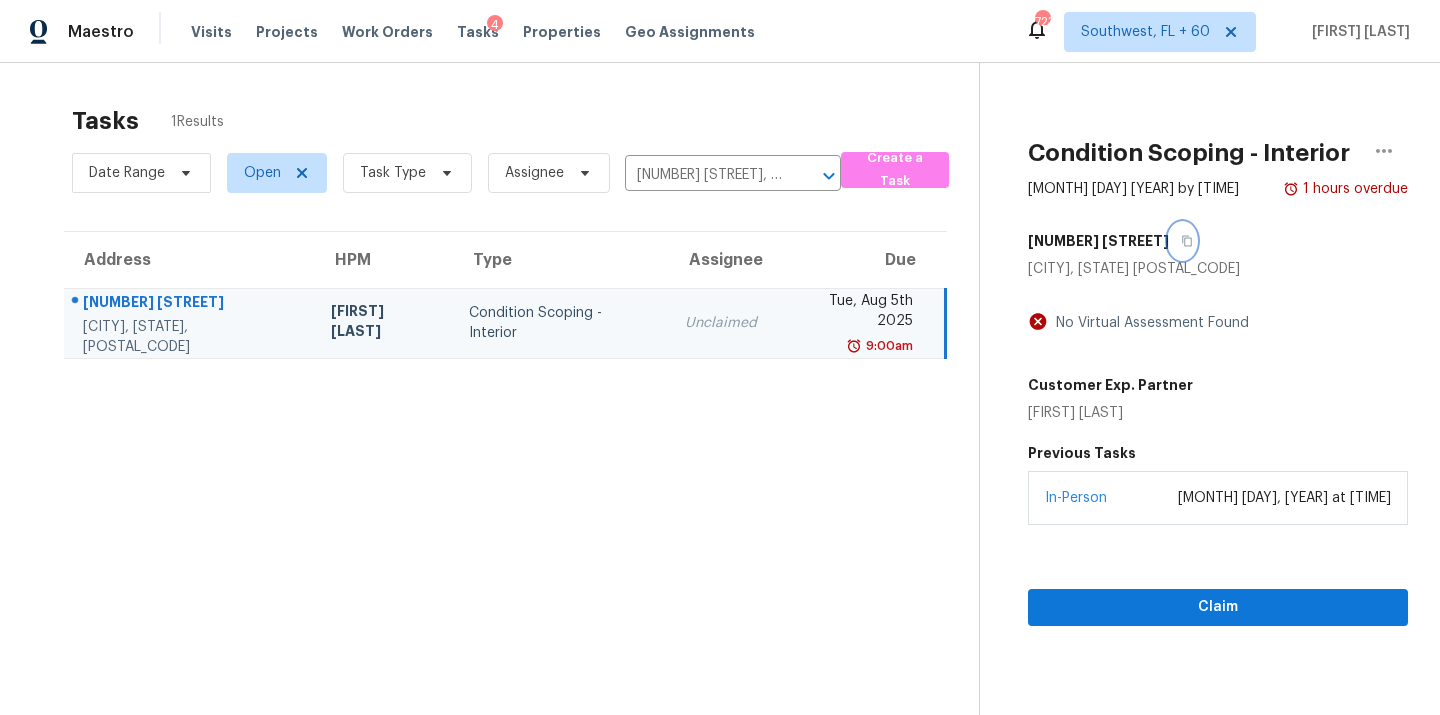 click 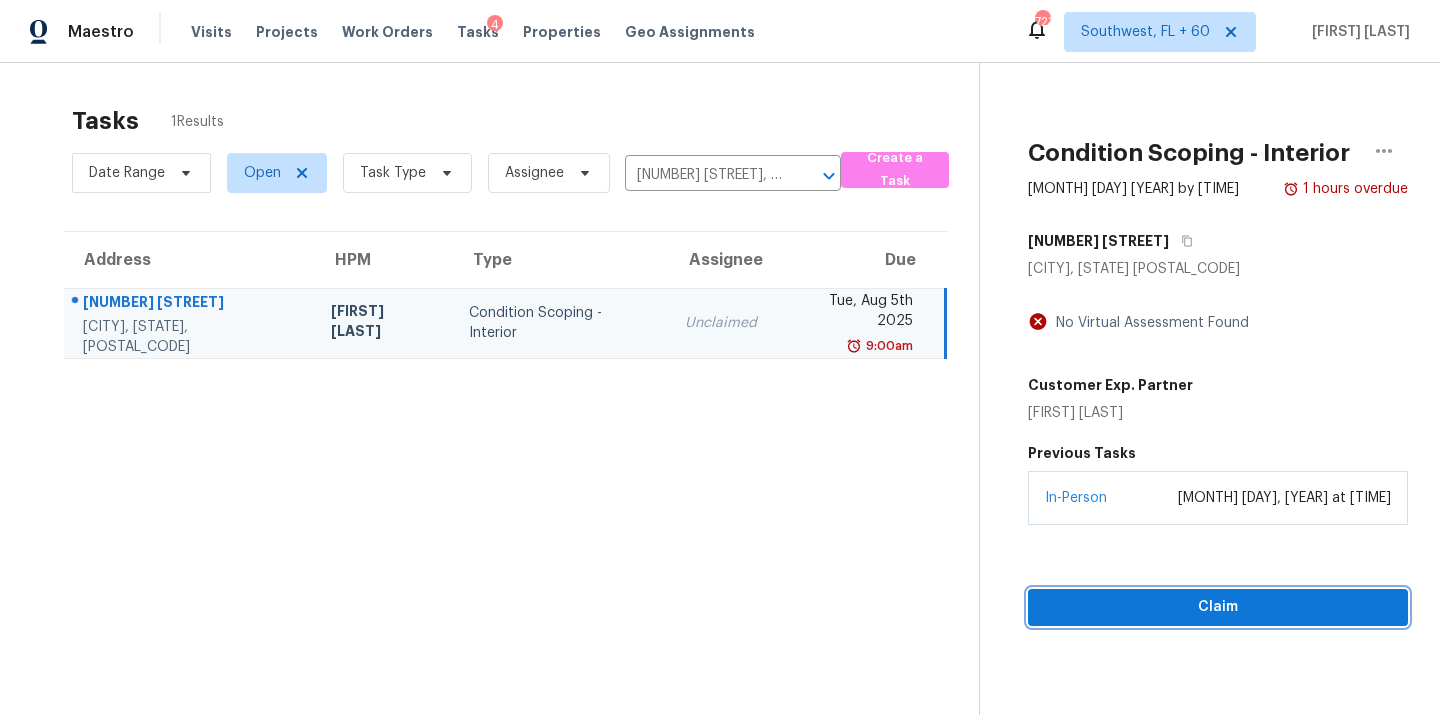 click on "Claim" at bounding box center (1218, 607) 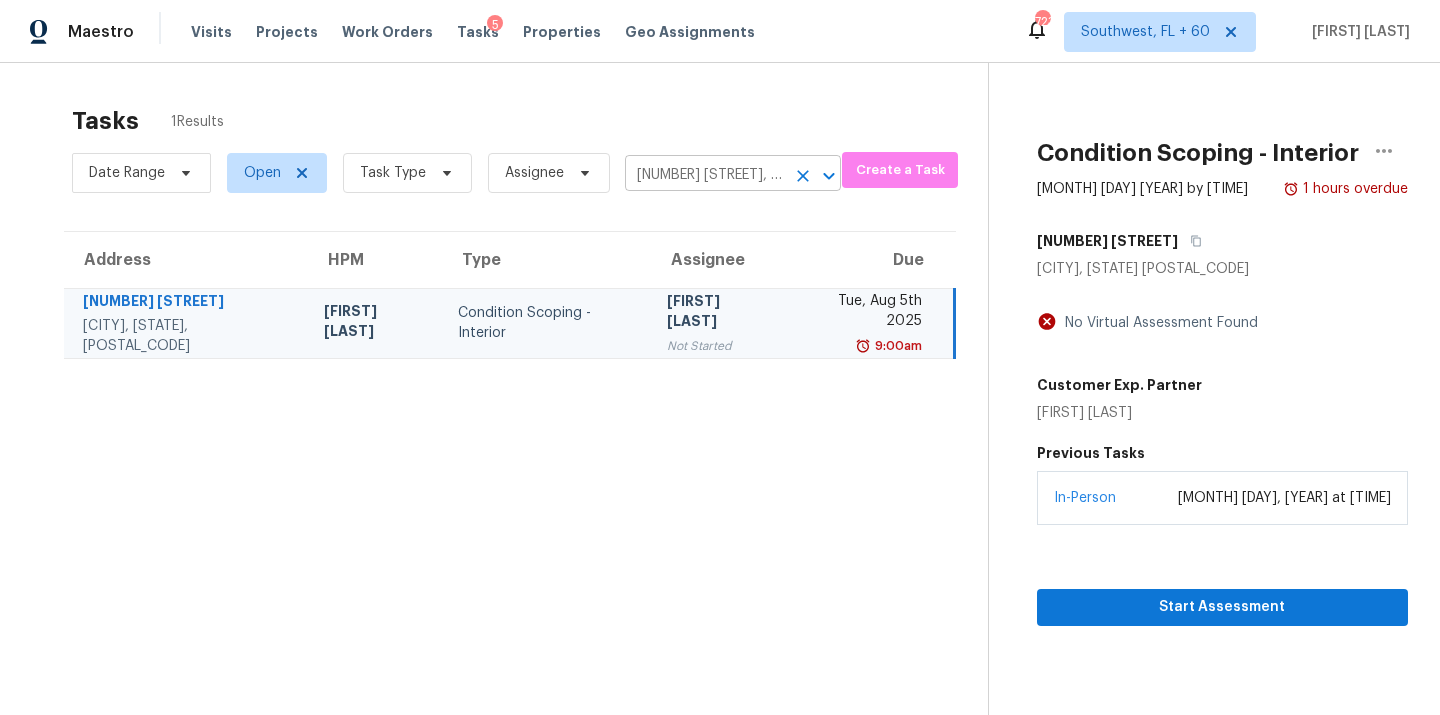 click on "[NUMBER] [STREET], [CITY], [STATE] [POSTAL_CODE]" at bounding box center (705, 175) 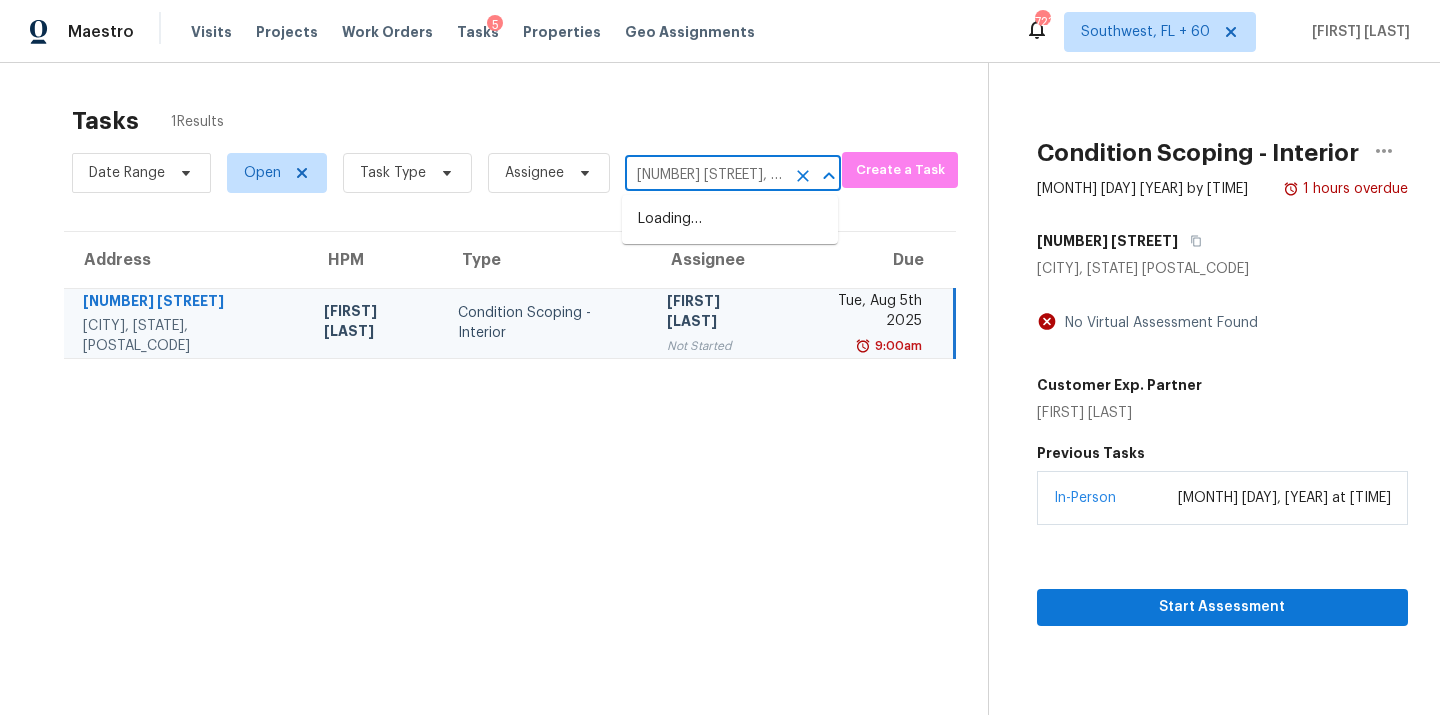 scroll, scrollTop: 0, scrollLeft: 84, axis: horizontal 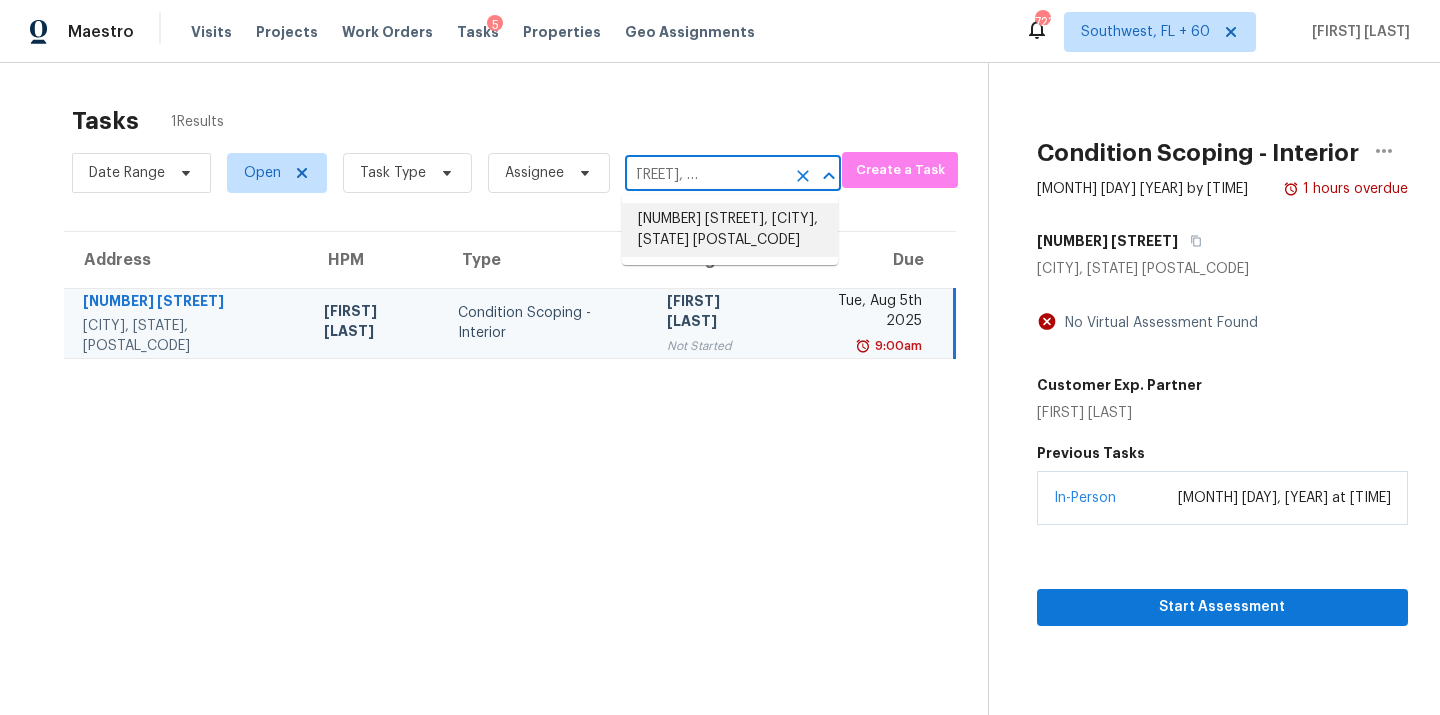 click on "[NUMBER] [STREET], [CITY], [STATE] [POSTAL_CODE]" at bounding box center [730, 230] 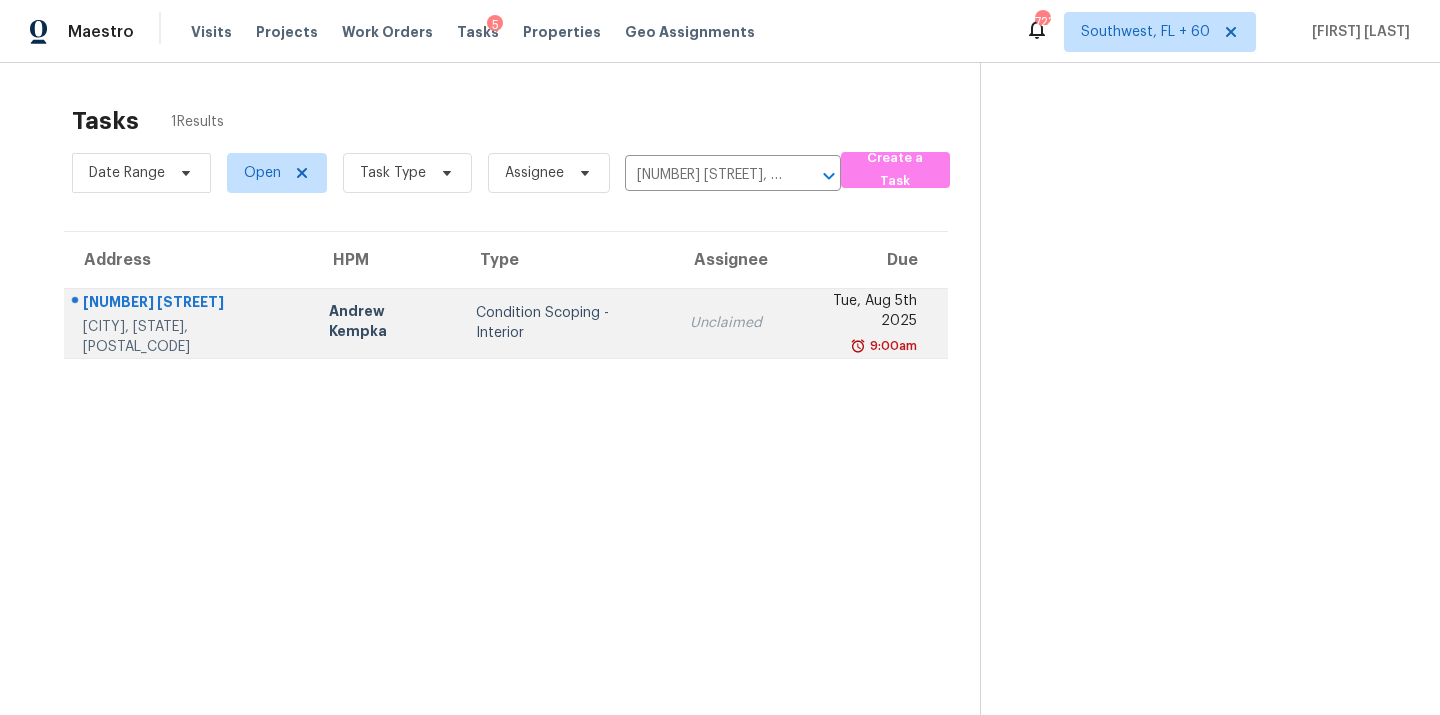click on "Condition Scoping - Interior" at bounding box center (567, 323) 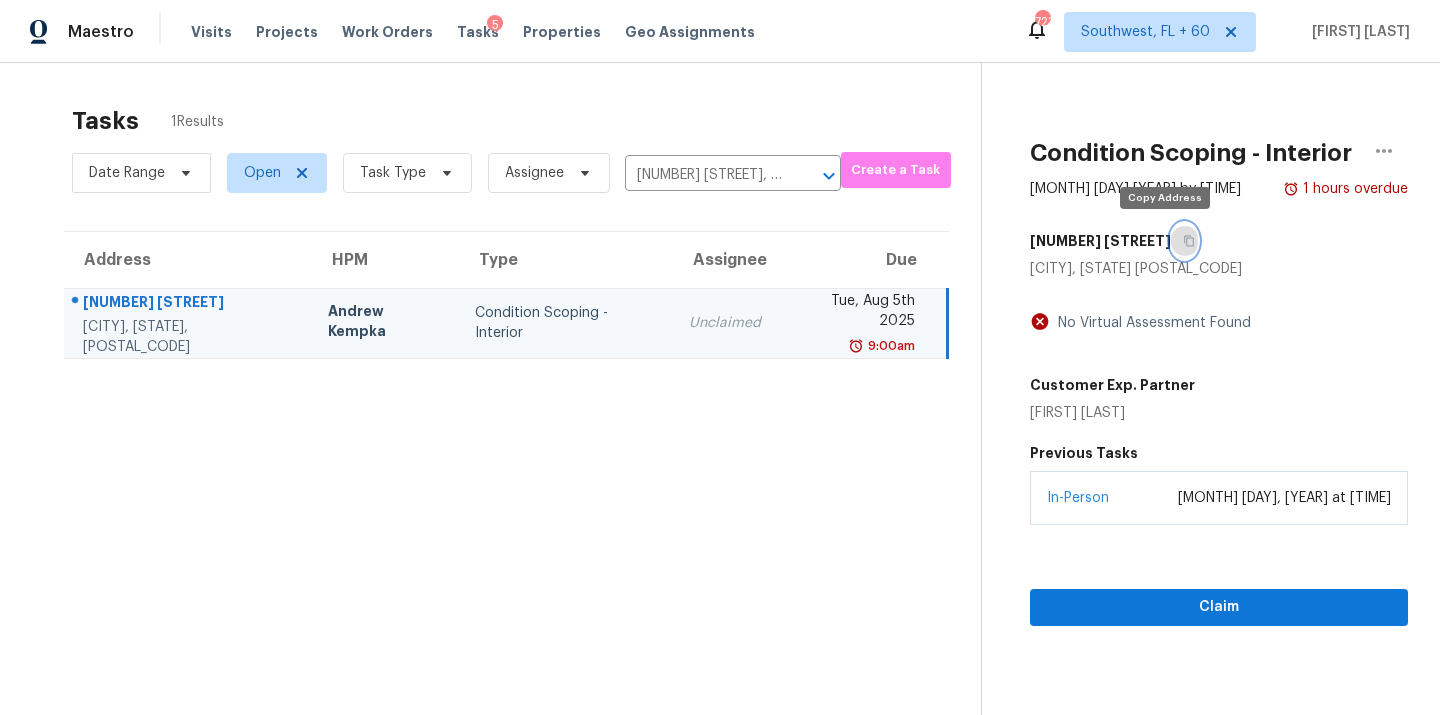 click at bounding box center [1184, 241] 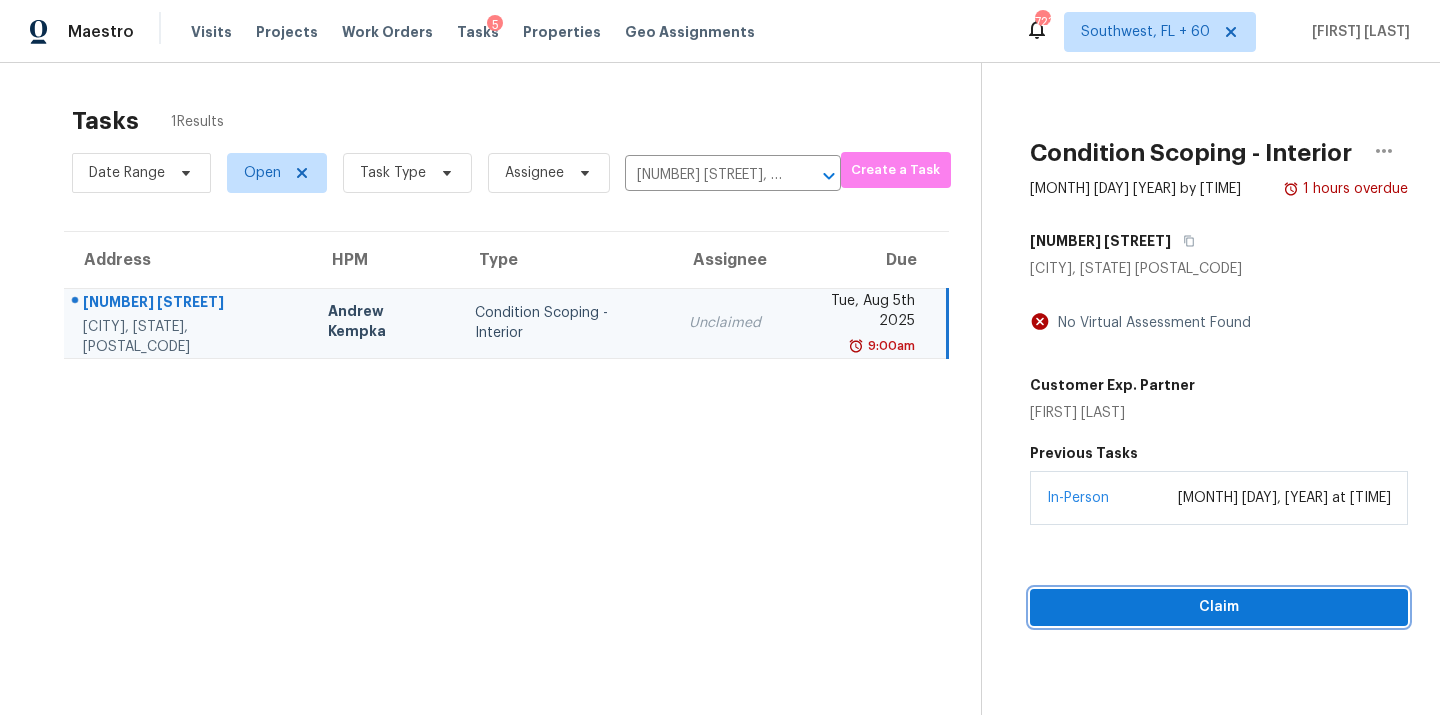 click on "Claim" at bounding box center [1219, 607] 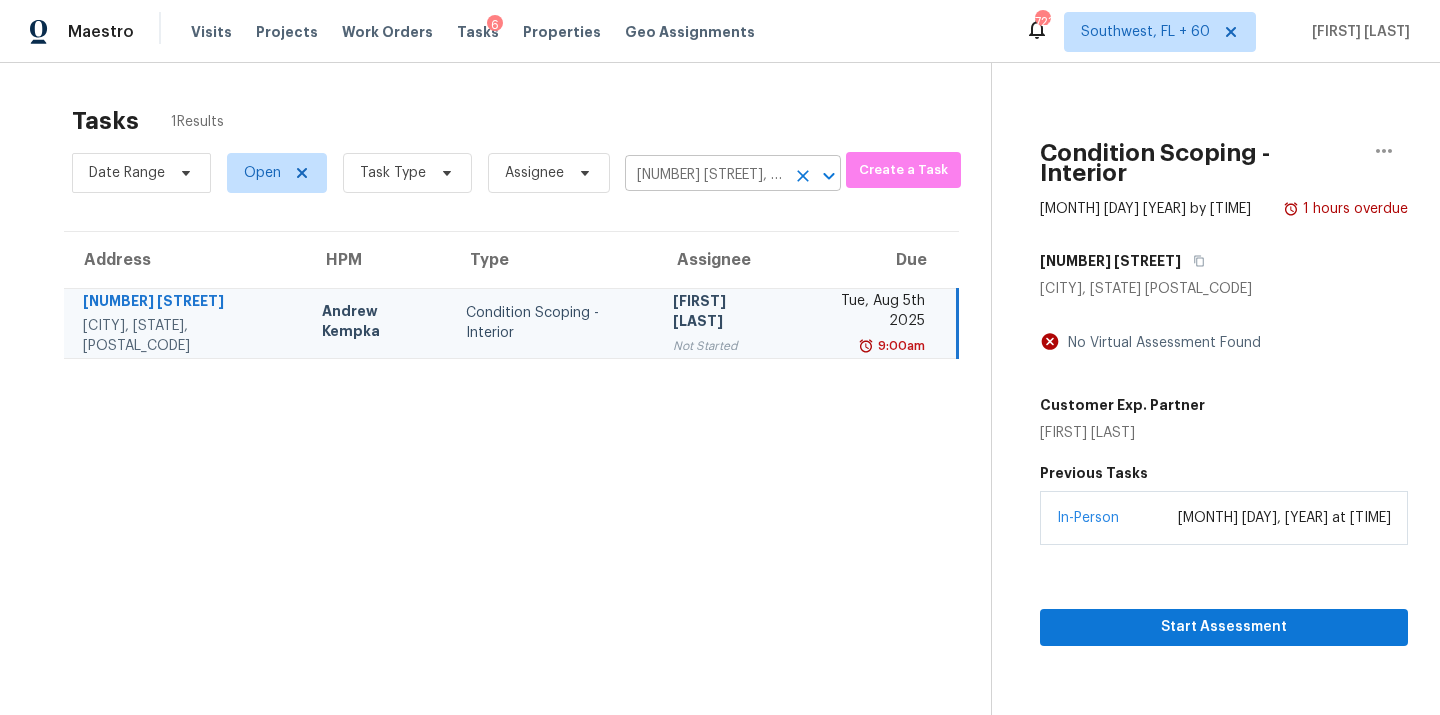 click on "[NUMBER] [STREET], [CITY], [STATE] [POSTAL_CODE]" at bounding box center [705, 175] 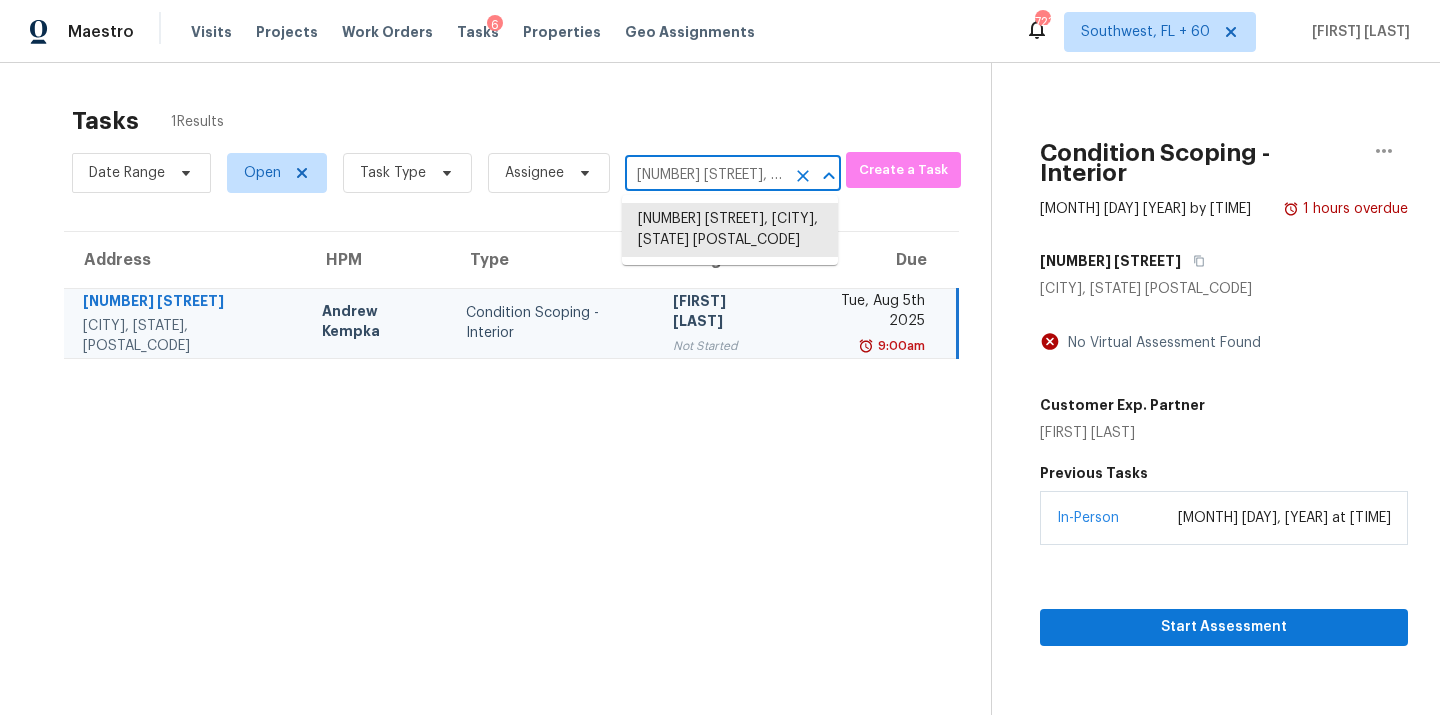 paste on "[NUMBER] [STREET], [CITY], [STATE] [POSTAL_CODE]" 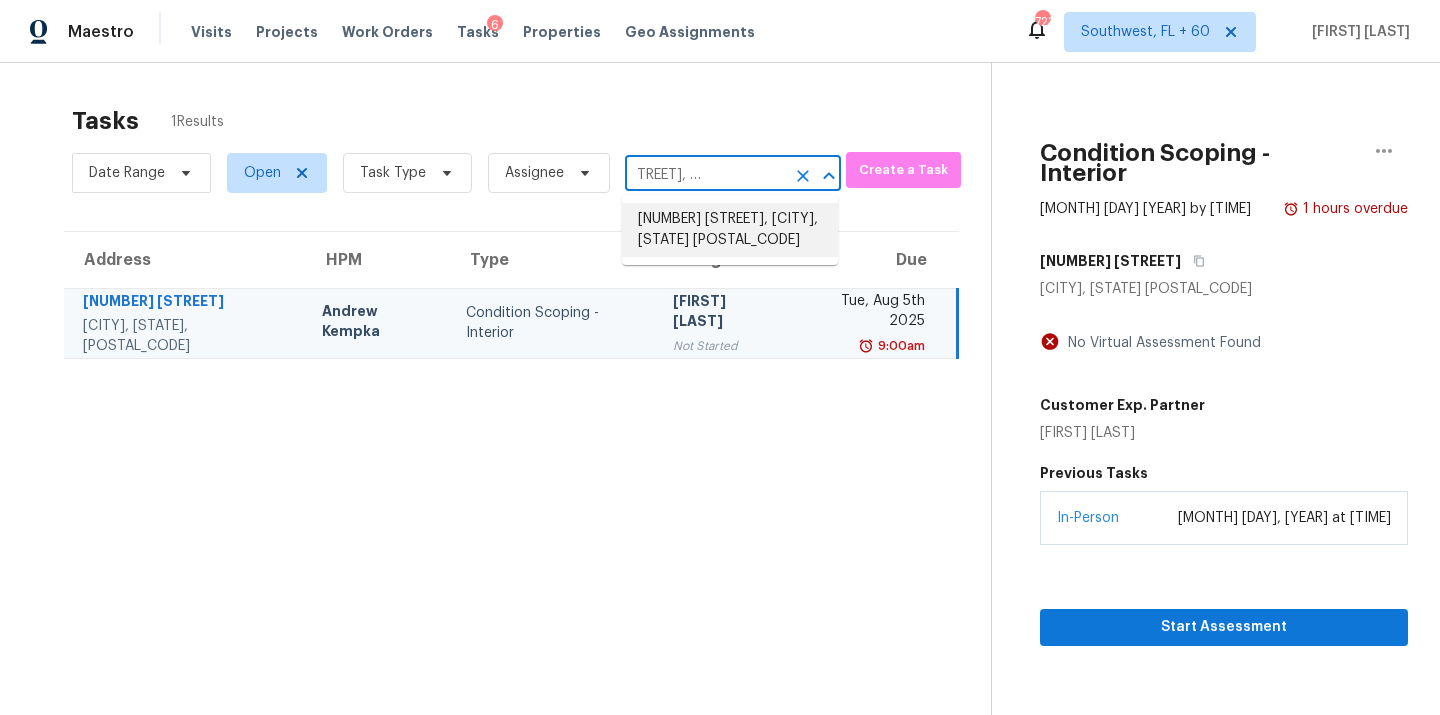 click on "[NUMBER] [STREET], [CITY], [STATE] [POSTAL_CODE]" at bounding box center [730, 230] 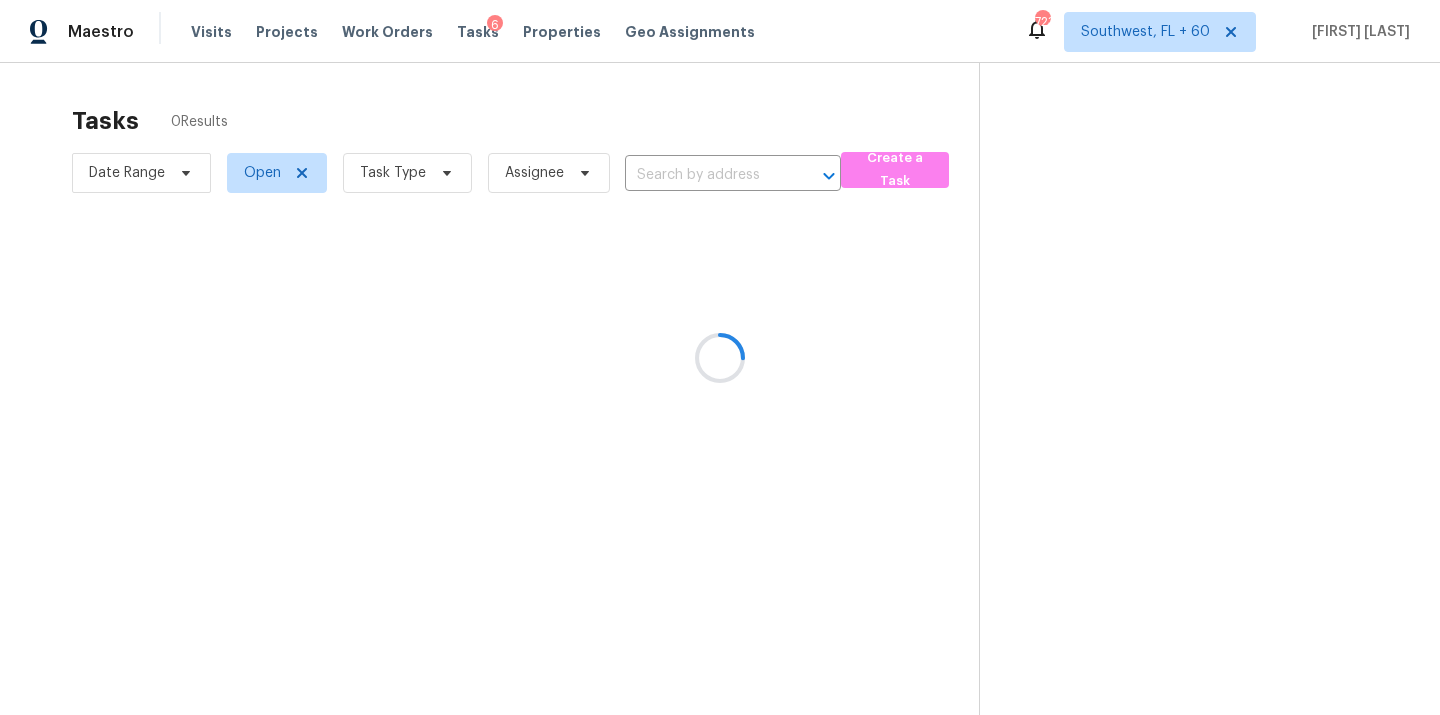 type on "[NUMBER] [STREET], [CITY], [STATE] [POSTAL_CODE]" 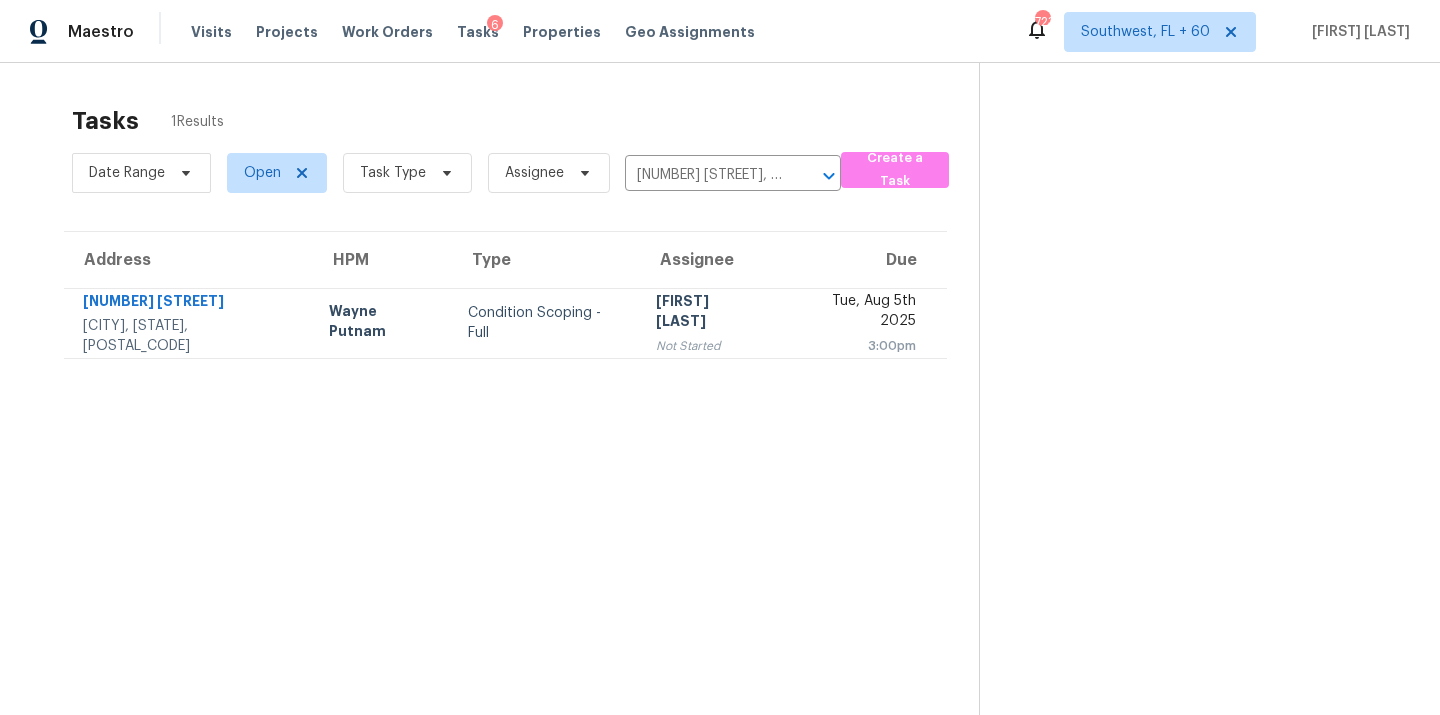 click on "Condition Scoping - Full" at bounding box center [546, 323] 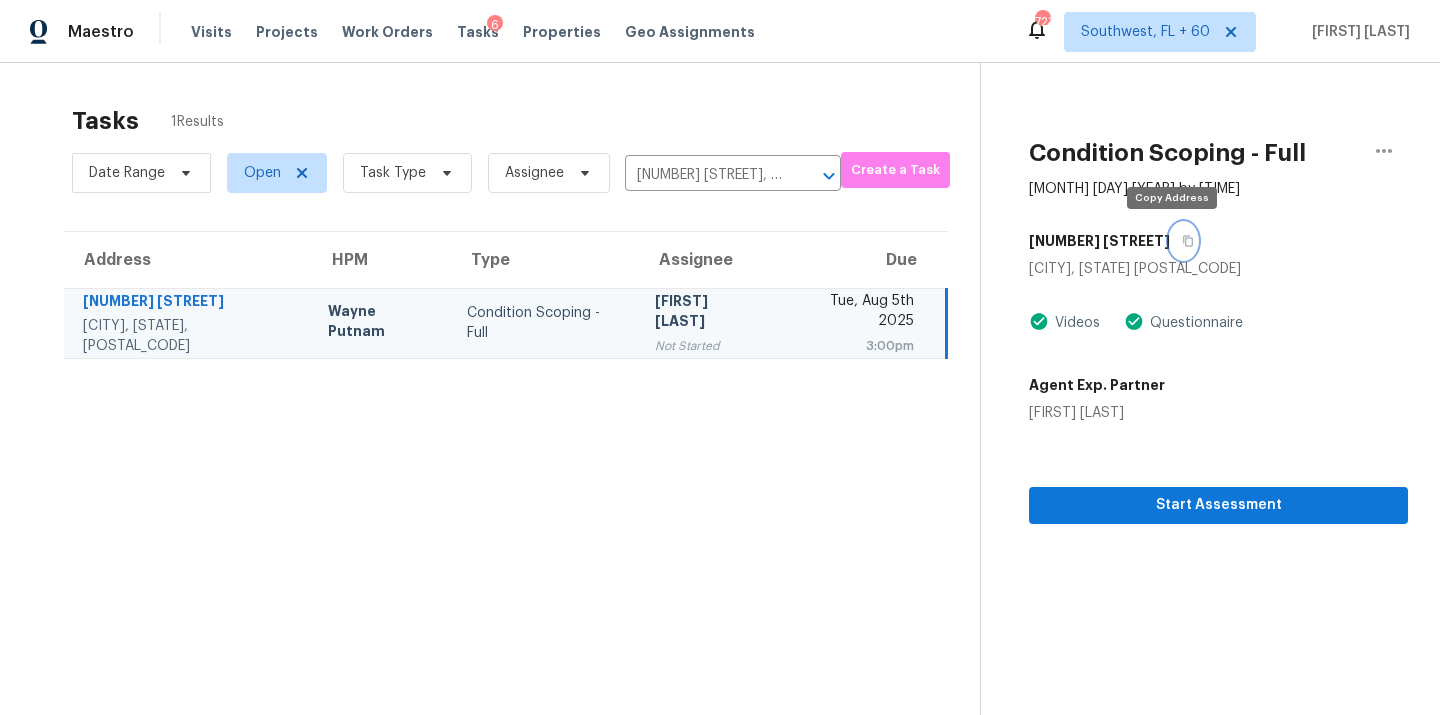 click 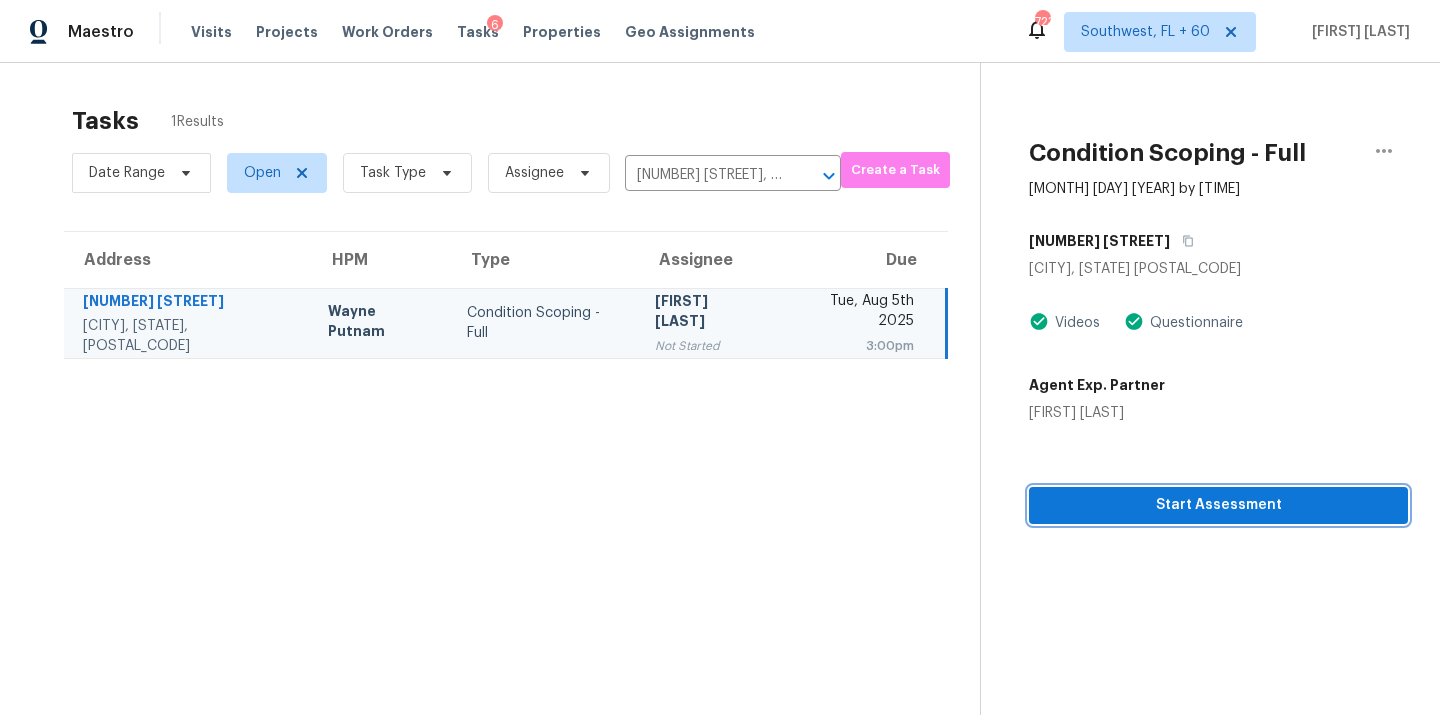 click on "Start Assessment" at bounding box center (1218, 505) 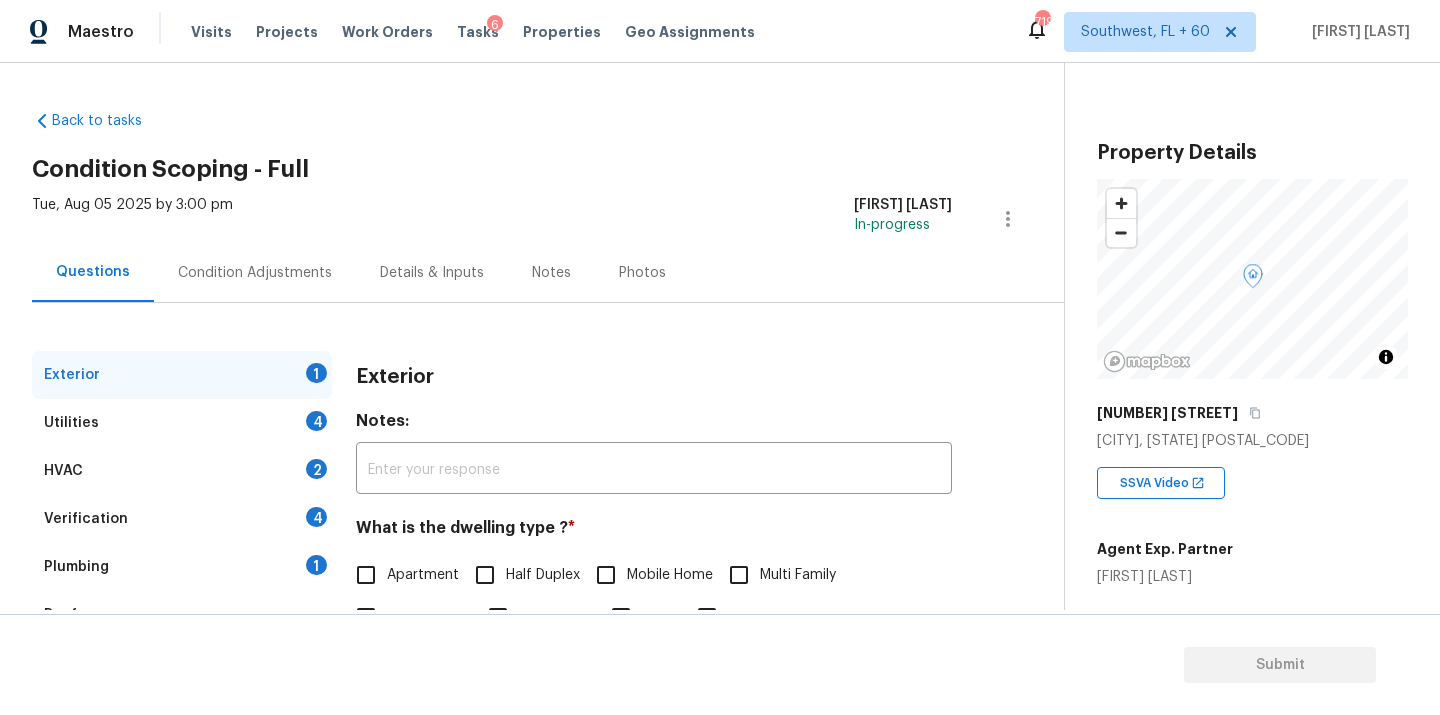 scroll, scrollTop: 217, scrollLeft: 0, axis: vertical 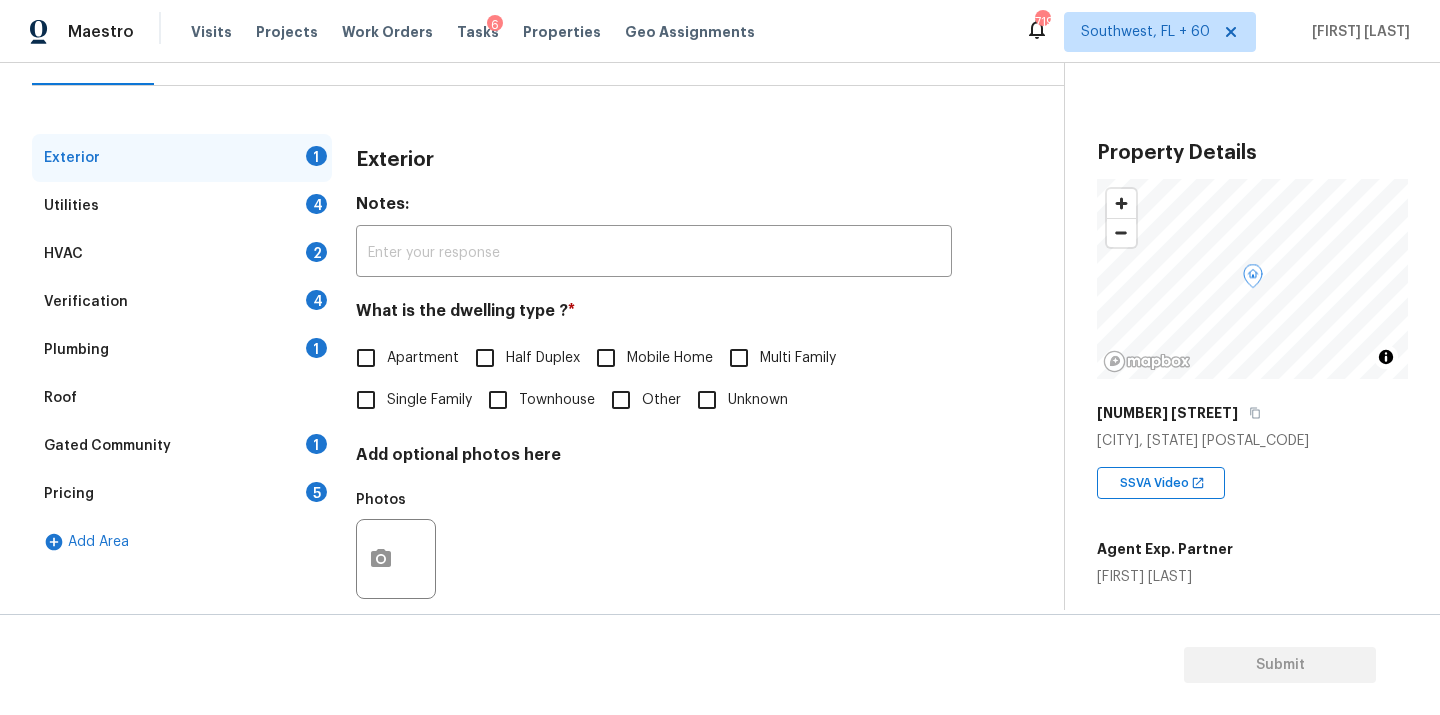 click on "Single Family" at bounding box center [366, 400] 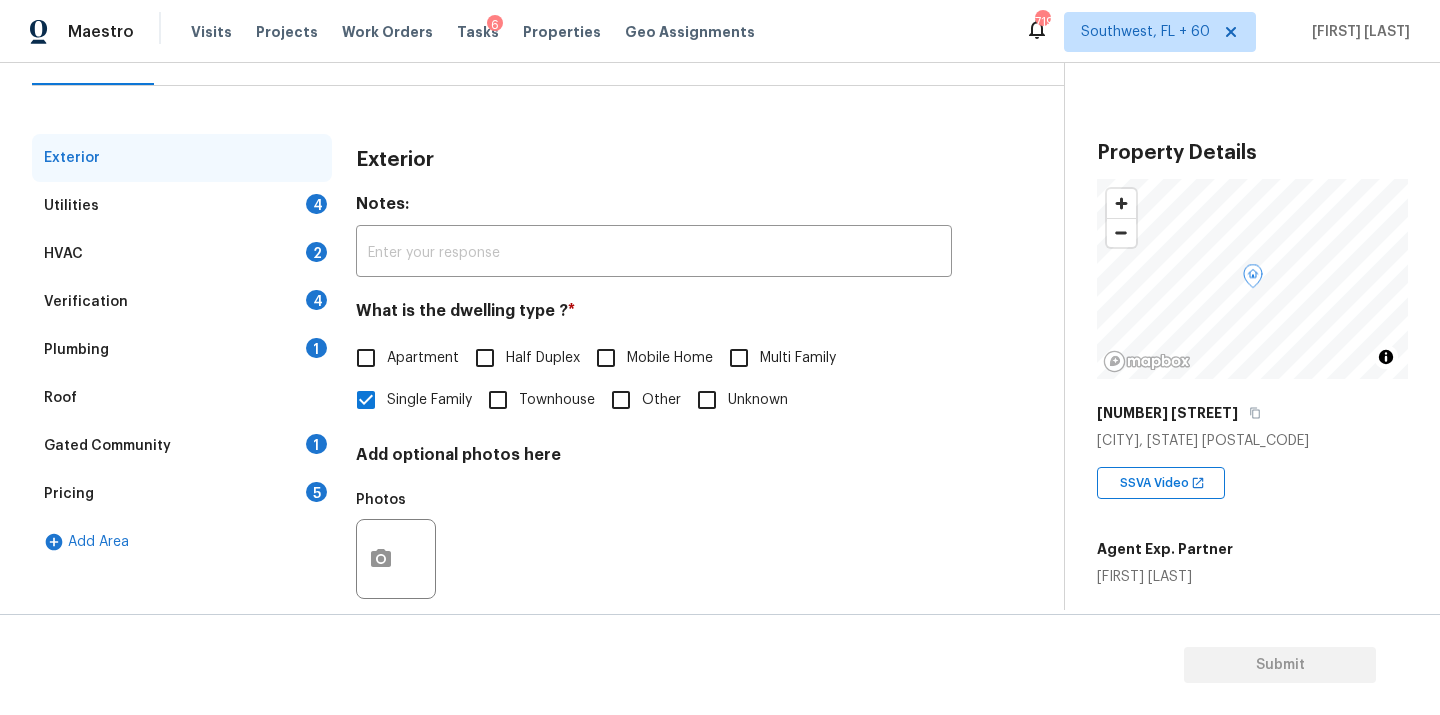 click on "Utilities 4" at bounding box center [182, 206] 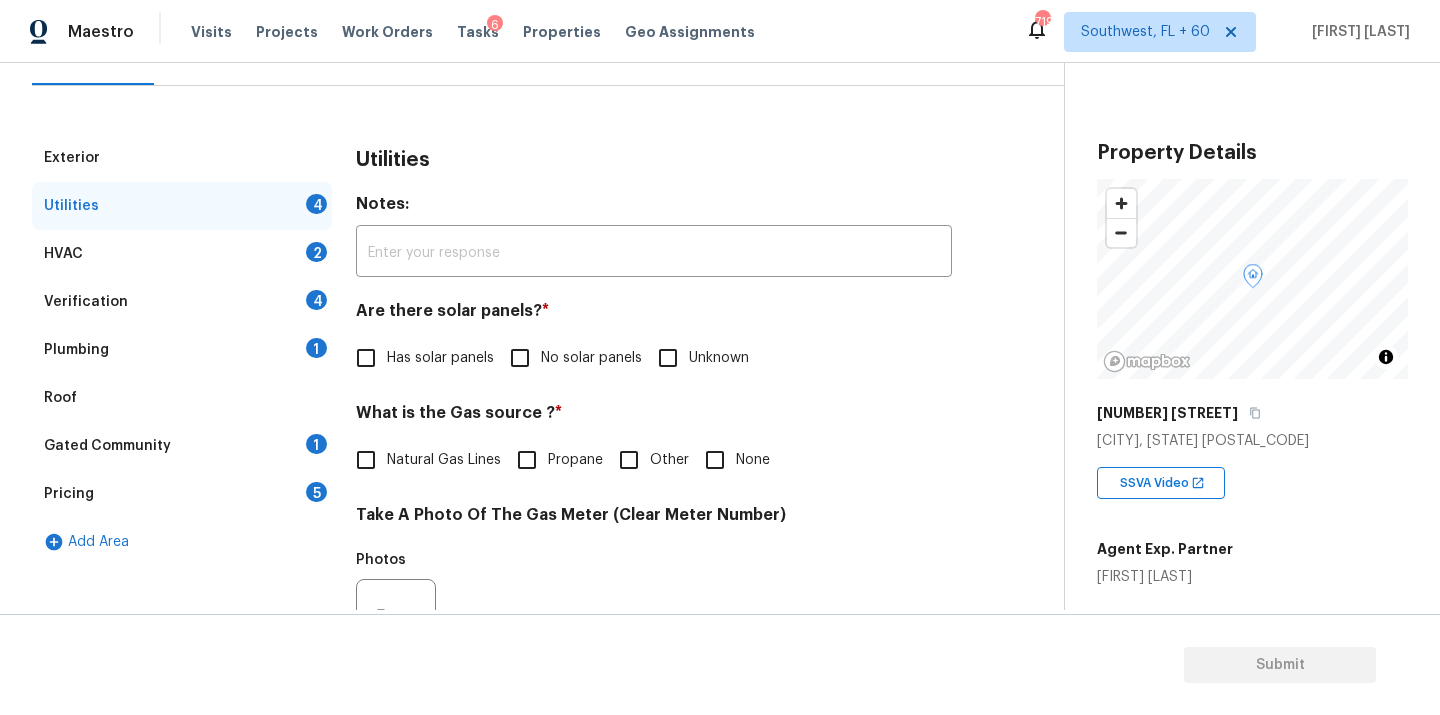click on "No solar panels" at bounding box center (591, 358) 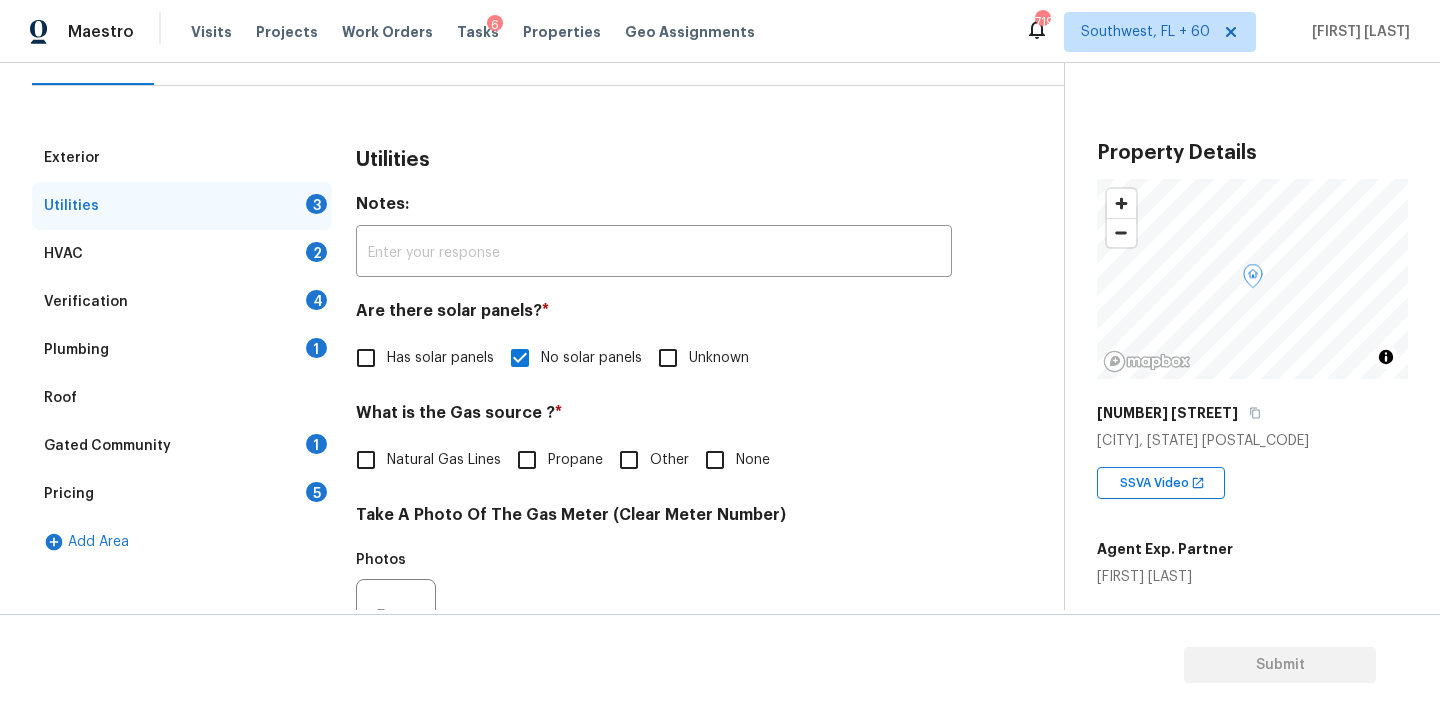click on "Natural Gas Lines" at bounding box center [444, 460] 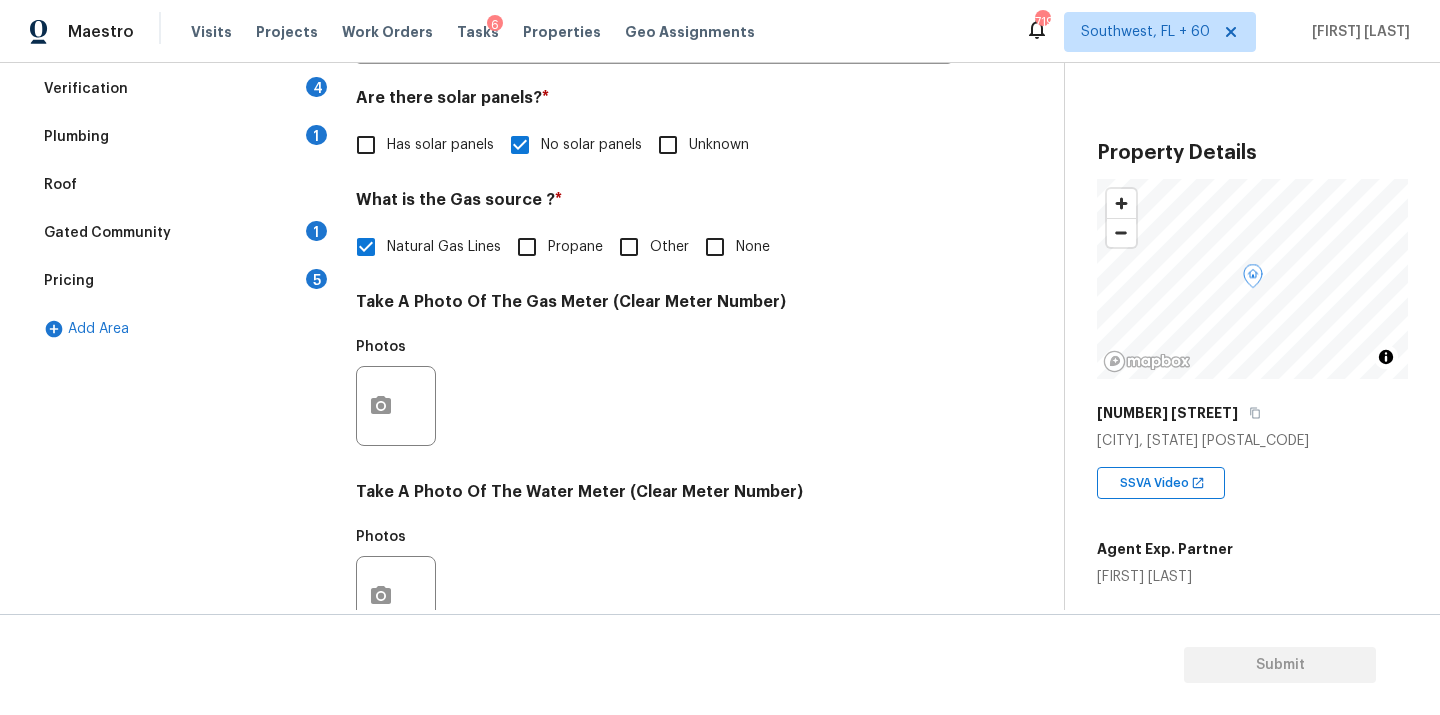 scroll, scrollTop: 558, scrollLeft: 0, axis: vertical 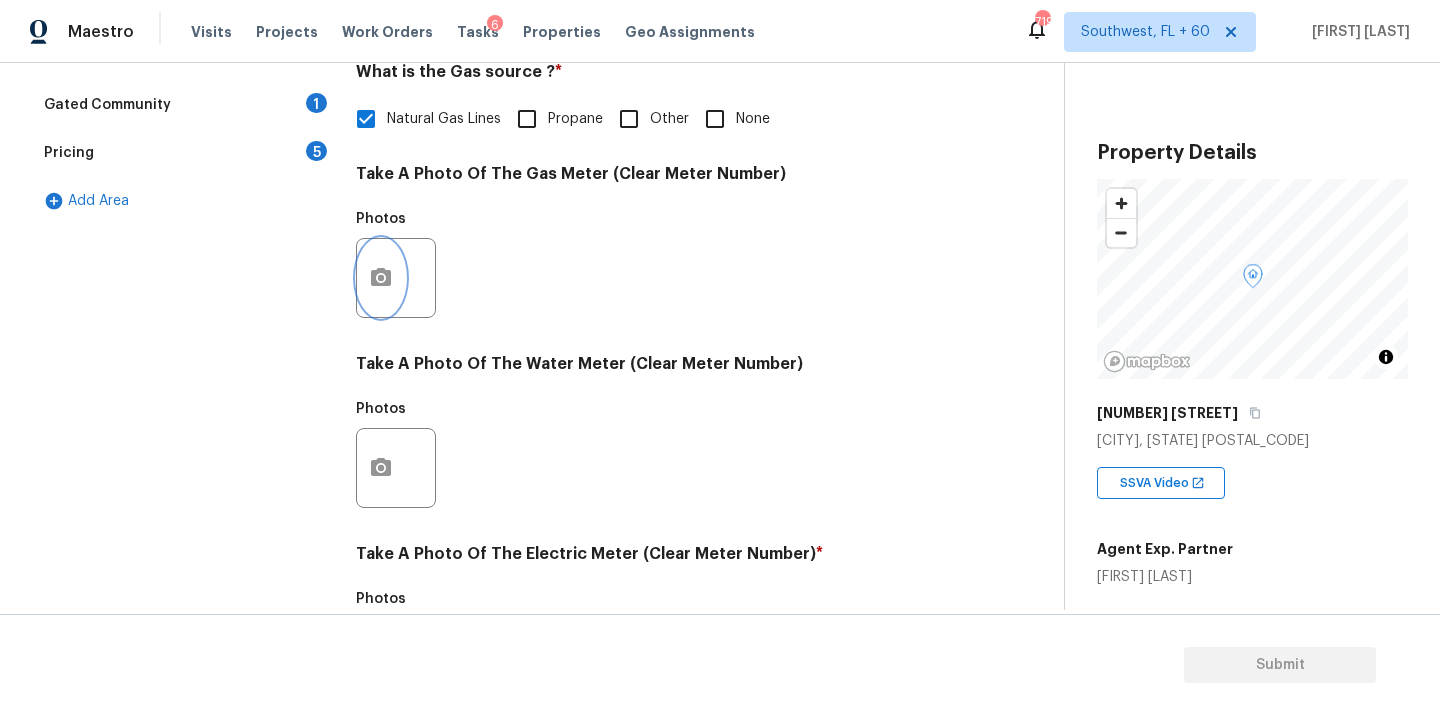 click at bounding box center [381, 278] 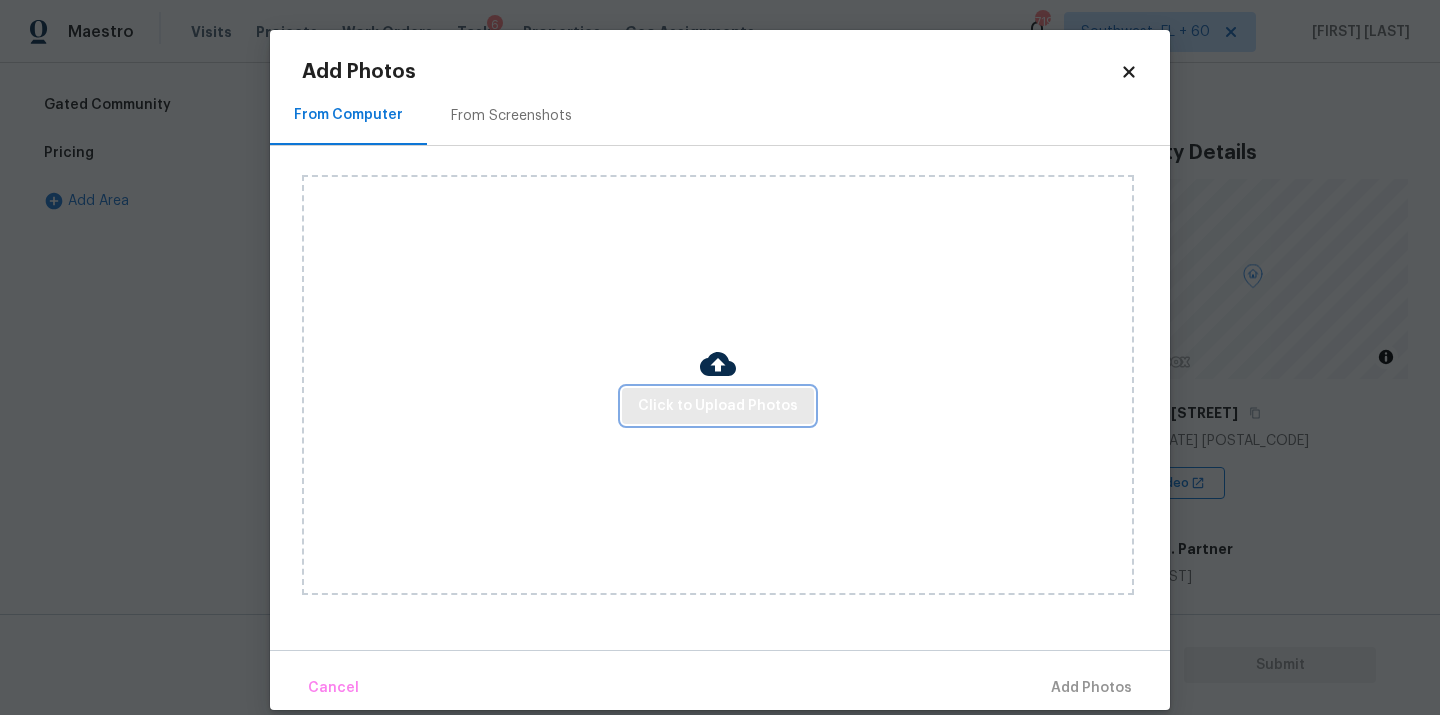 click on "Click to Upload Photos" at bounding box center [718, 406] 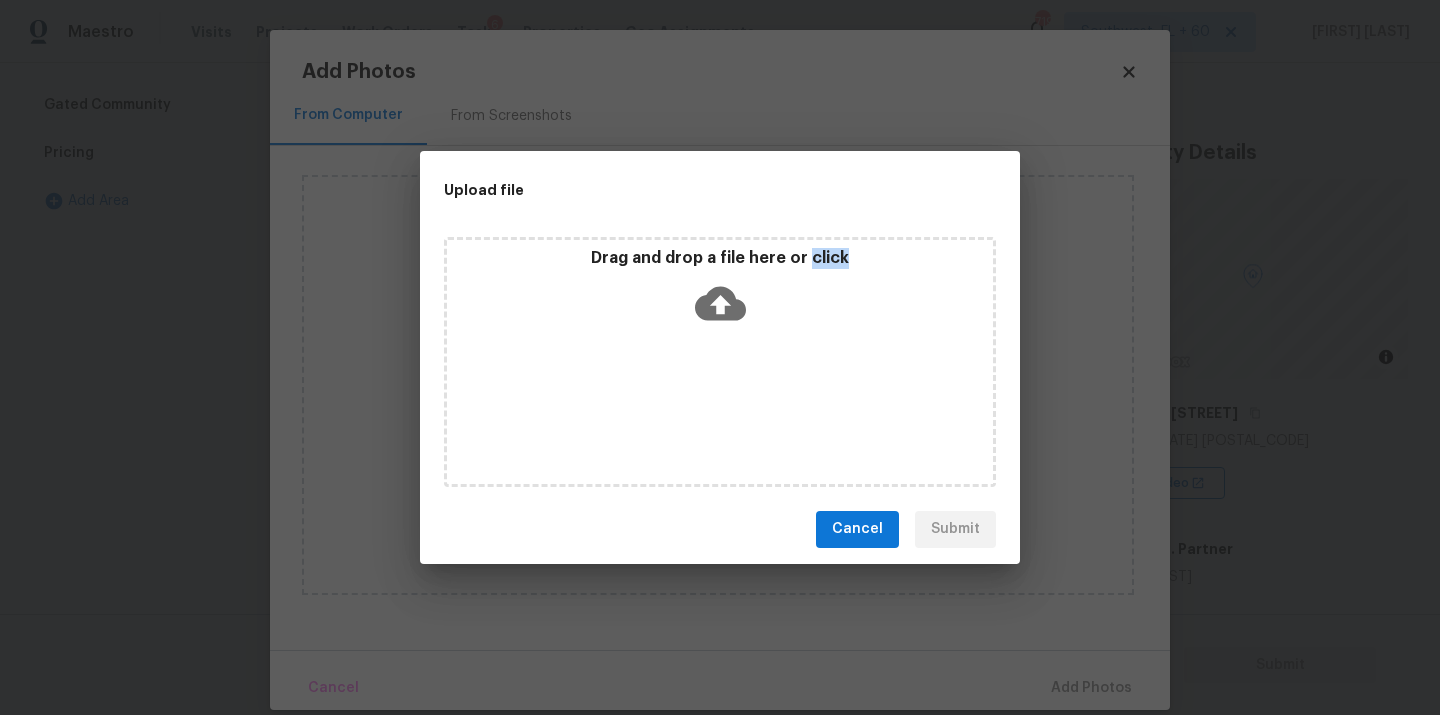 click on "Drag and drop a file here or click" at bounding box center (720, 362) 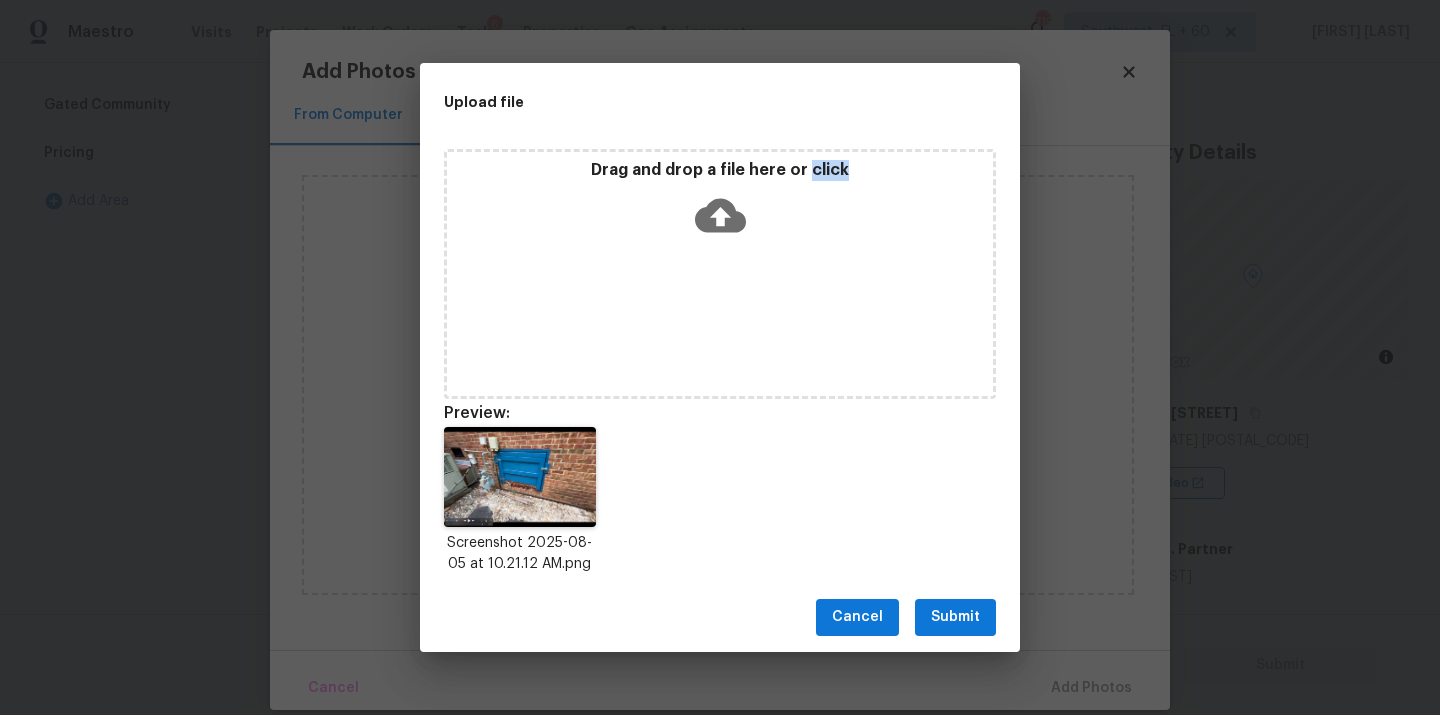 click on "Submit" at bounding box center [955, 617] 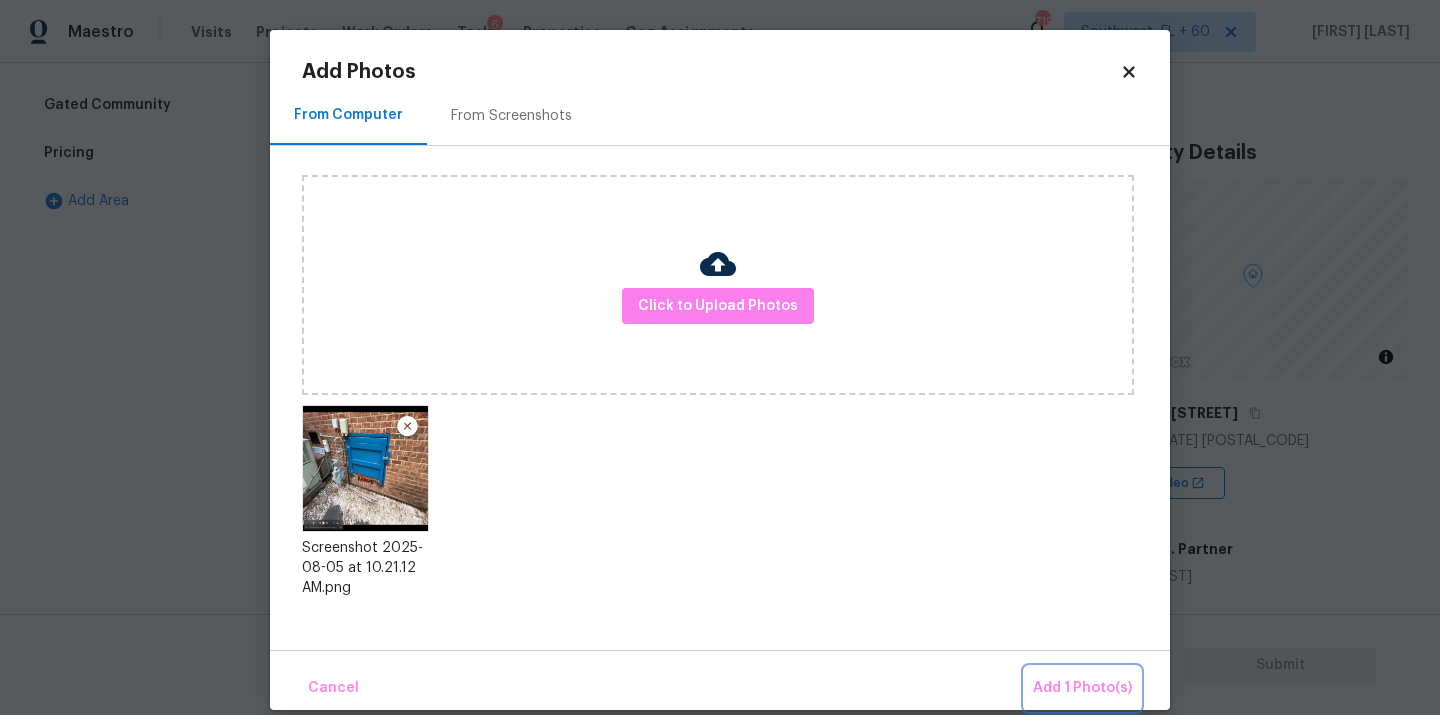 click on "Add 1 Photo(s)" at bounding box center (1082, 688) 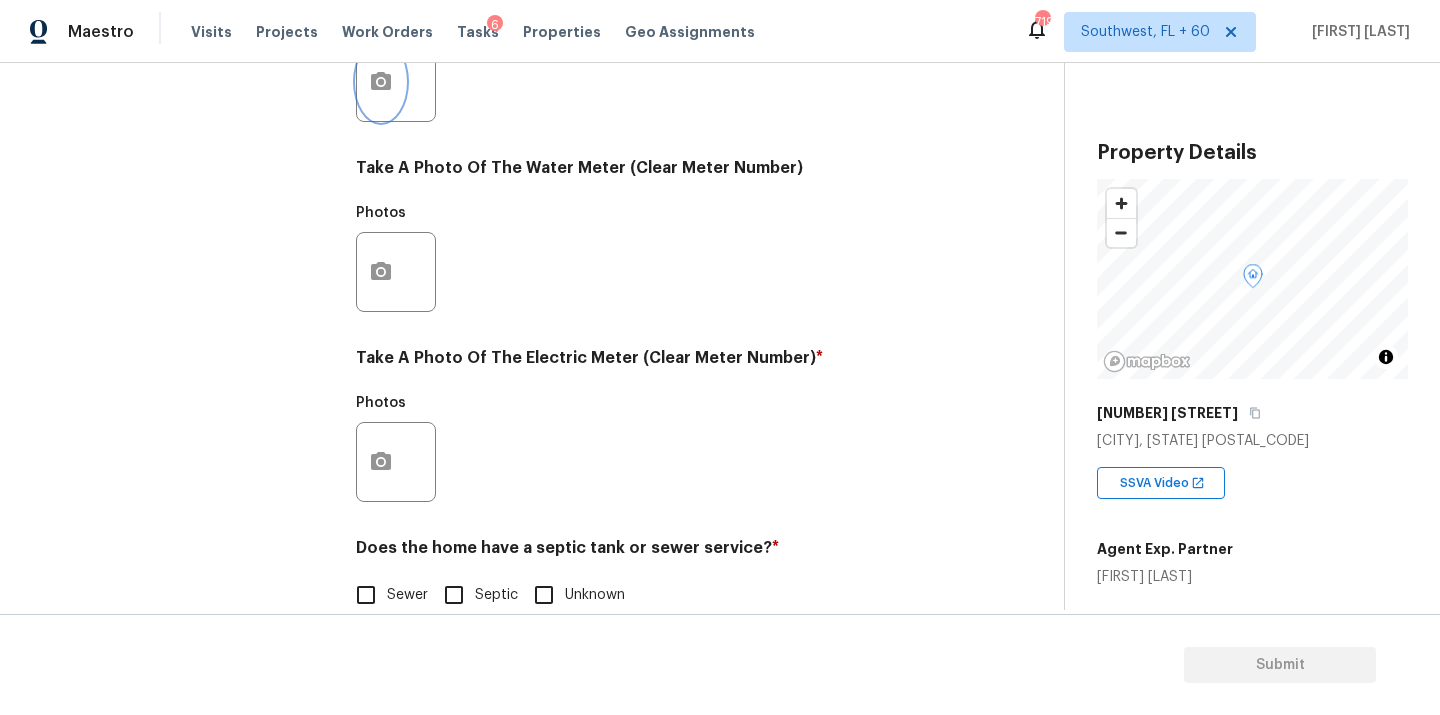 scroll, scrollTop: 770, scrollLeft: 0, axis: vertical 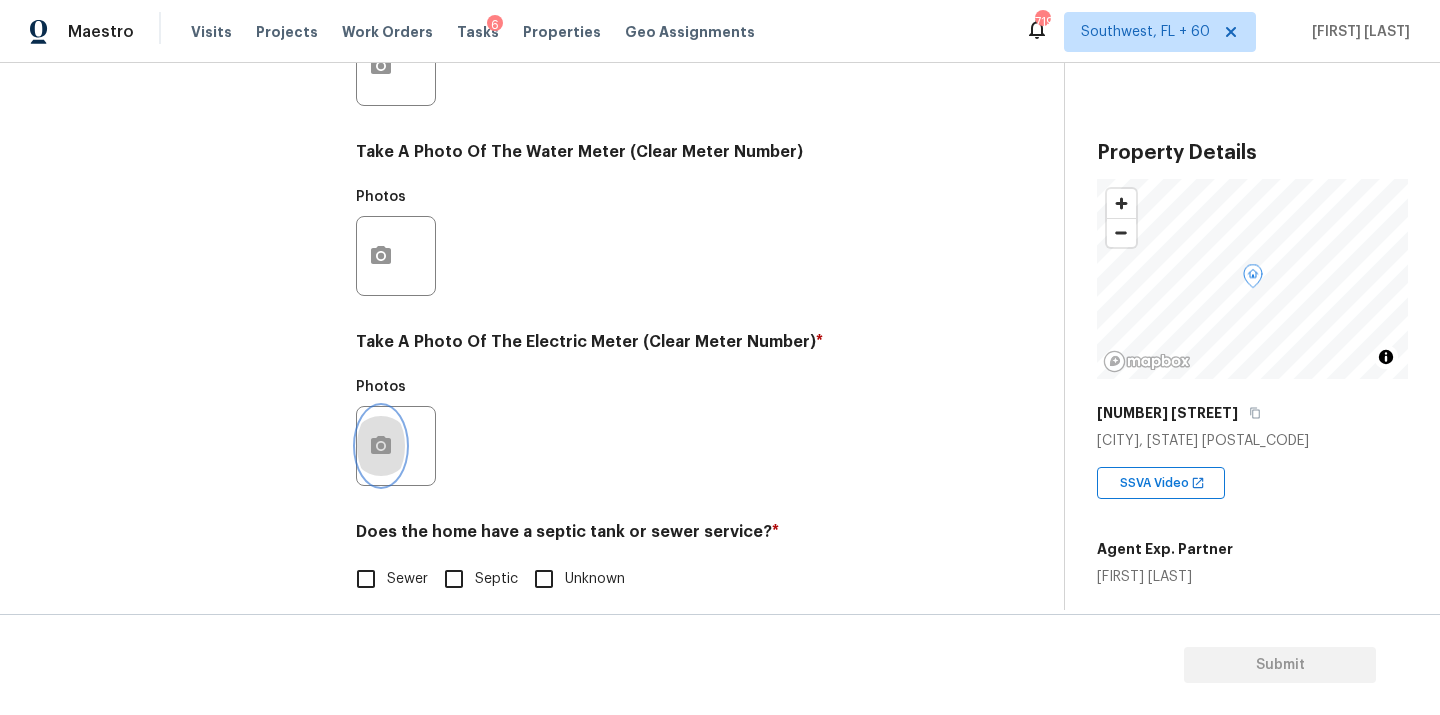 click 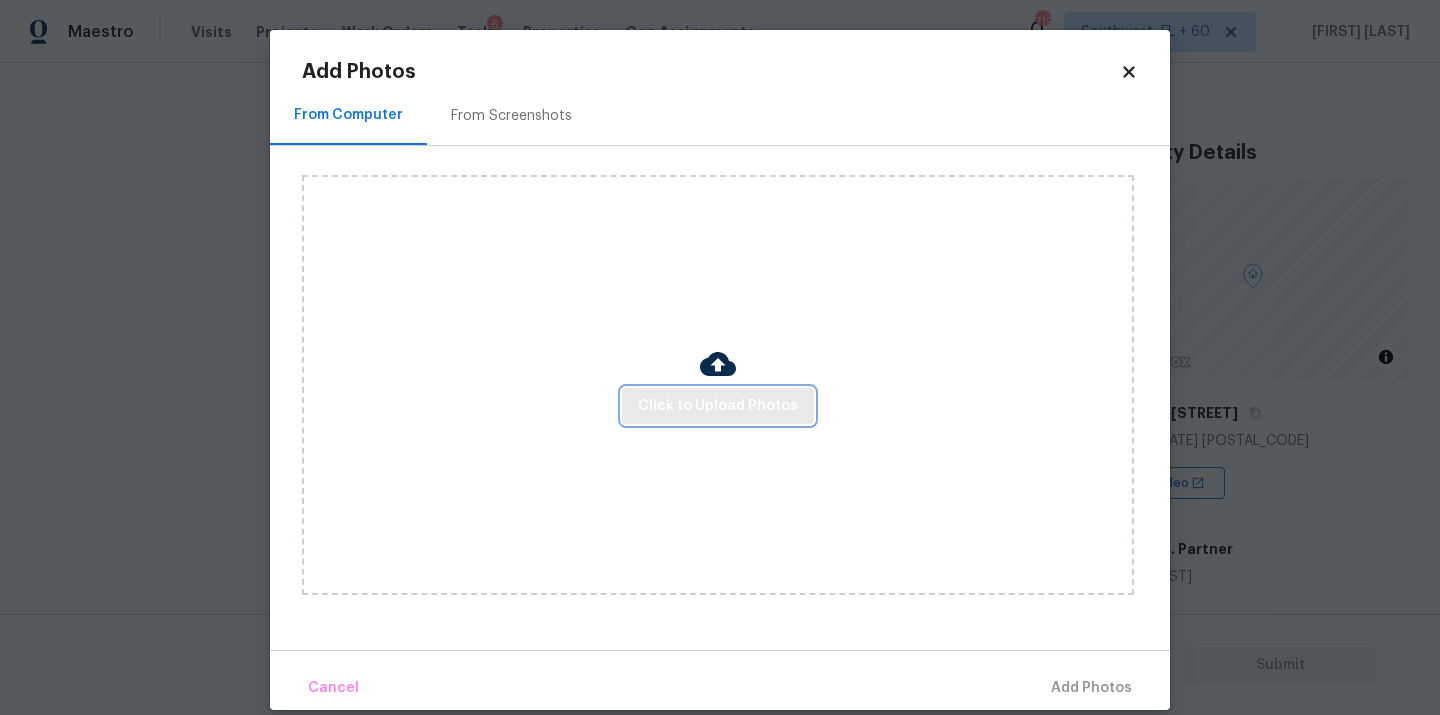 click on "Click to Upload Photos" at bounding box center (718, 406) 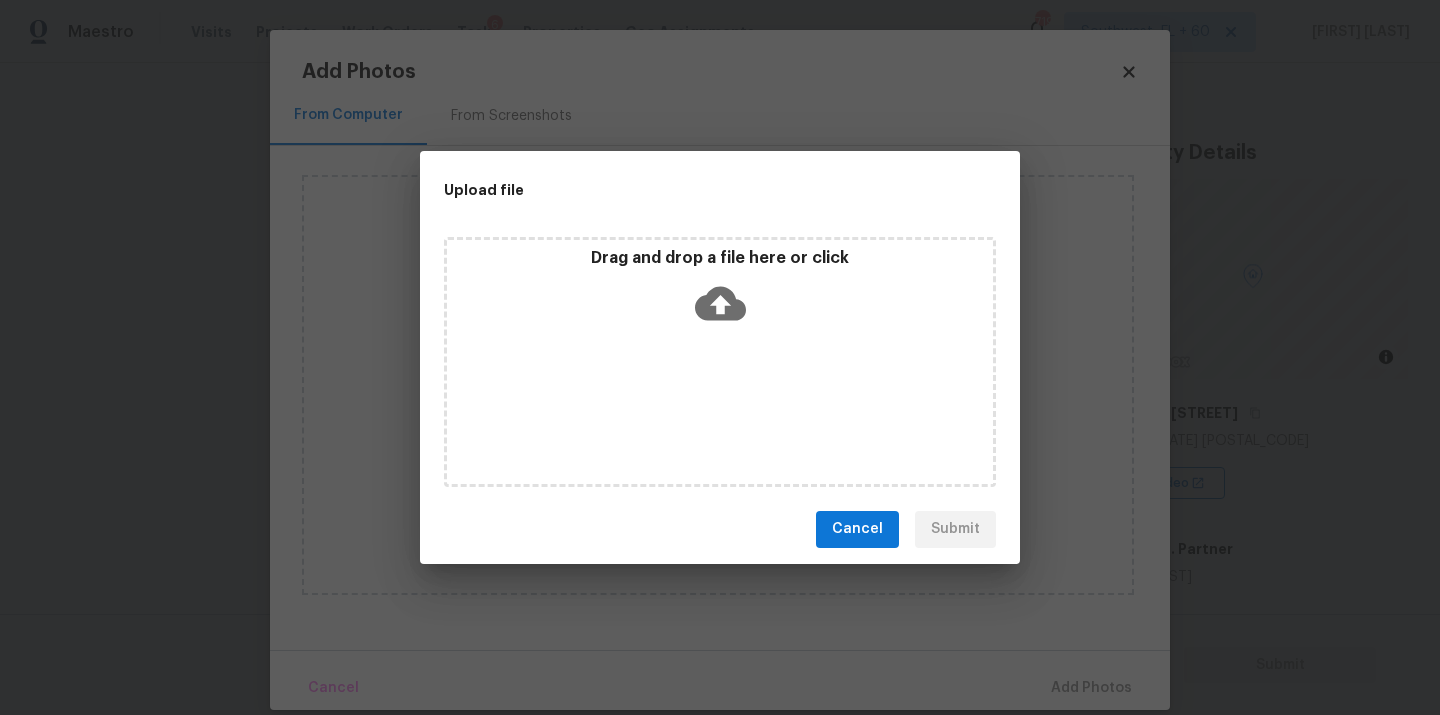 click on "Drag and drop a file here or click" at bounding box center (720, 362) 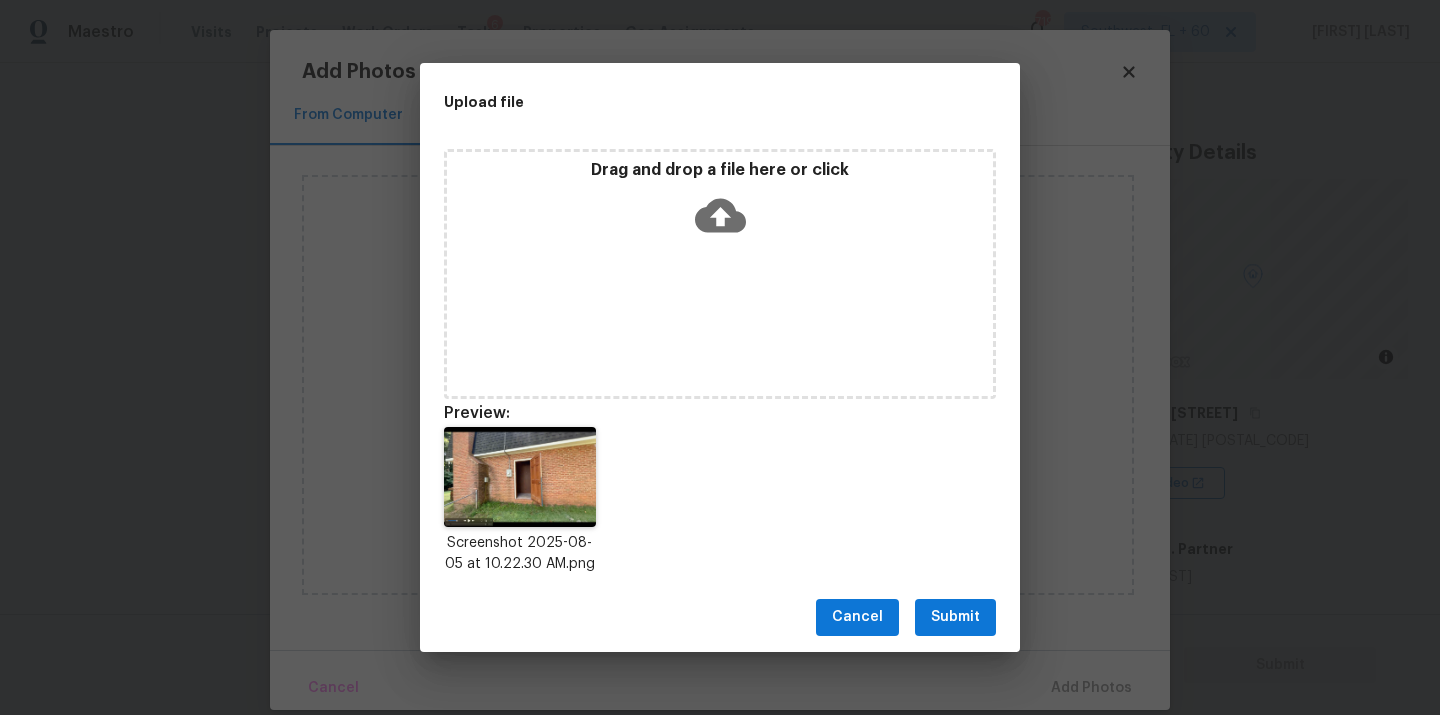 click on "Submit" at bounding box center (955, 617) 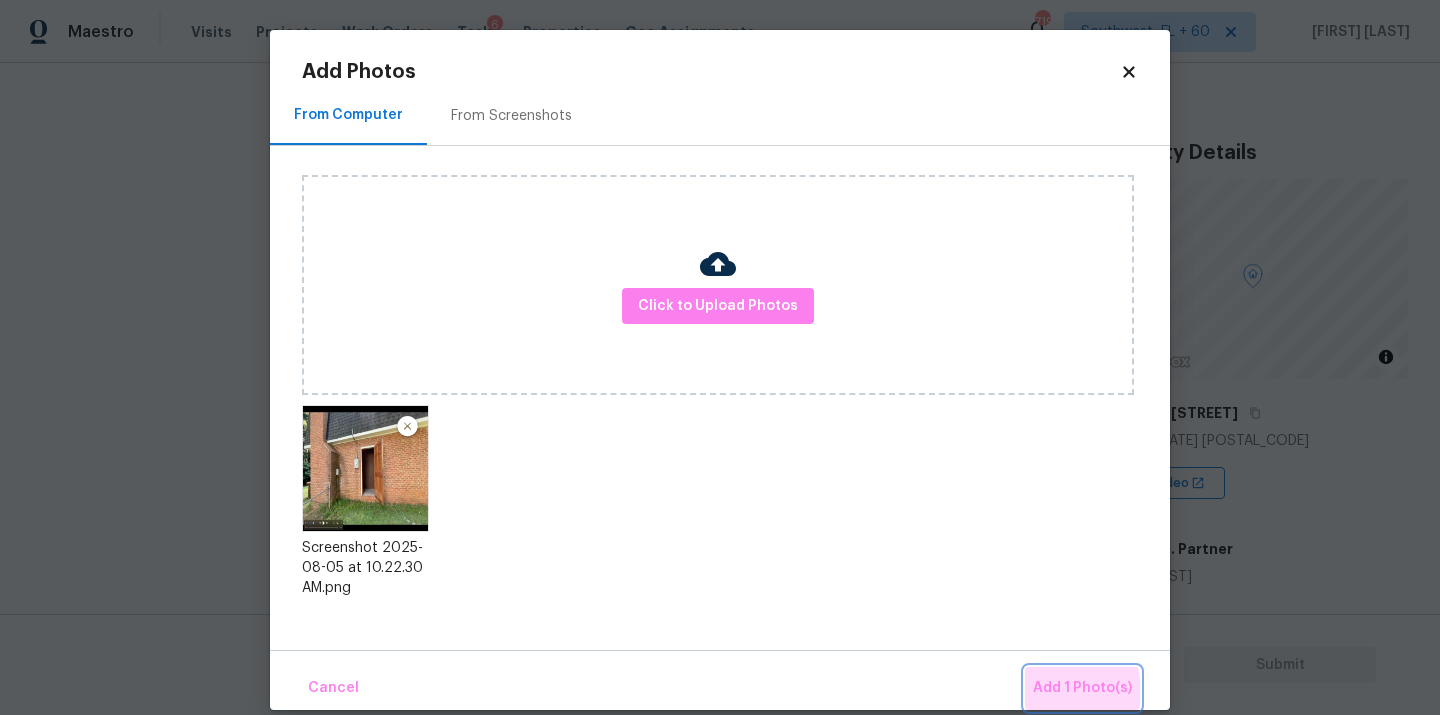 click on "Add 1 Photo(s)" at bounding box center (1082, 688) 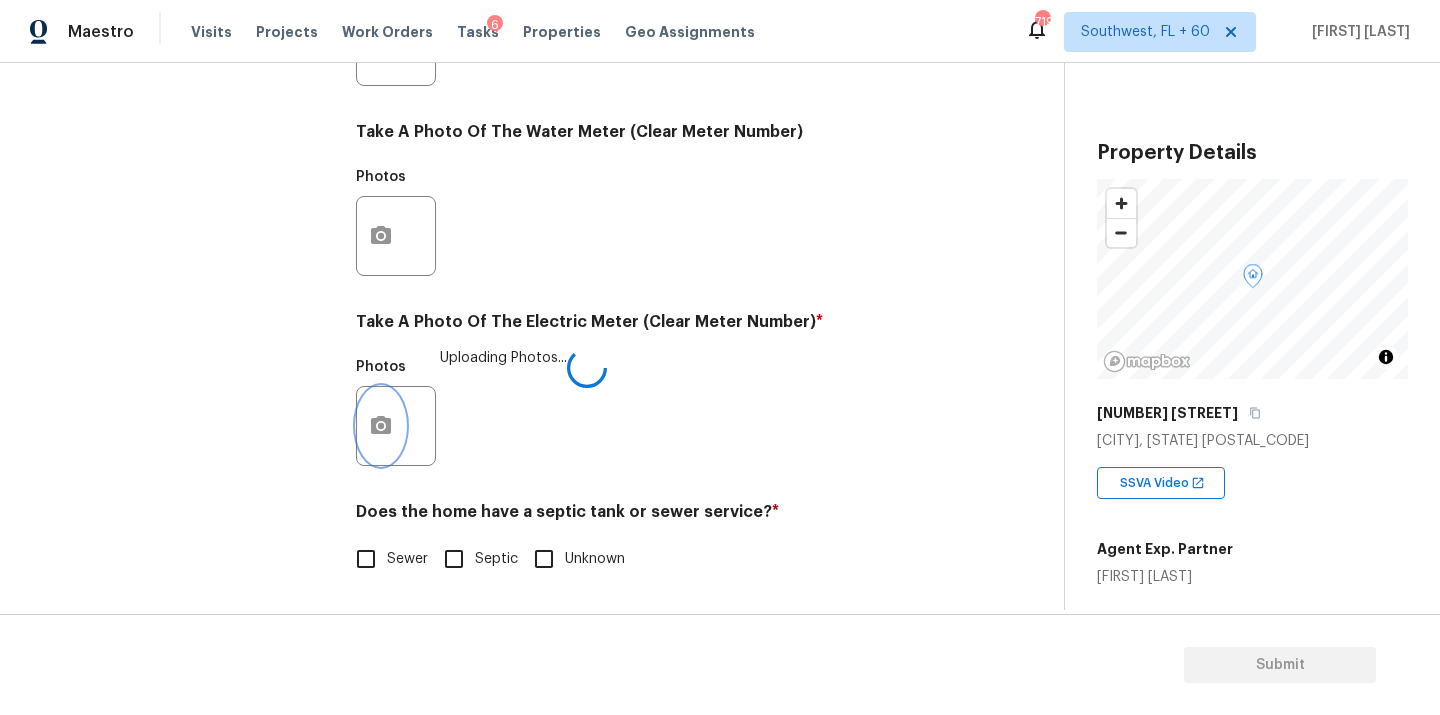scroll, scrollTop: 790, scrollLeft: 0, axis: vertical 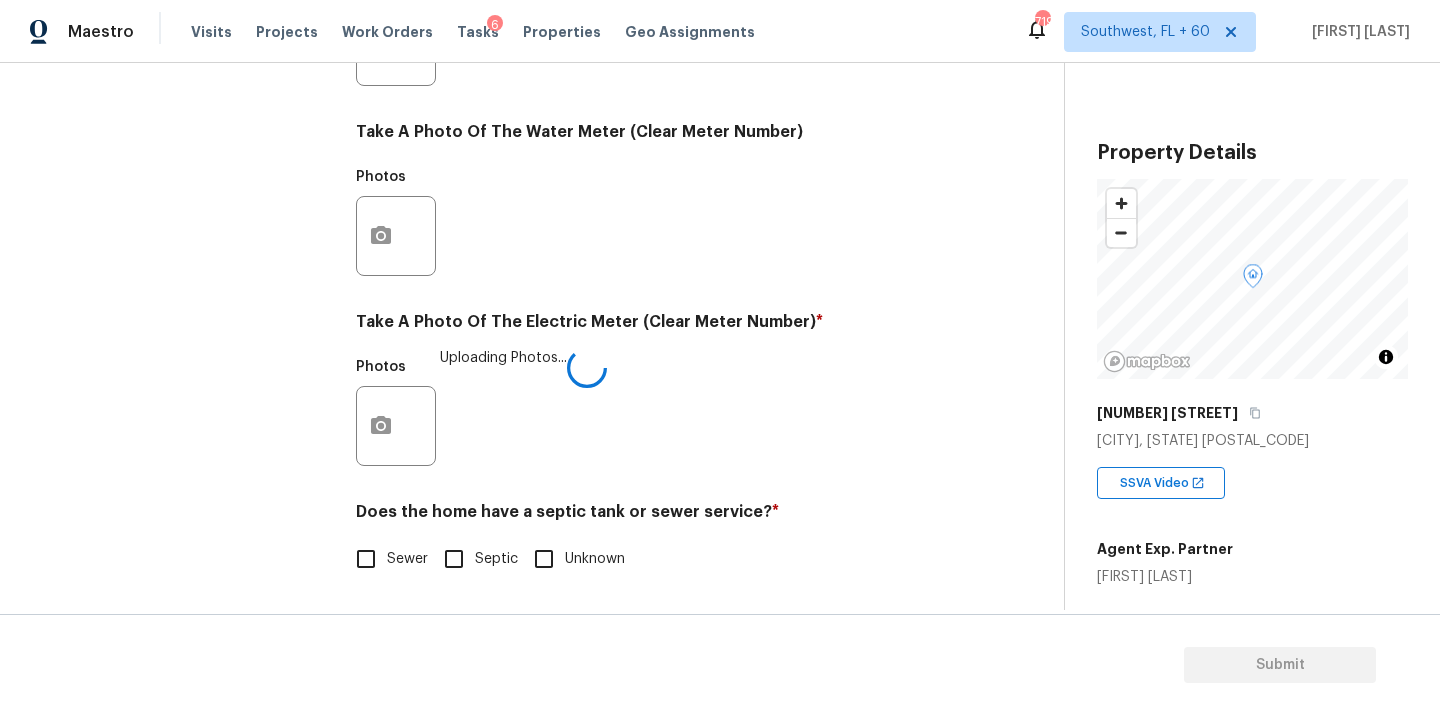 click on "Sewer" at bounding box center (366, 559) 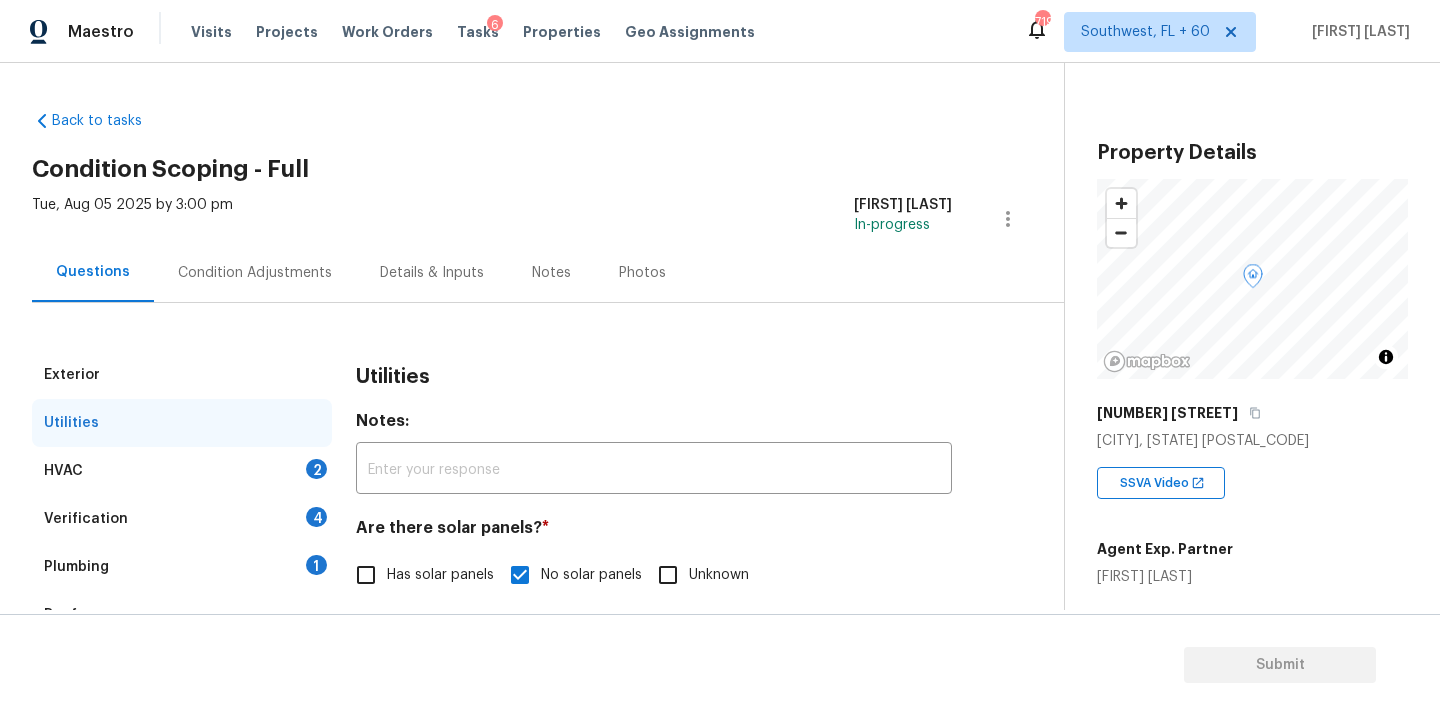scroll, scrollTop: 0, scrollLeft: 0, axis: both 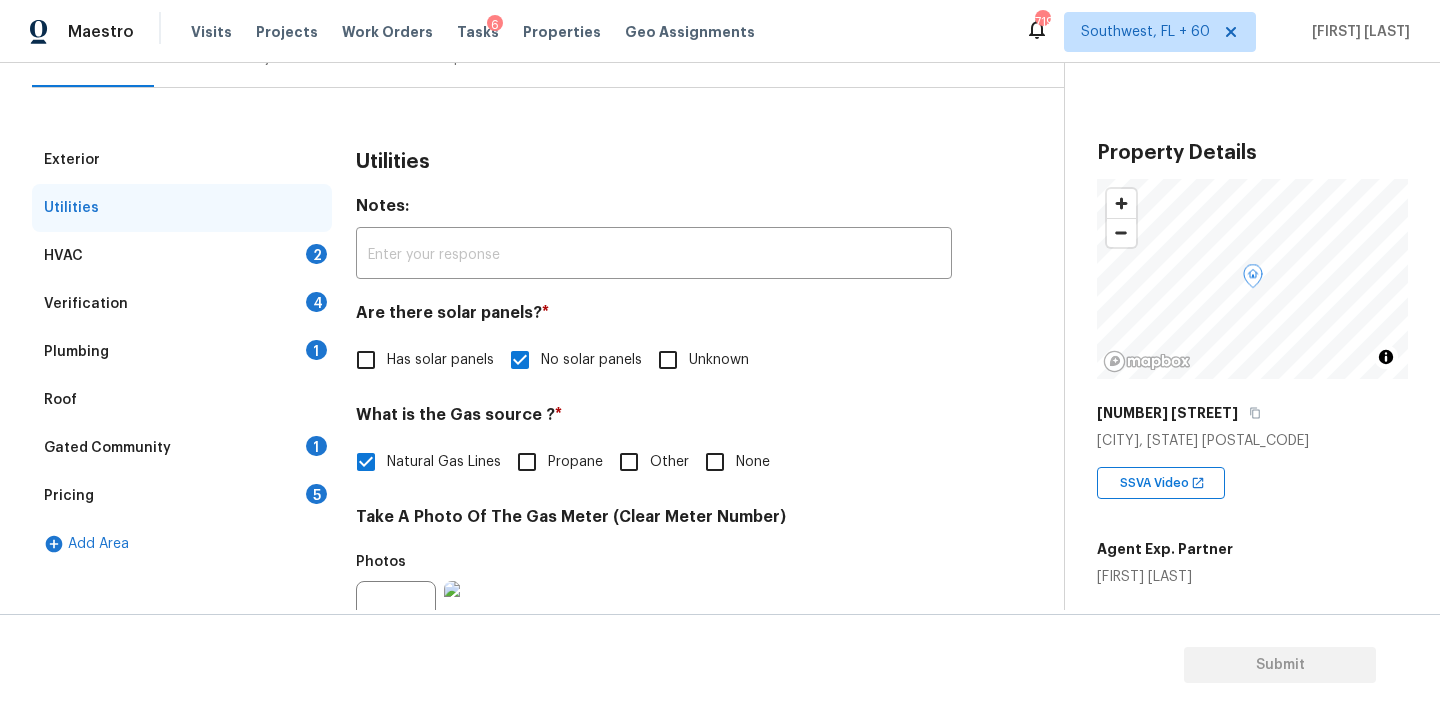 click on "HVAC 2" at bounding box center (182, 256) 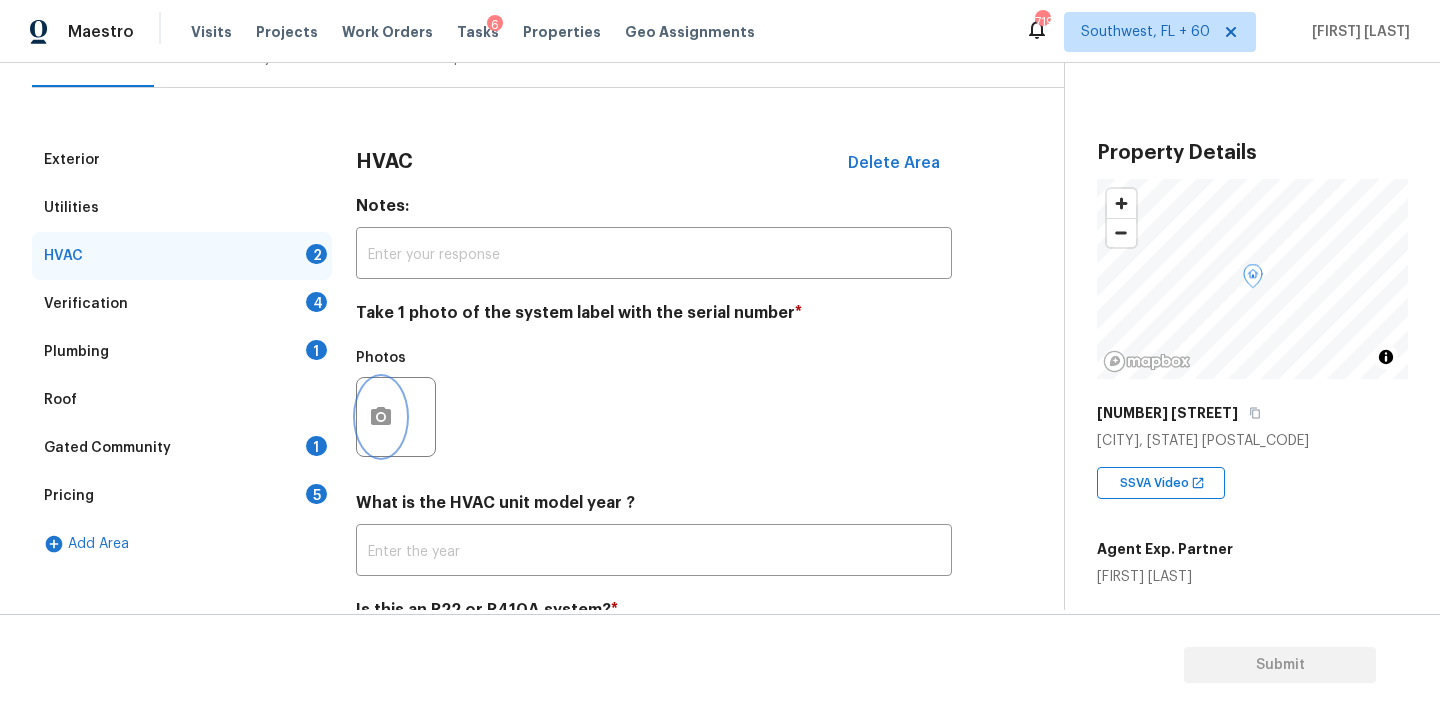 click 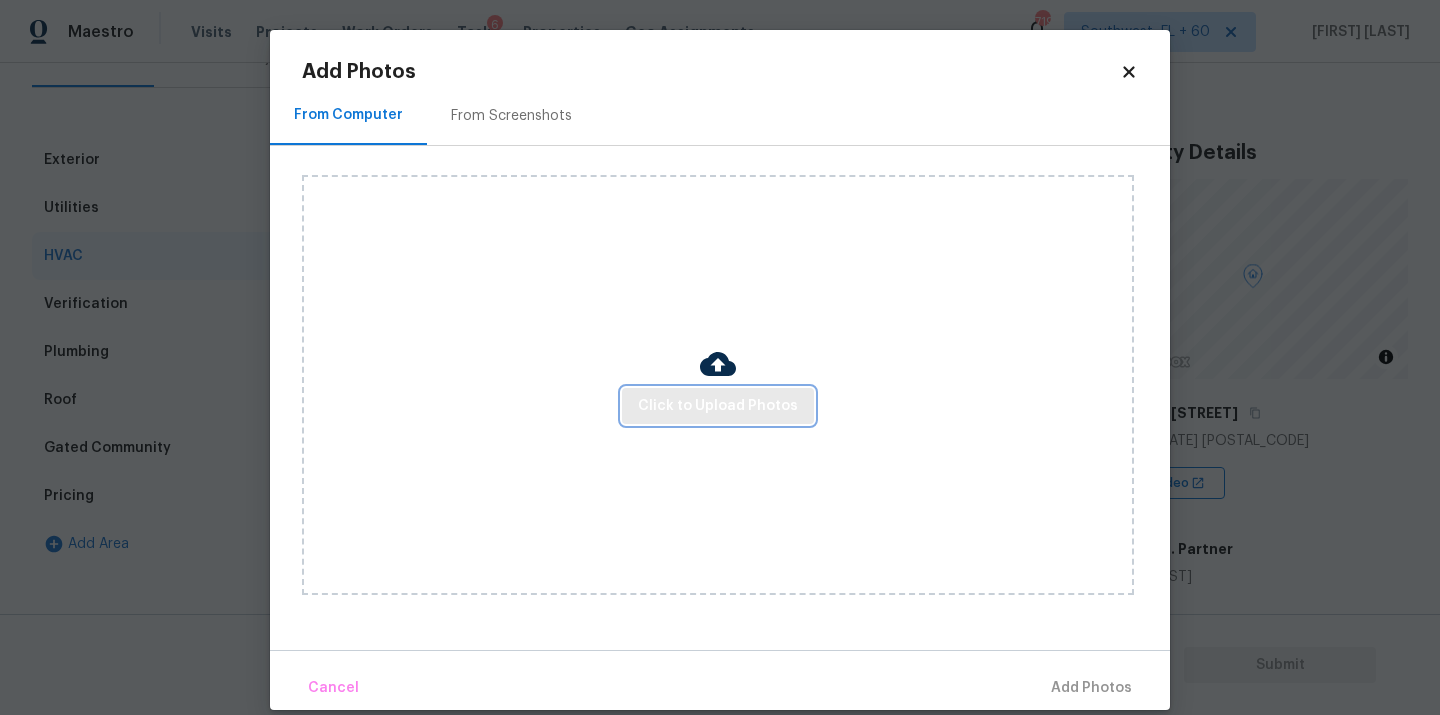 click on "Click to Upload Photos" at bounding box center [718, 406] 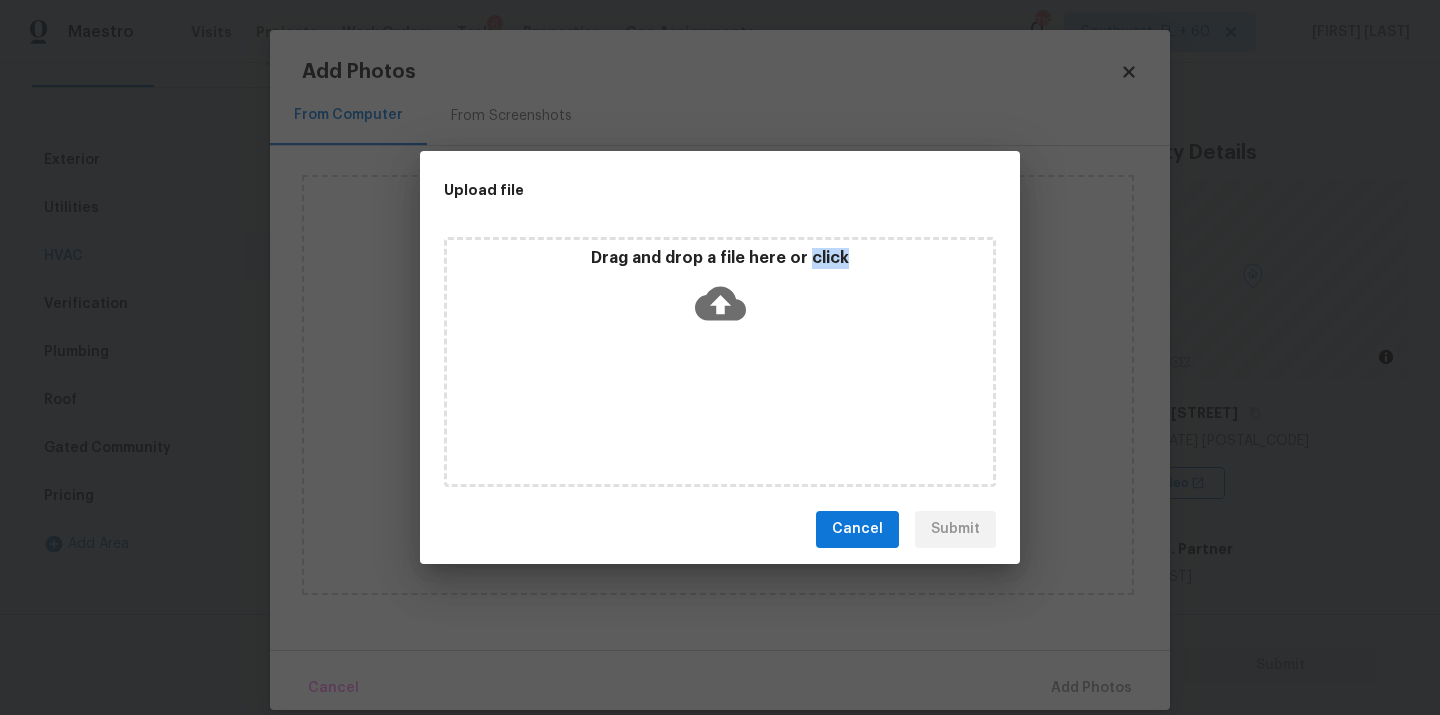 click on "Drag and drop a file here or click" at bounding box center (720, 362) 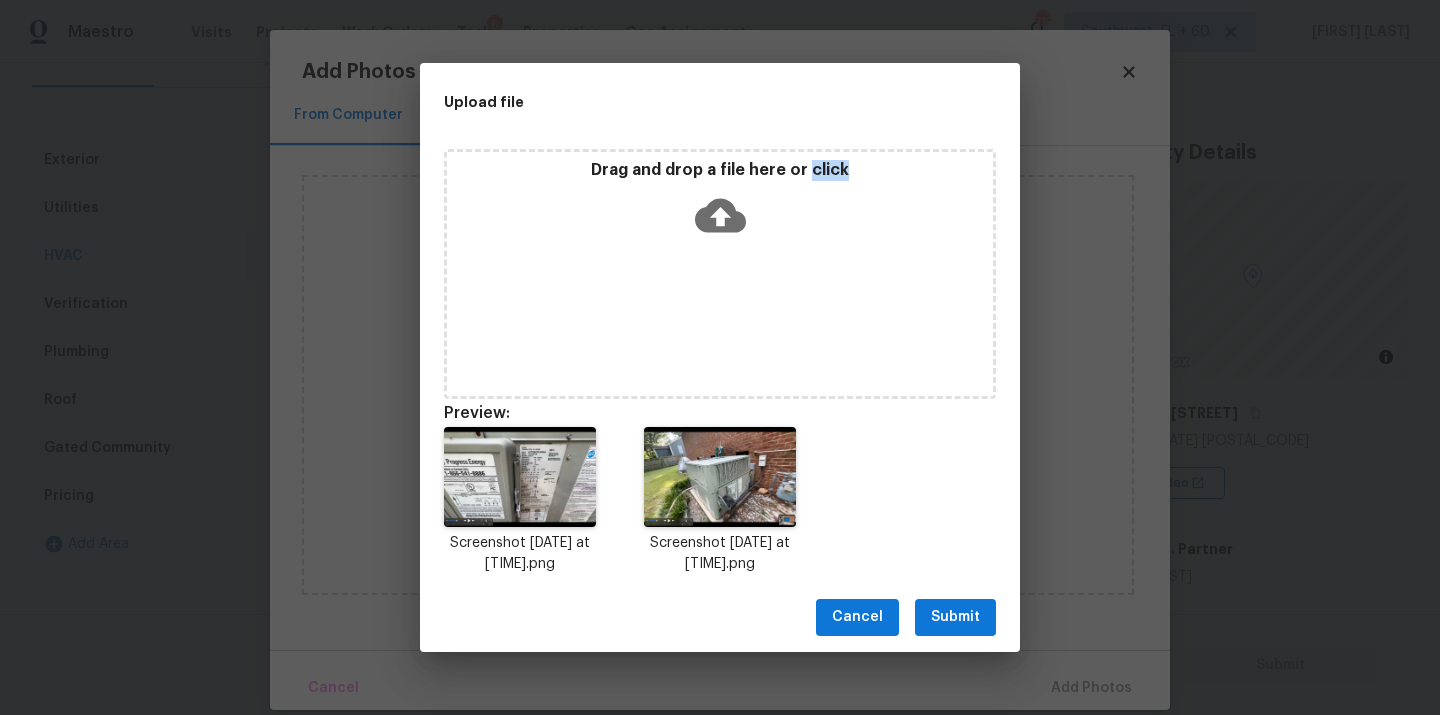 click on "Submit" at bounding box center (955, 617) 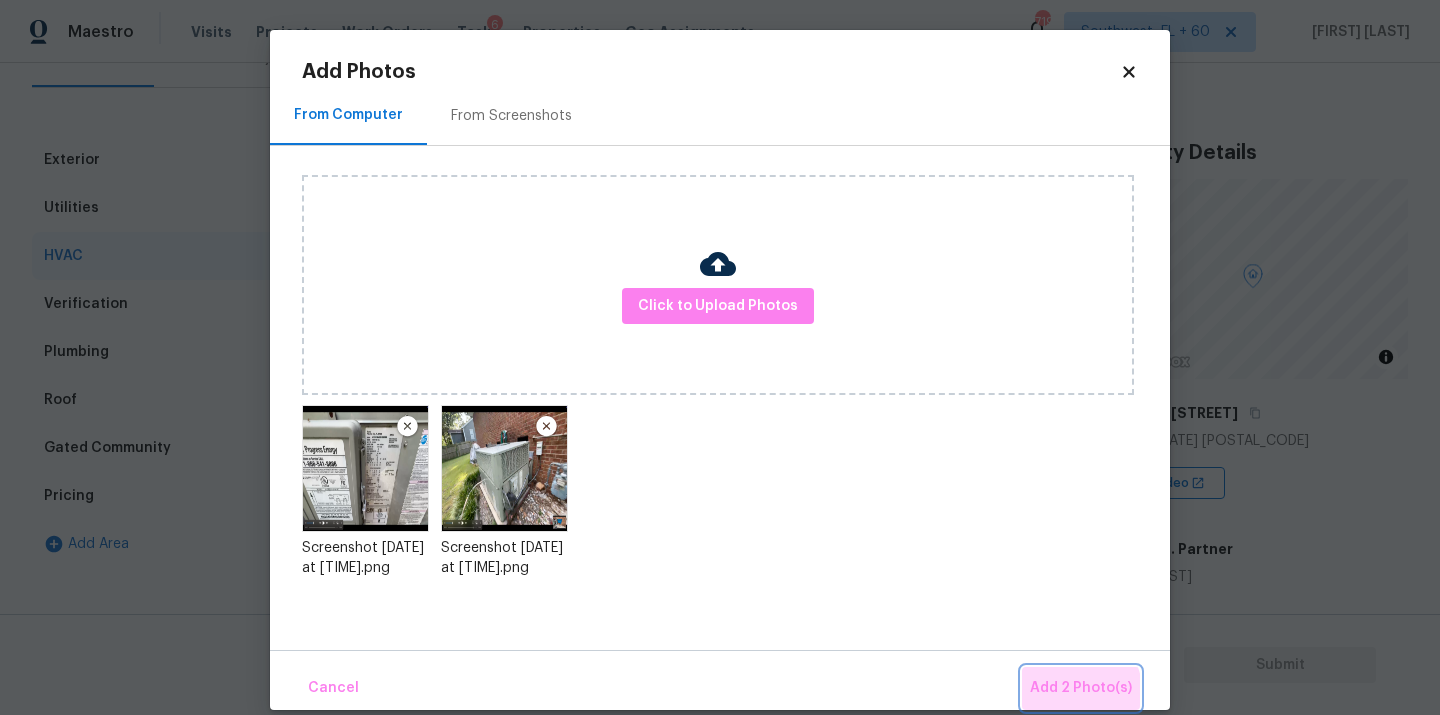 click on "Add 2 Photo(s)" at bounding box center [1081, 688] 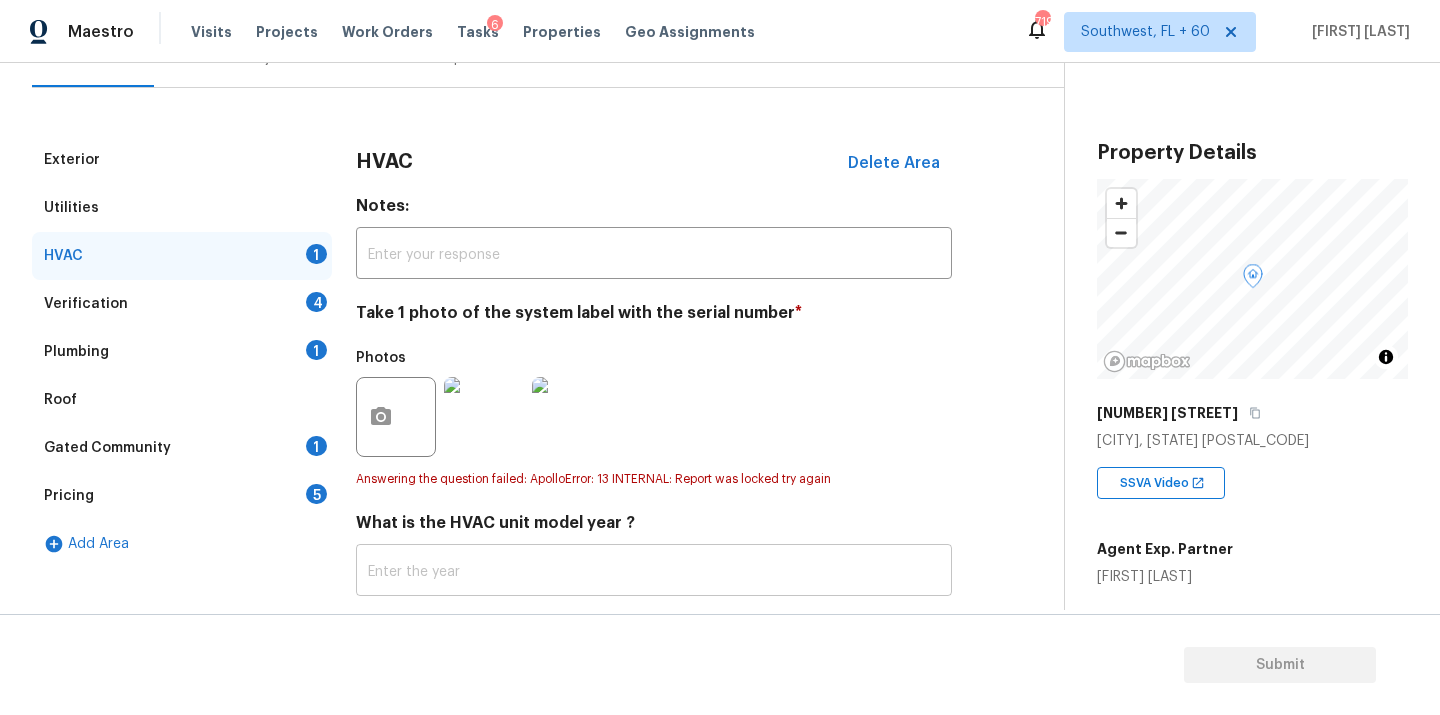 click at bounding box center (654, 572) 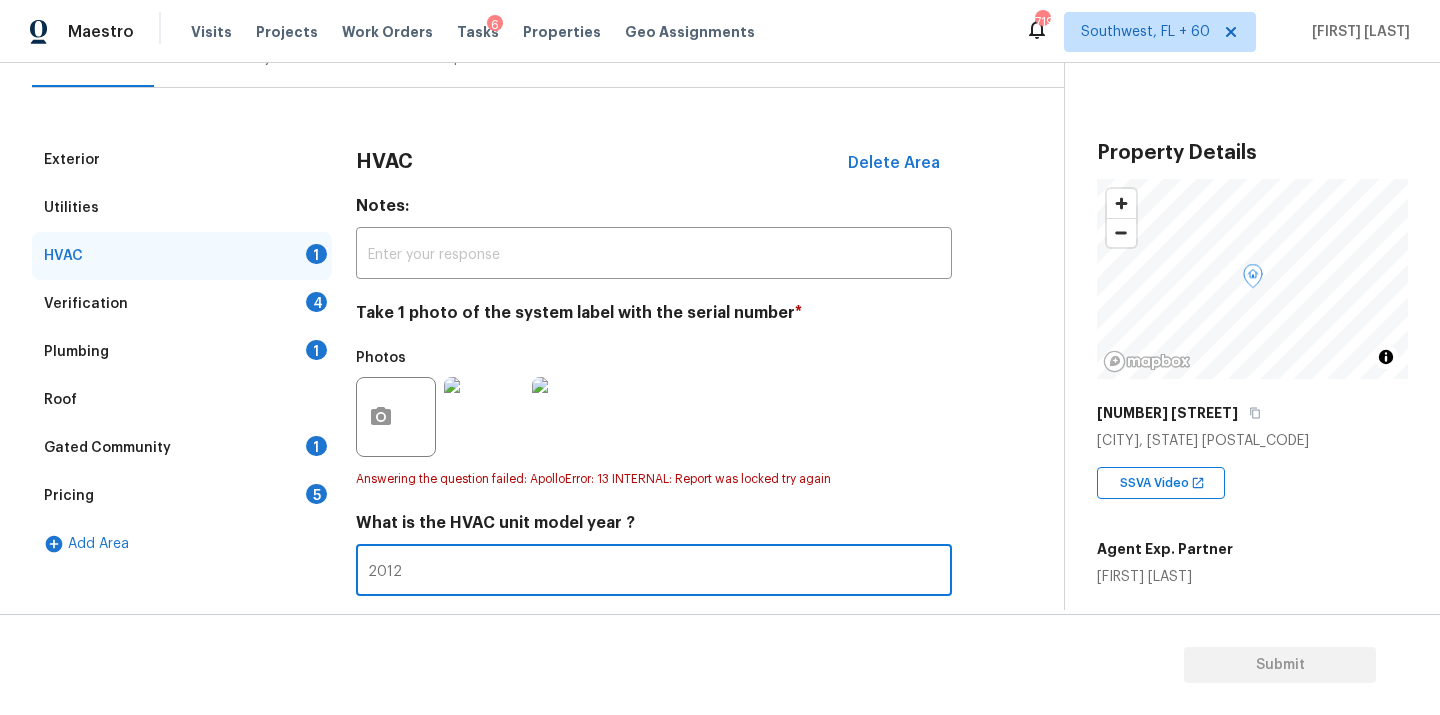 scroll, scrollTop: 334, scrollLeft: 0, axis: vertical 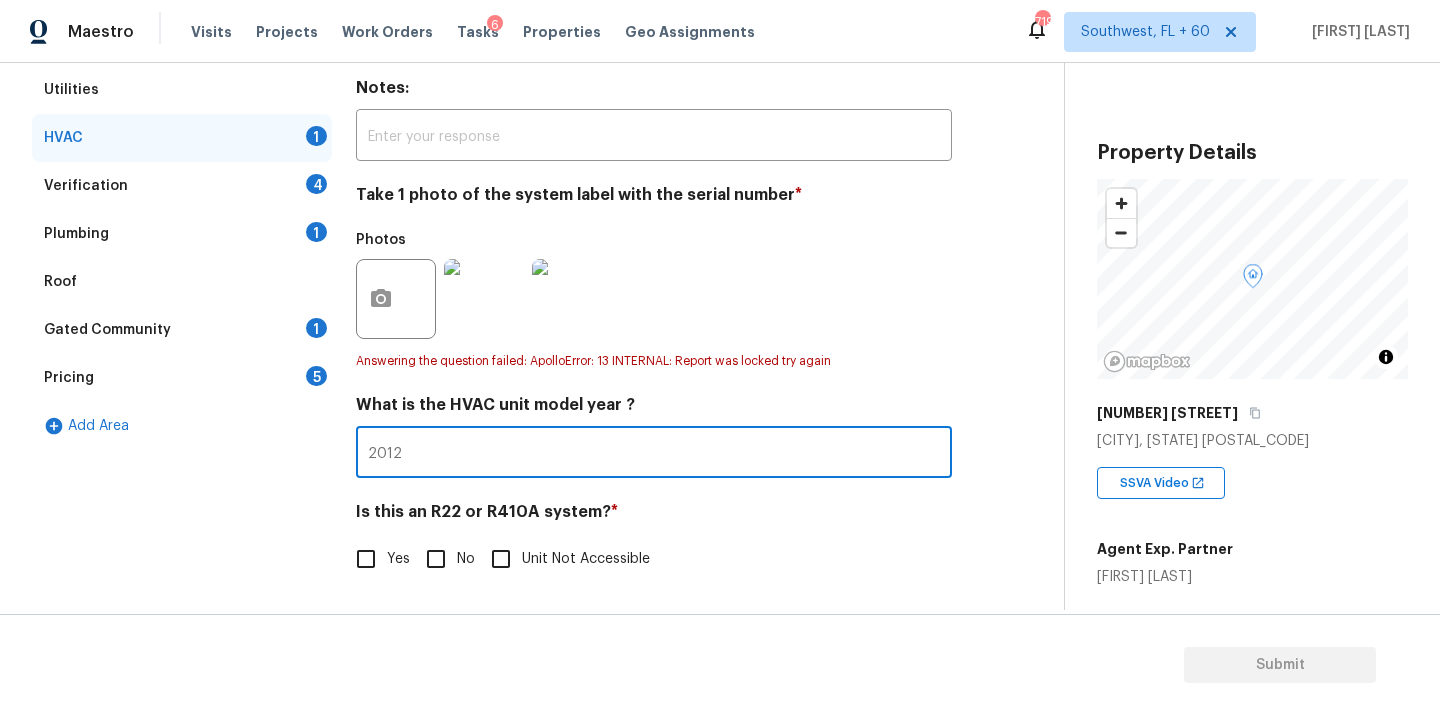 type on "2012" 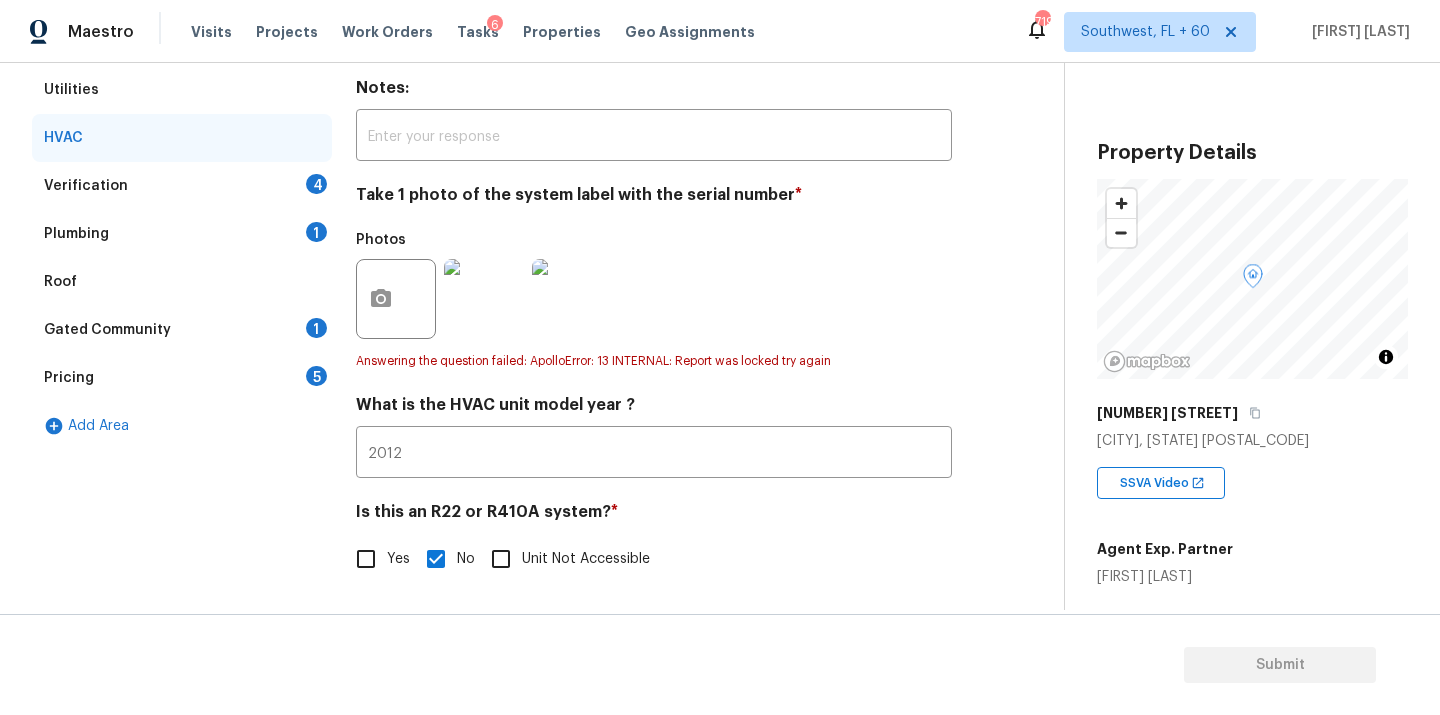 click on "Verification 4" at bounding box center (182, 186) 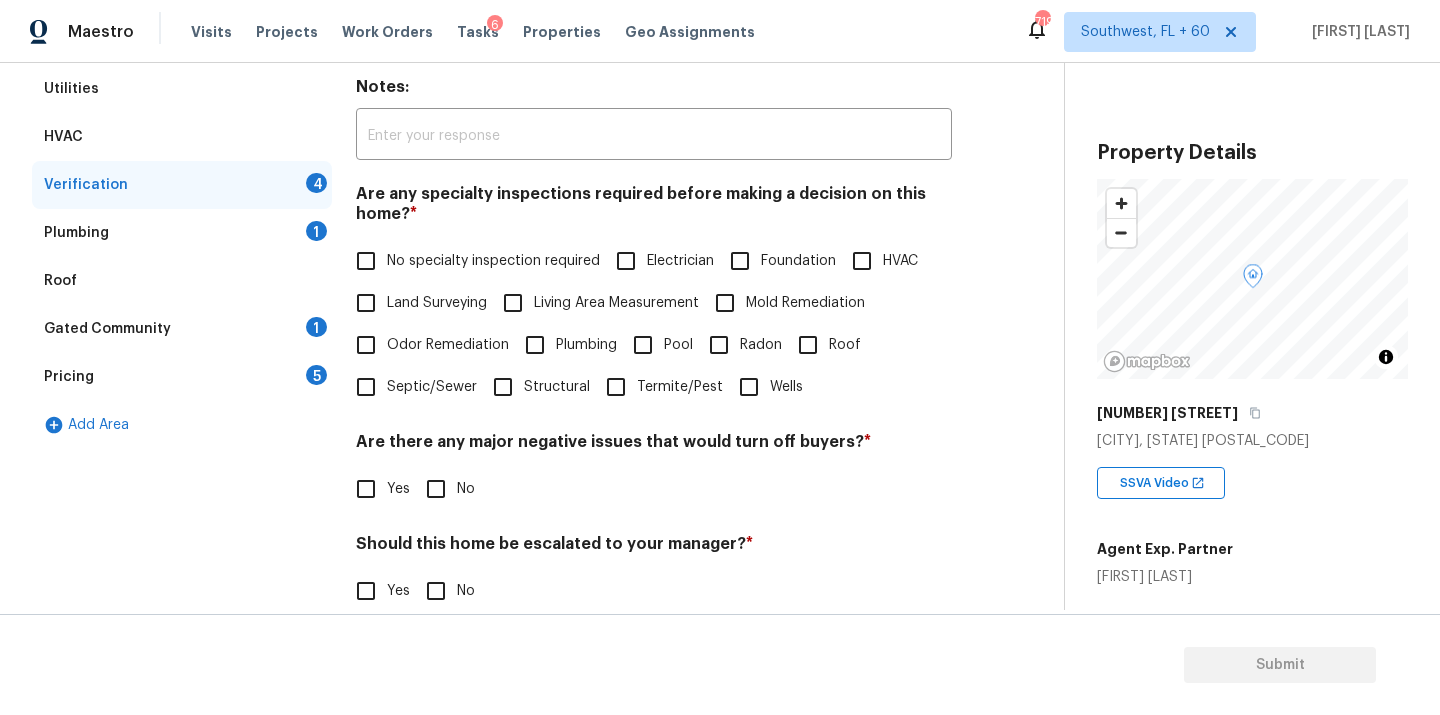 click on "No specialty inspection required" at bounding box center (472, 261) 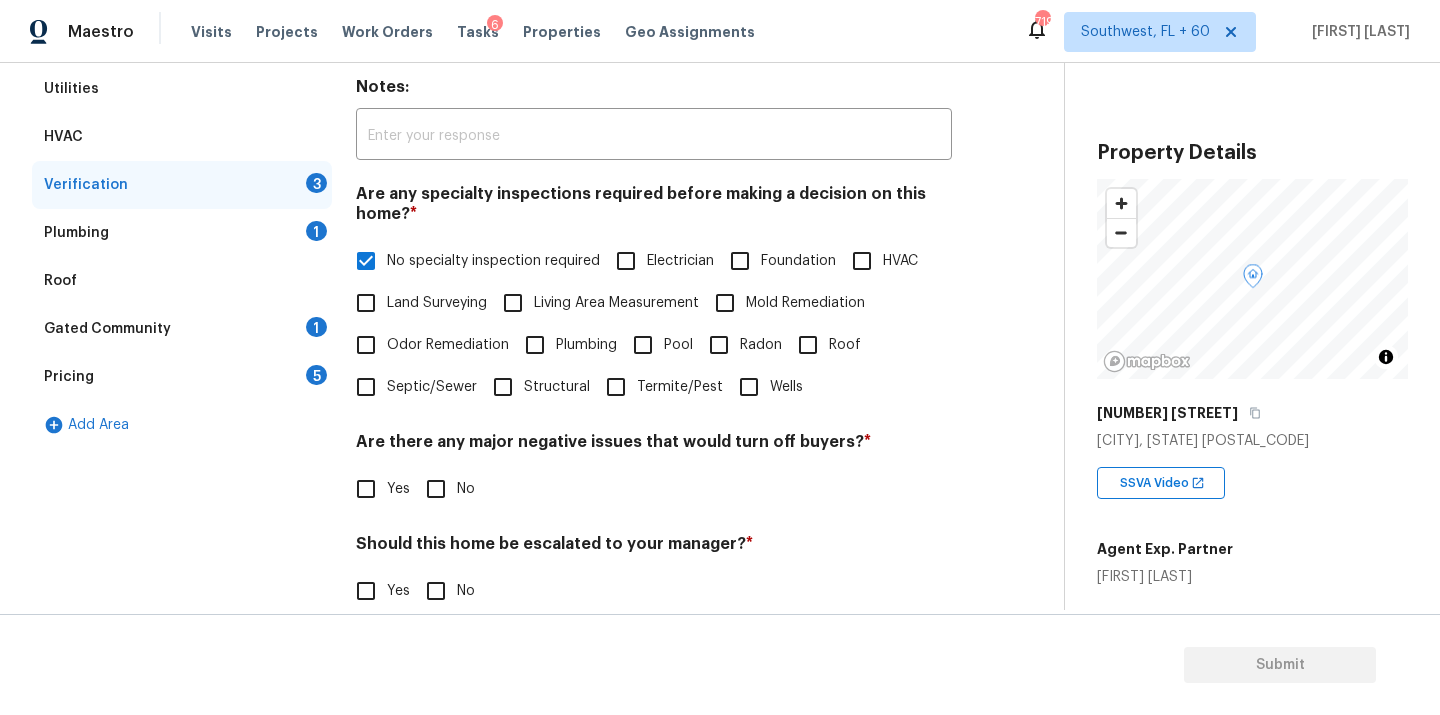click on "No" at bounding box center (436, 489) 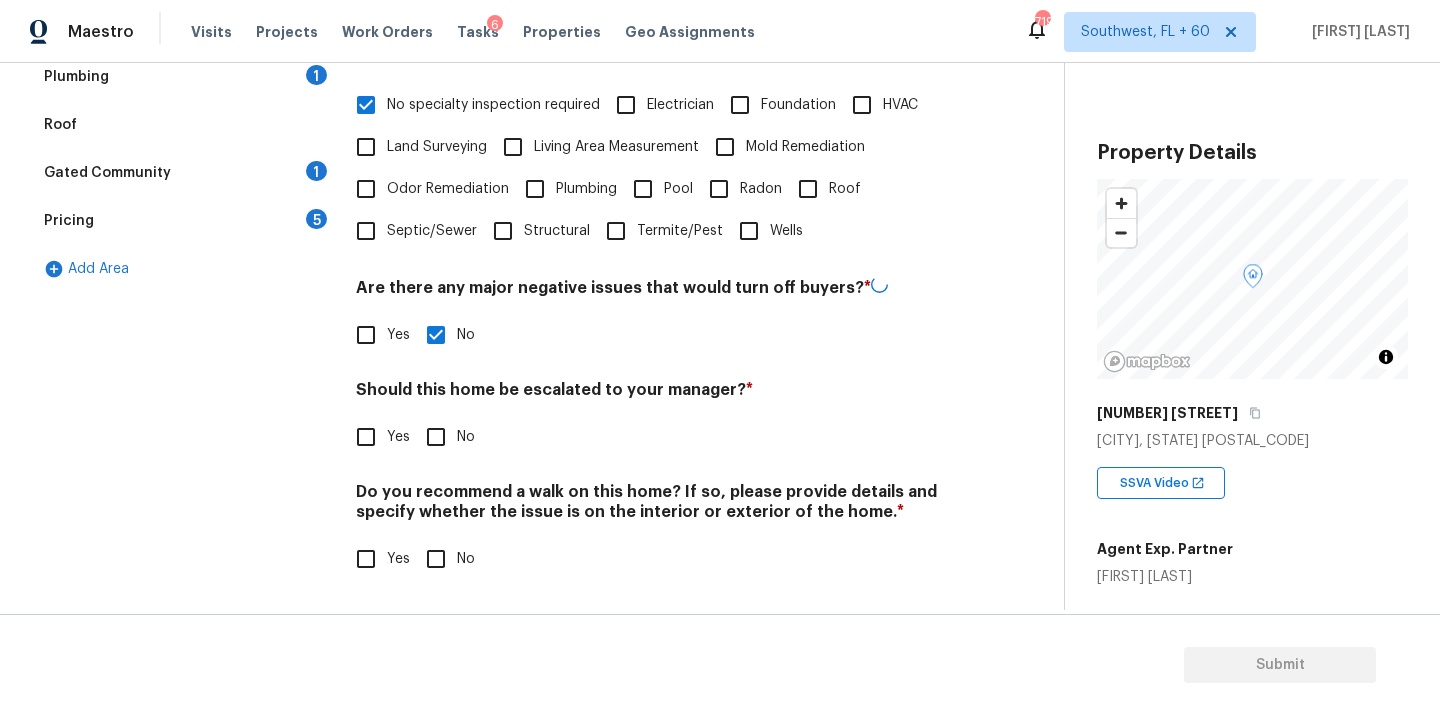 scroll, scrollTop: 488, scrollLeft: 0, axis: vertical 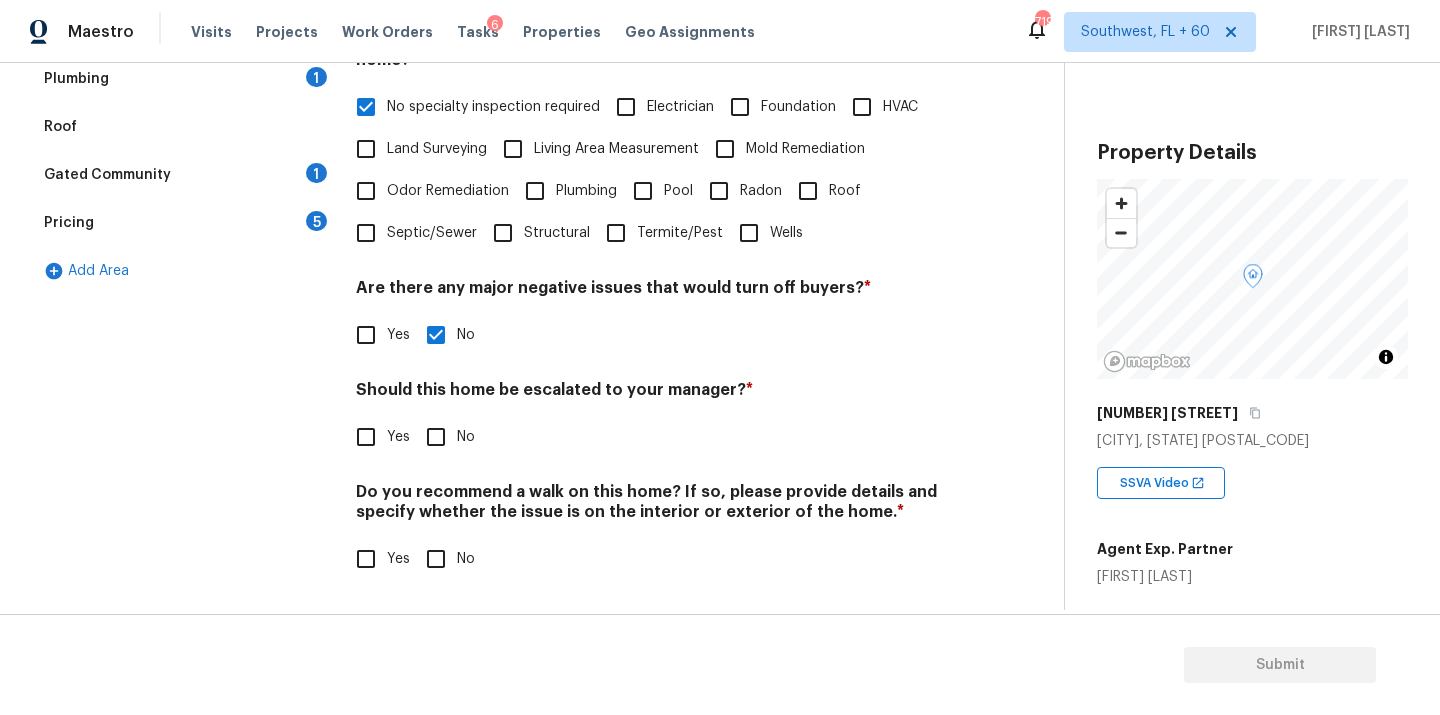 click on "Yes" at bounding box center [366, 437] 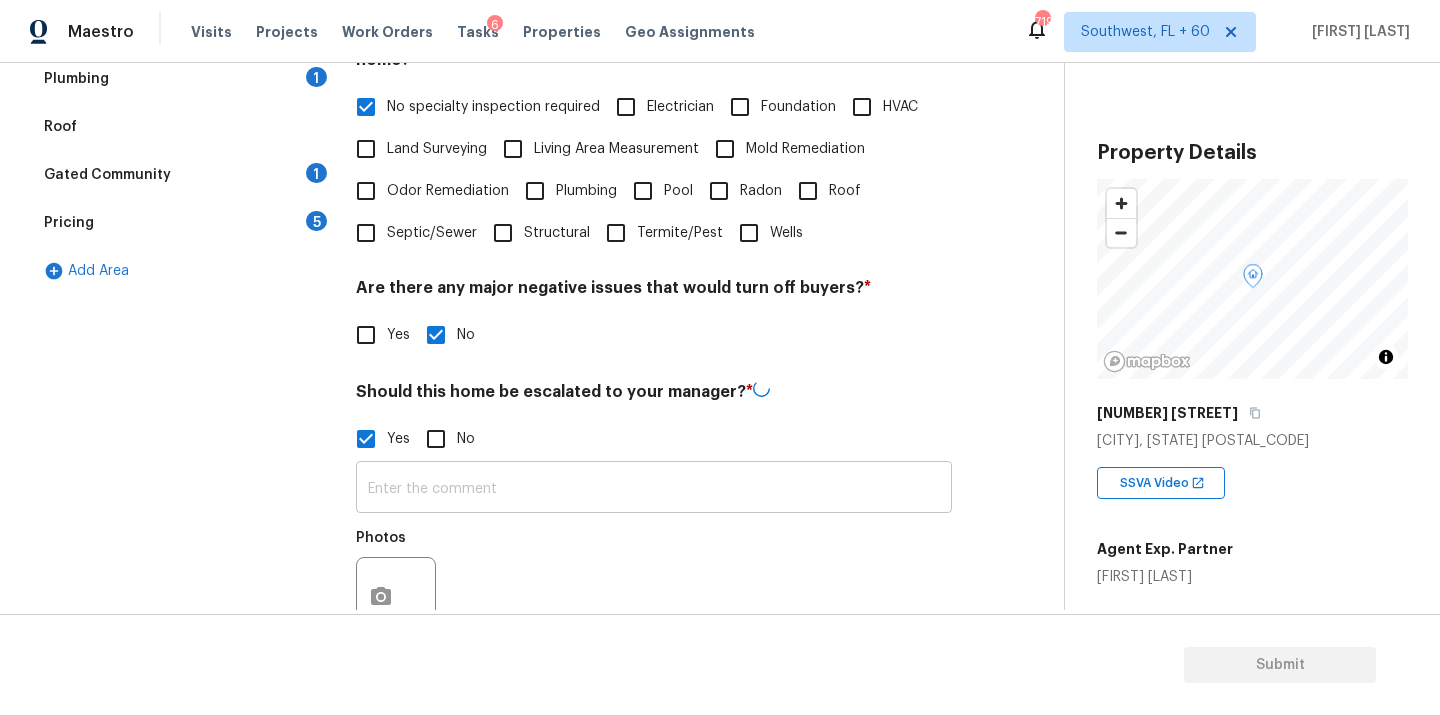 click at bounding box center (654, 489) 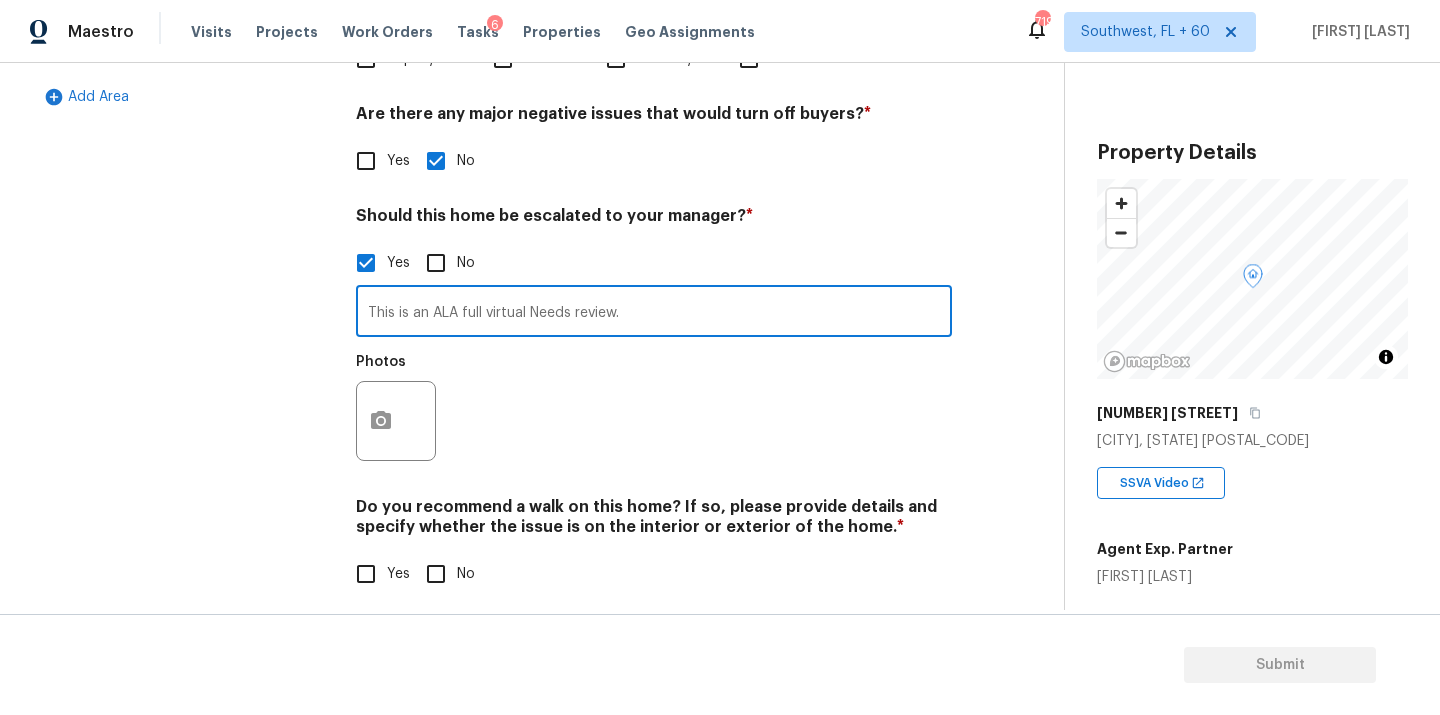 scroll, scrollTop: 678, scrollLeft: 0, axis: vertical 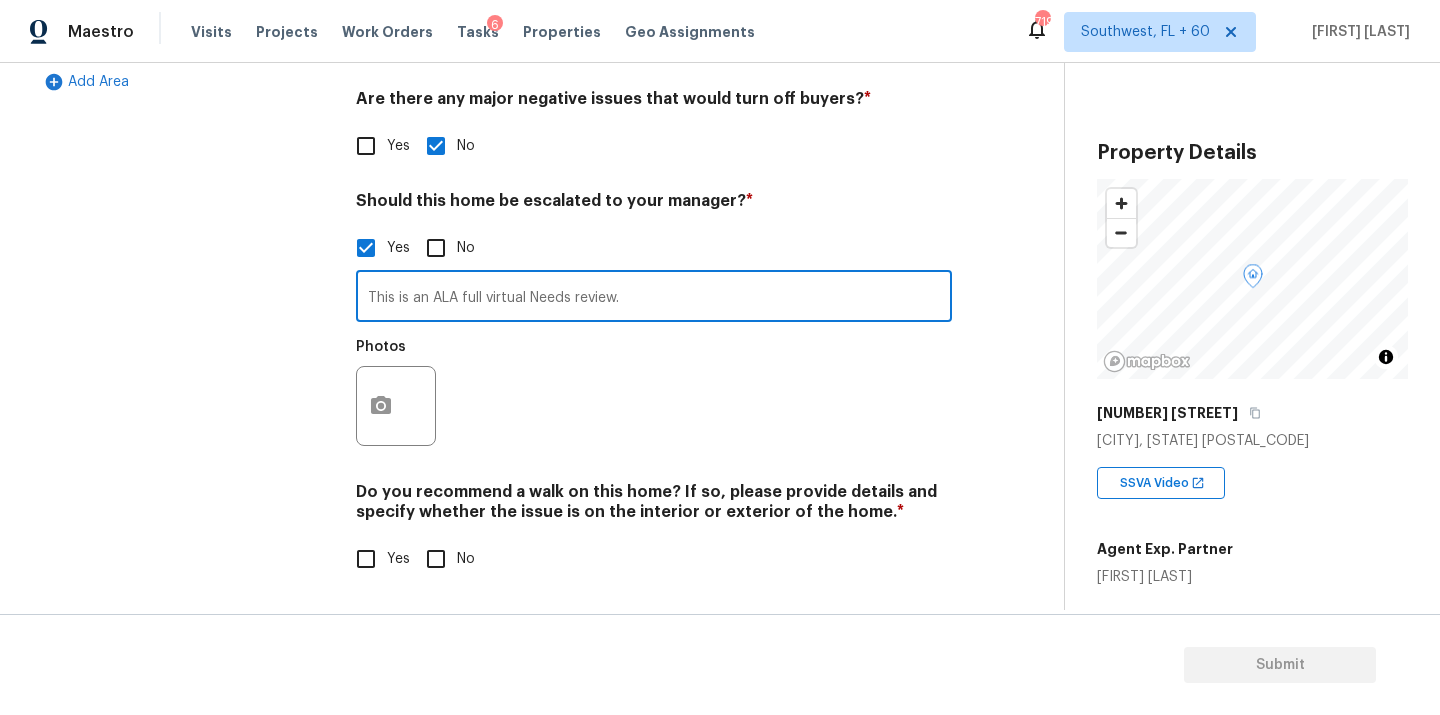 type on "This is an ALA full virtual Needs review." 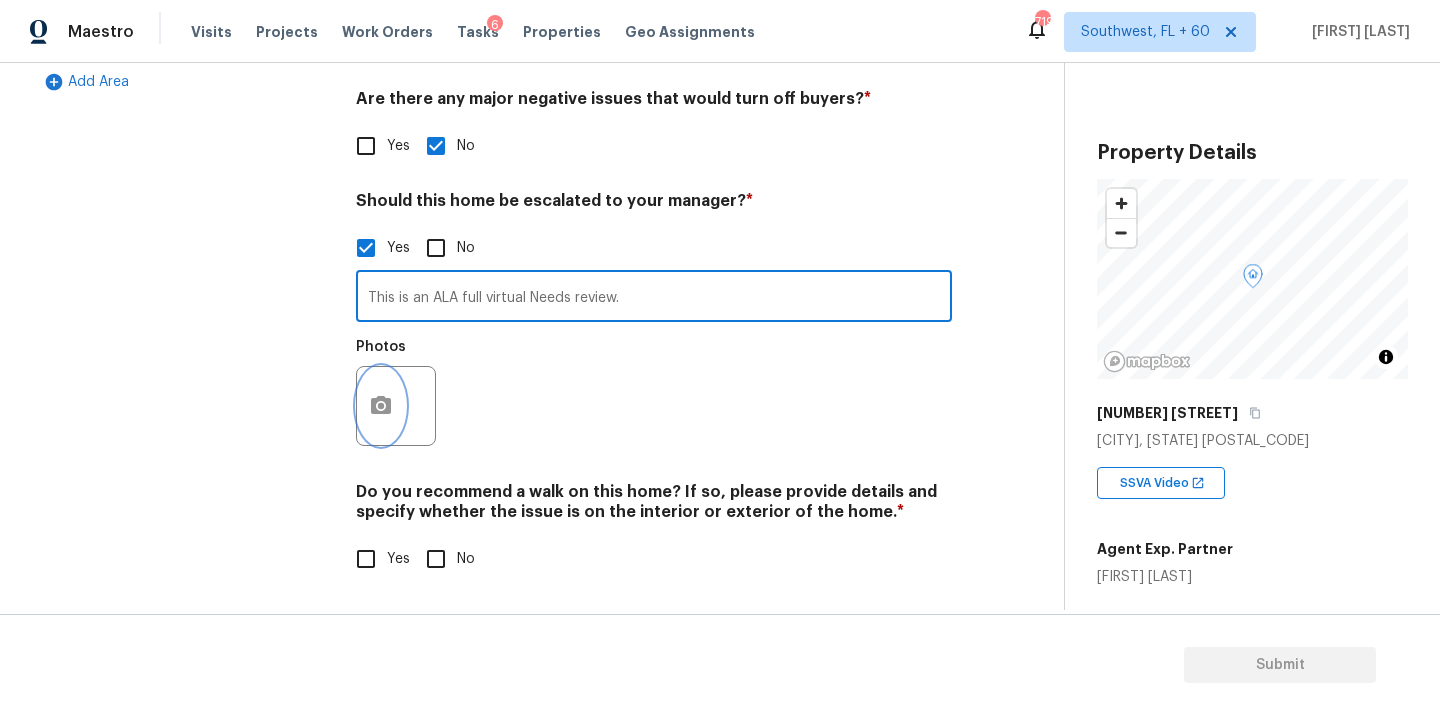 click at bounding box center [381, 406] 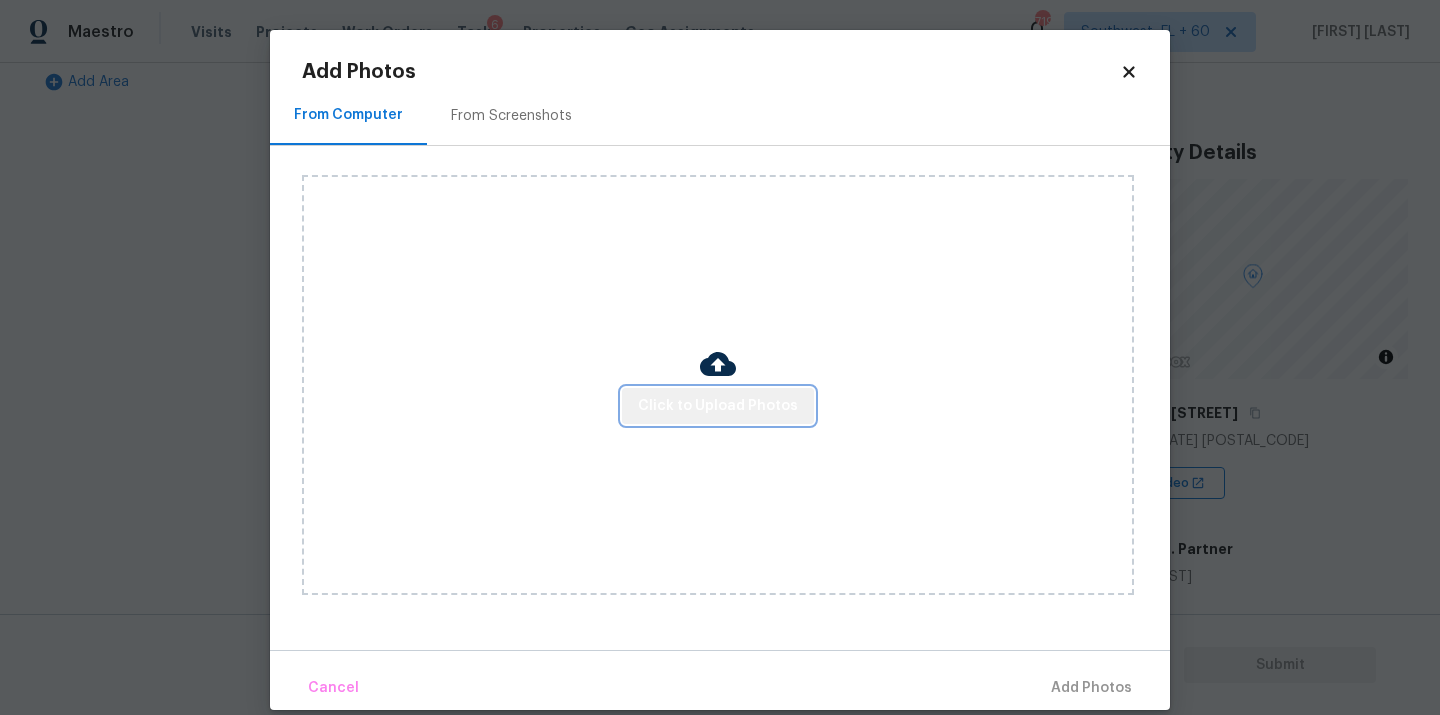 click on "Click to Upload Photos" at bounding box center [718, 406] 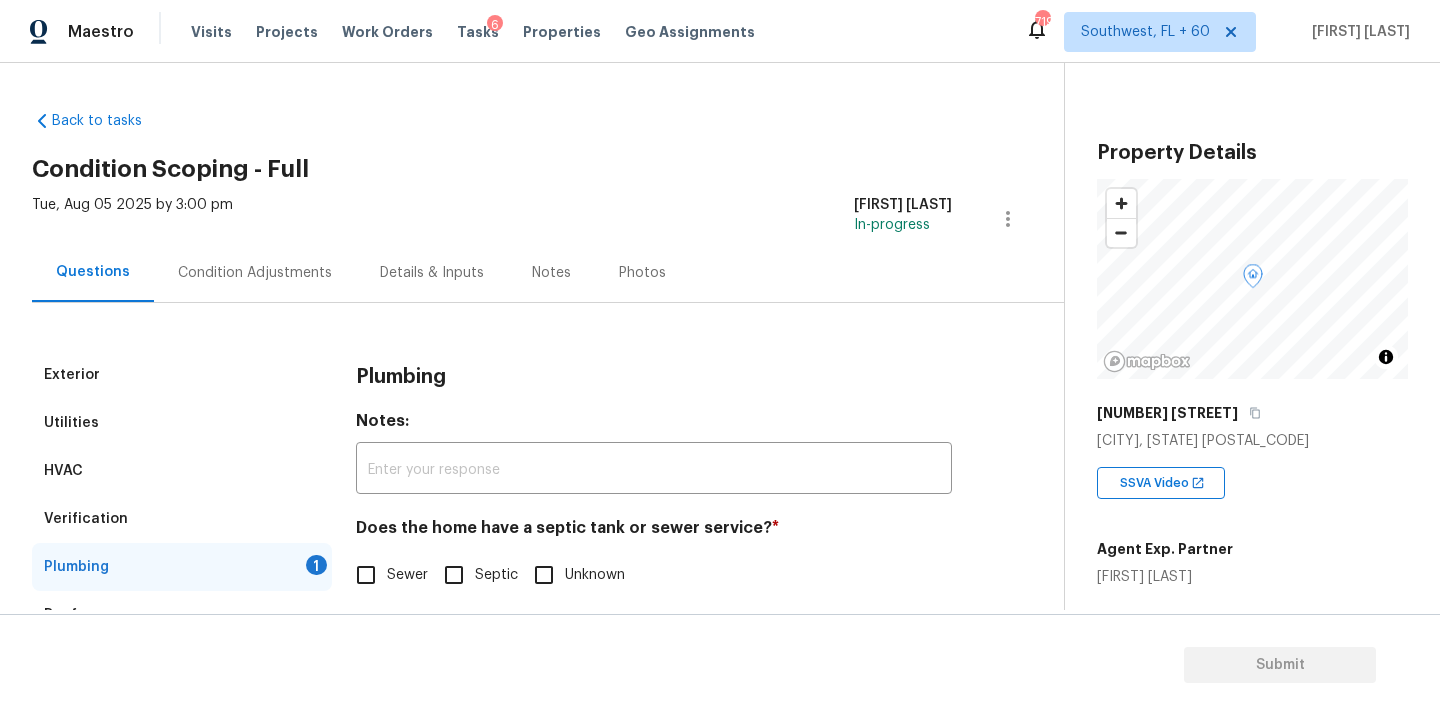 scroll, scrollTop: 0, scrollLeft: 0, axis: both 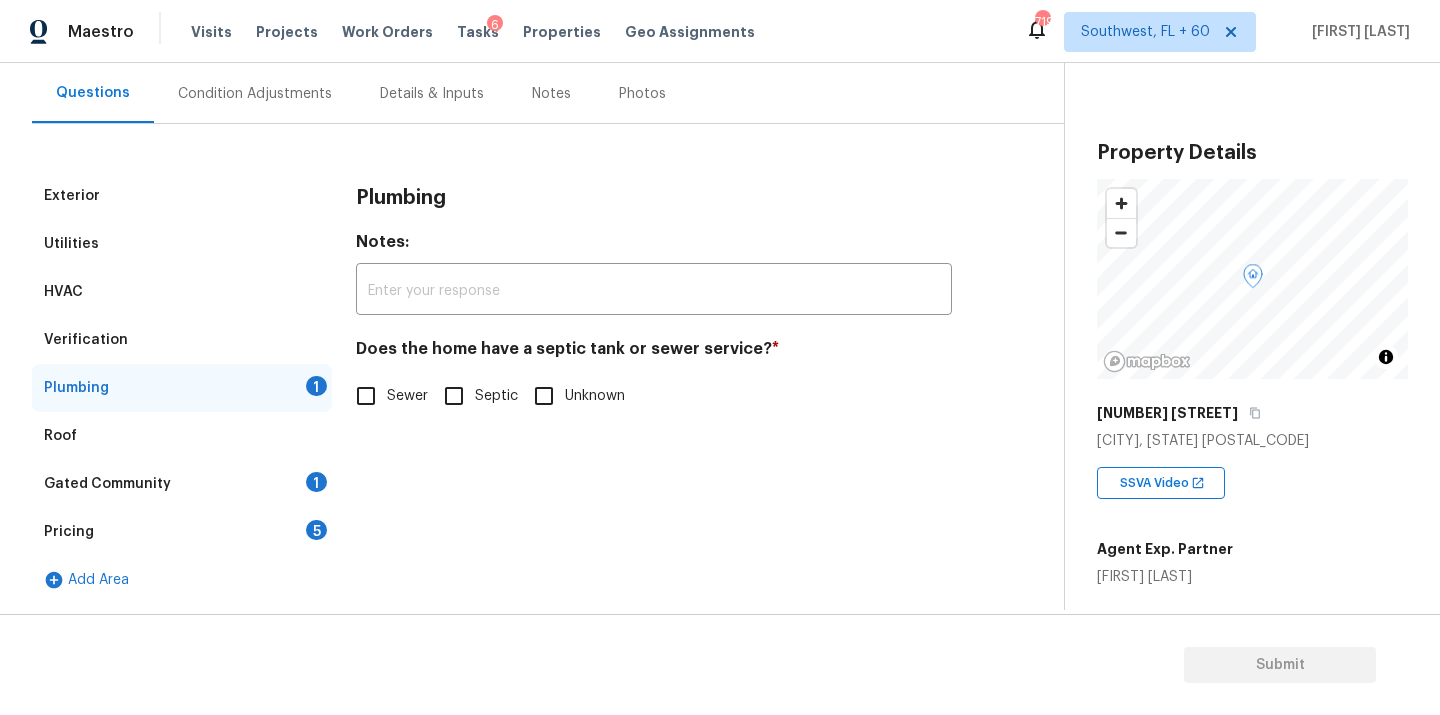 click on "Sewer" at bounding box center [366, 396] 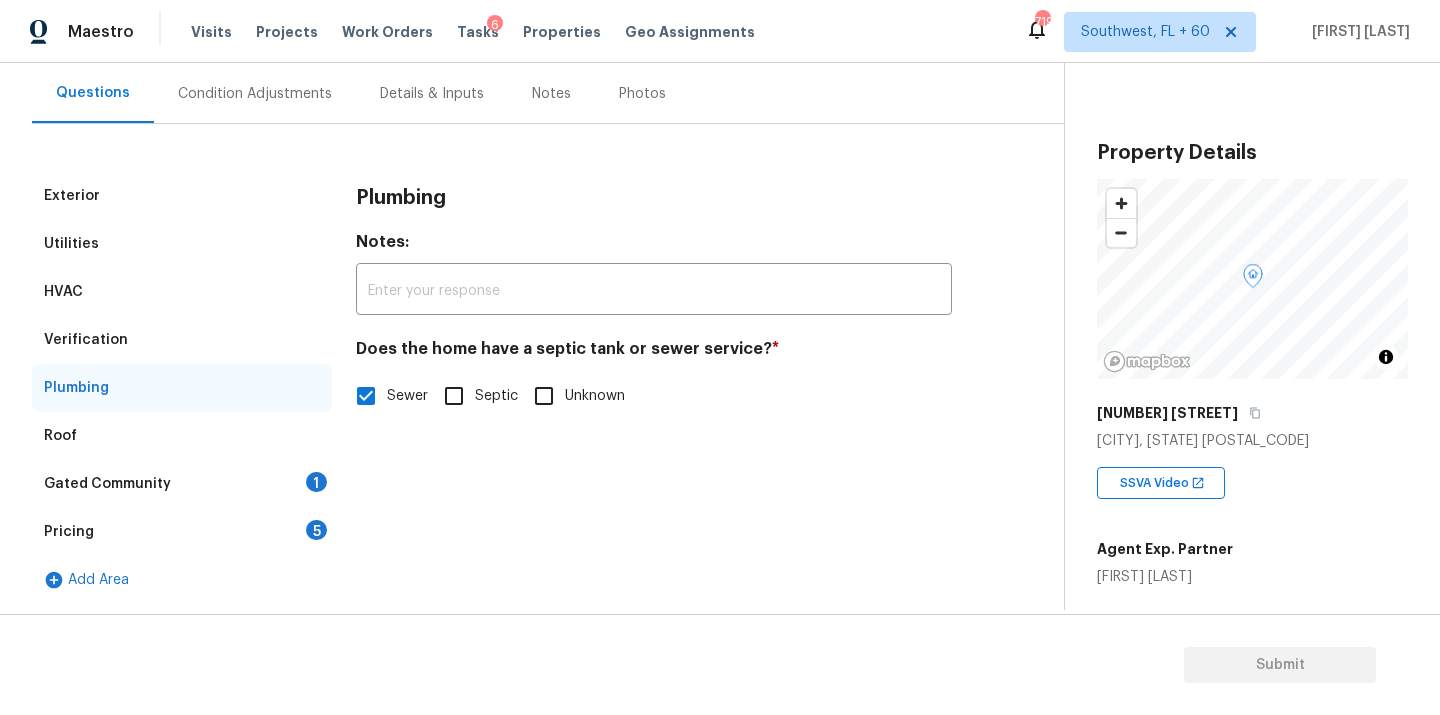 click on "1" at bounding box center [316, 482] 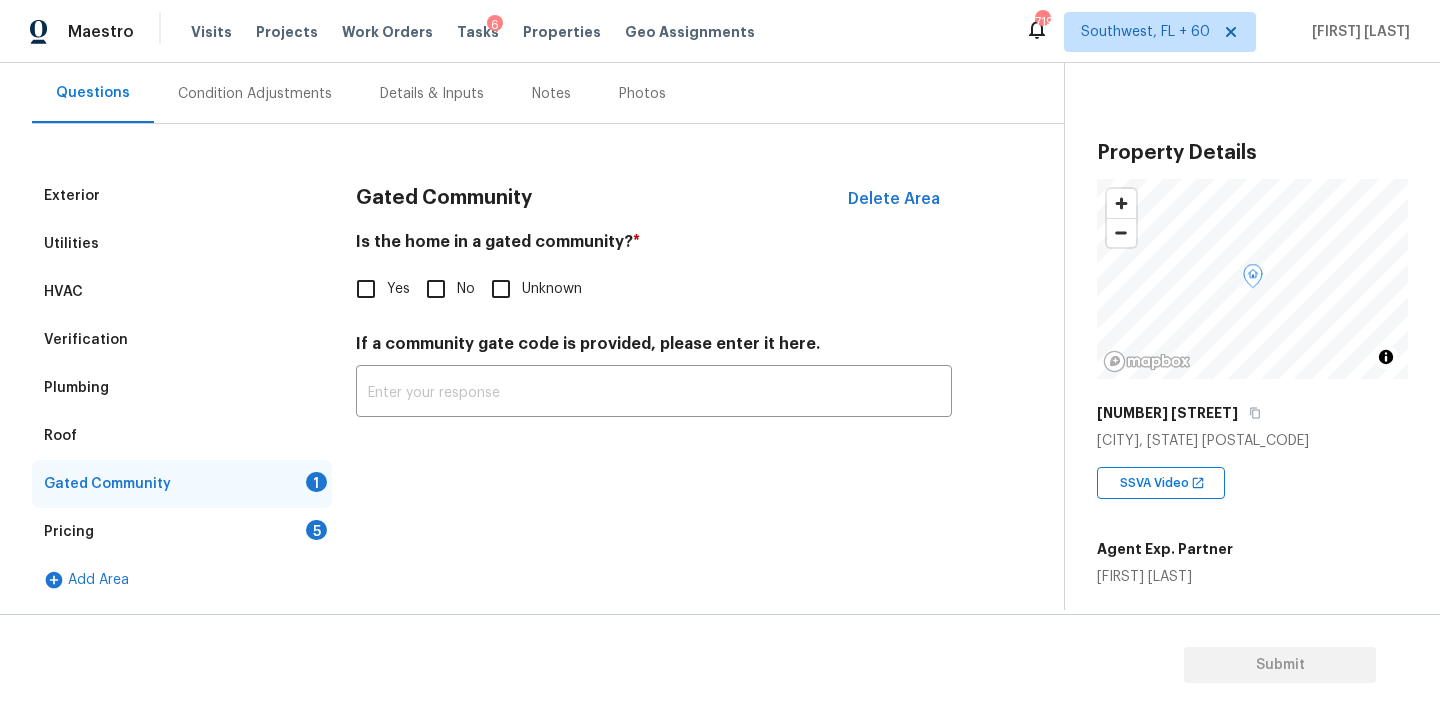 click on "No" at bounding box center (436, 289) 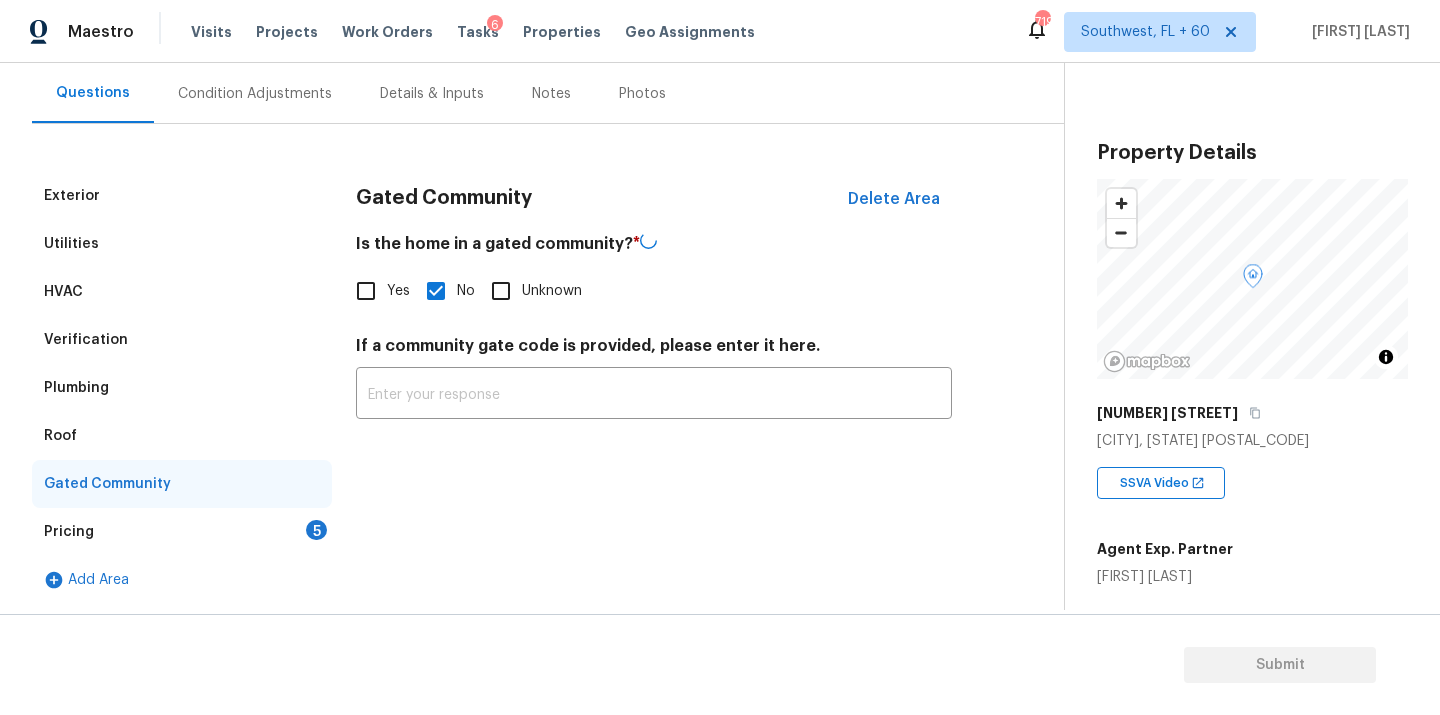 click on "5" at bounding box center (316, 530) 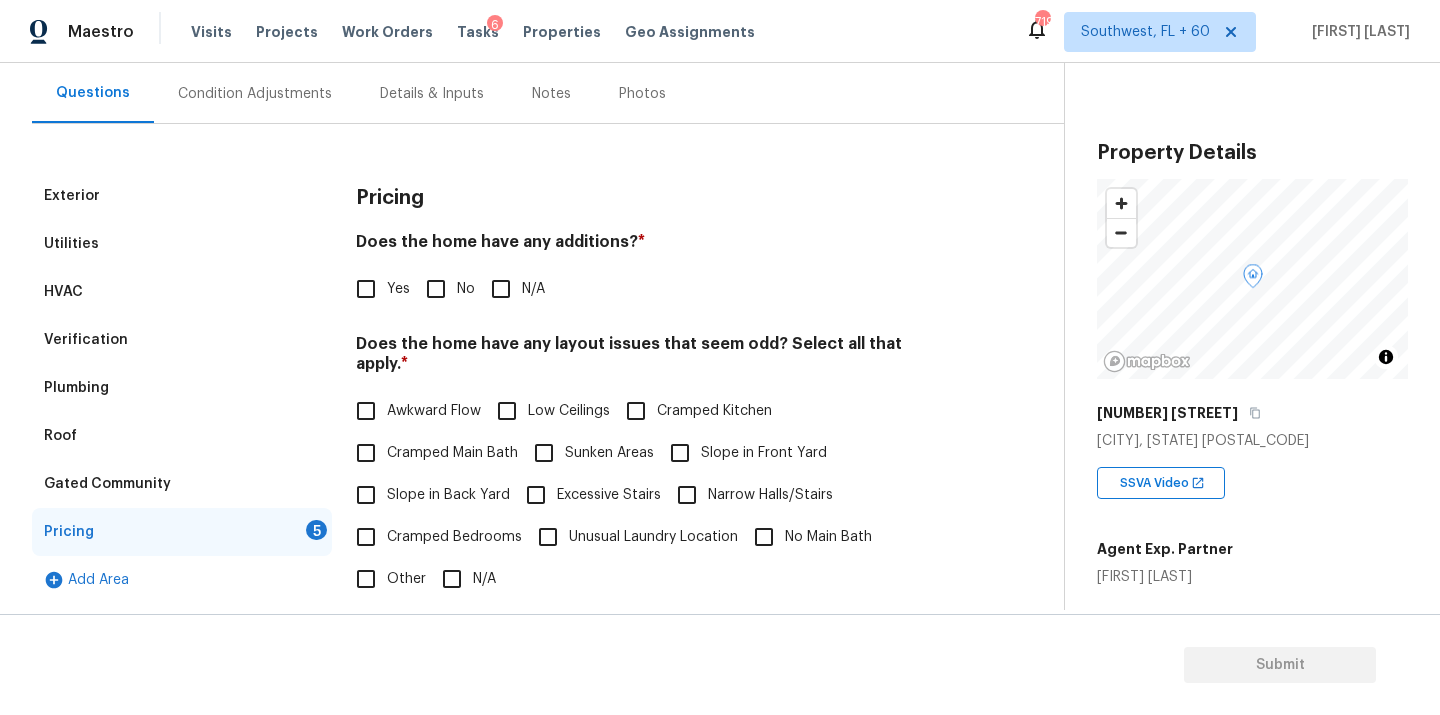 click on "No" at bounding box center (436, 289) 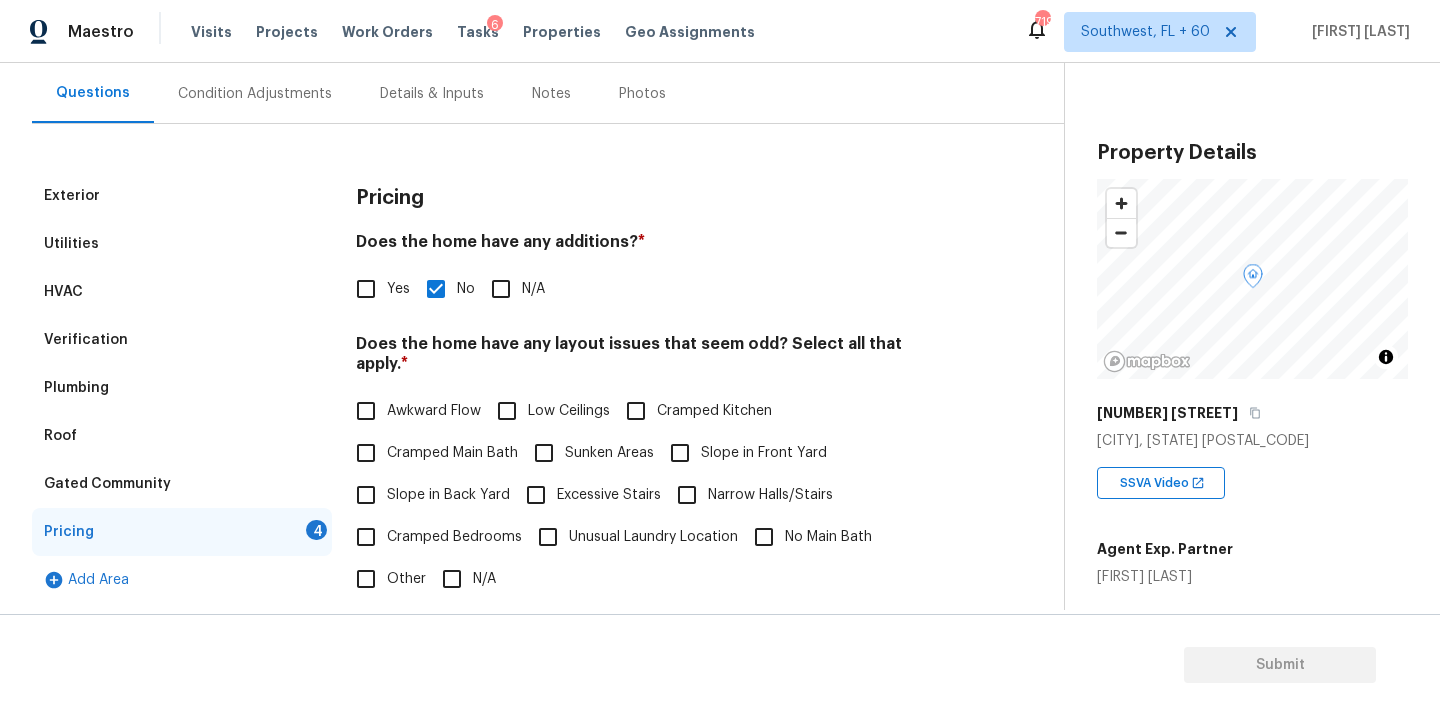 click on "Other" at bounding box center [406, 579] 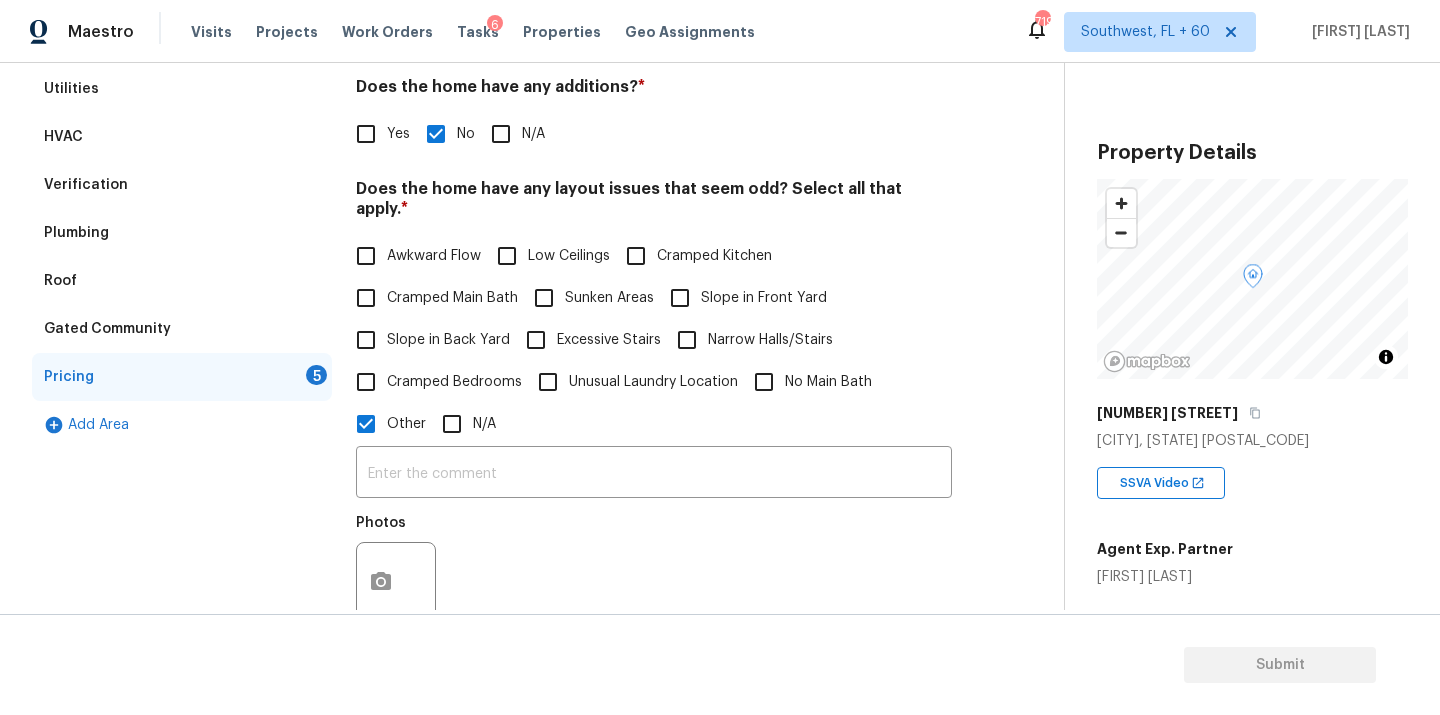 scroll, scrollTop: 420, scrollLeft: 0, axis: vertical 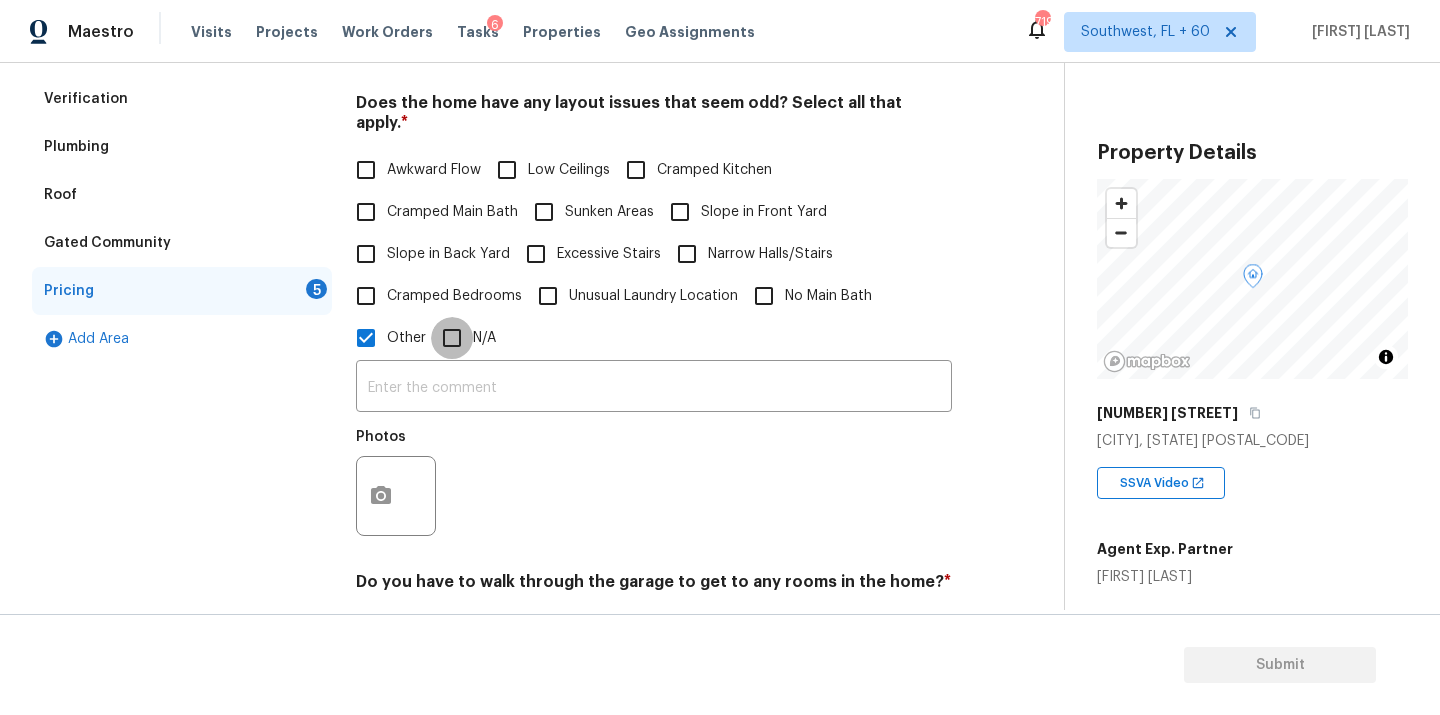 click on "N/A" at bounding box center [452, 338] 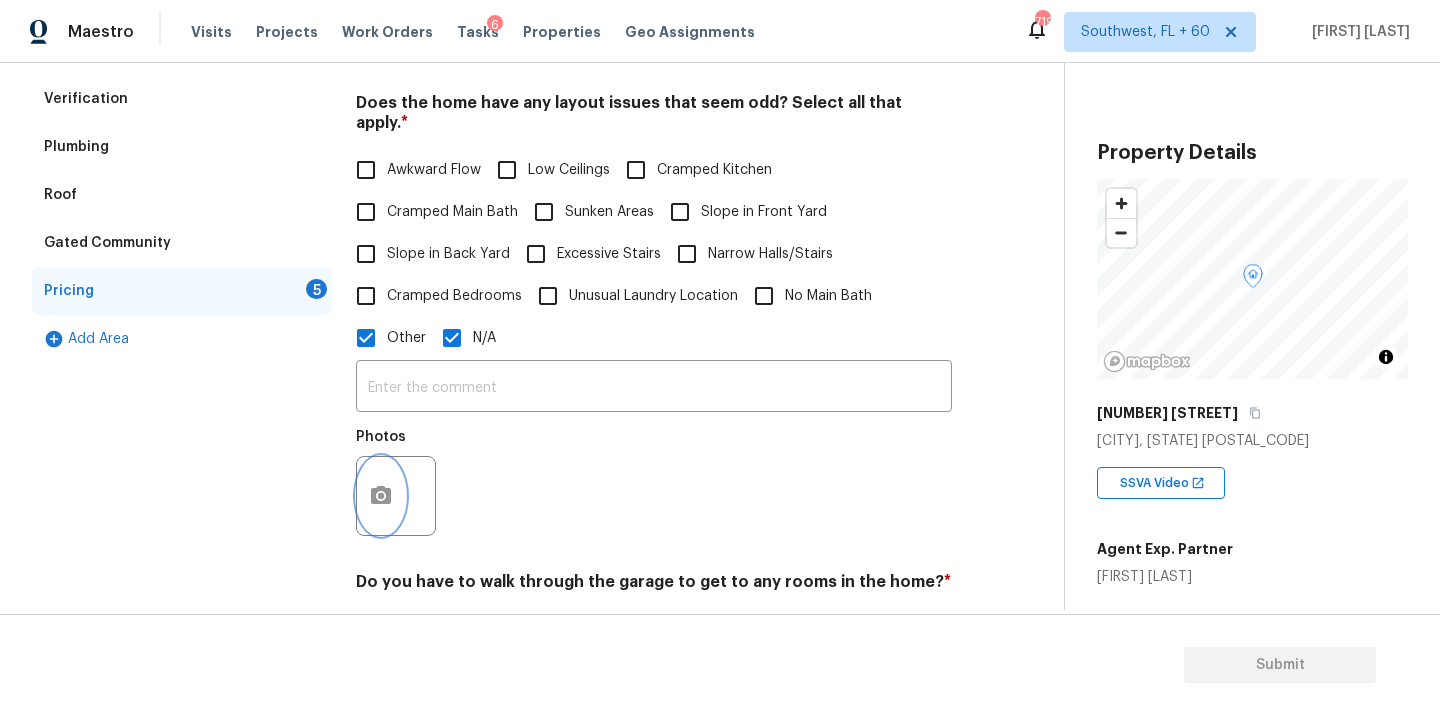 click at bounding box center [381, 496] 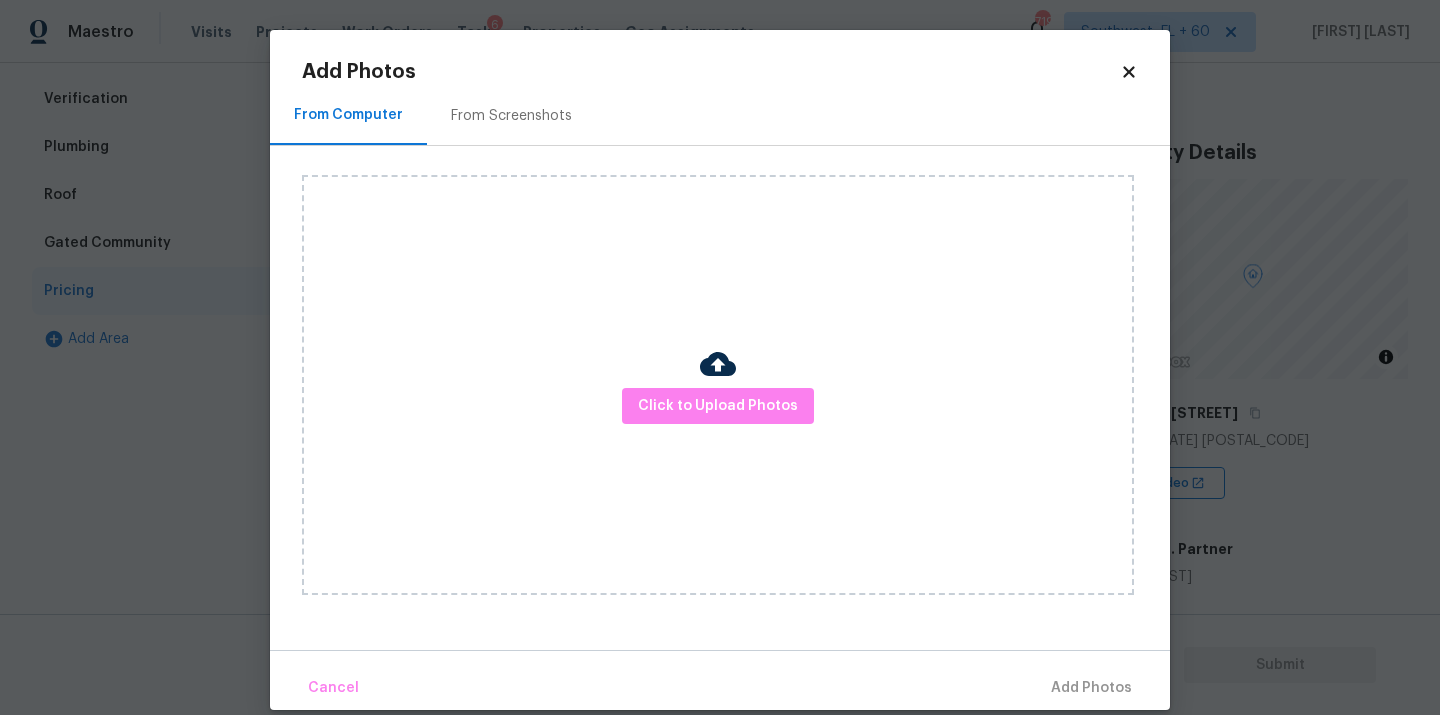 click on "Click to Upload Photos" at bounding box center (718, 385) 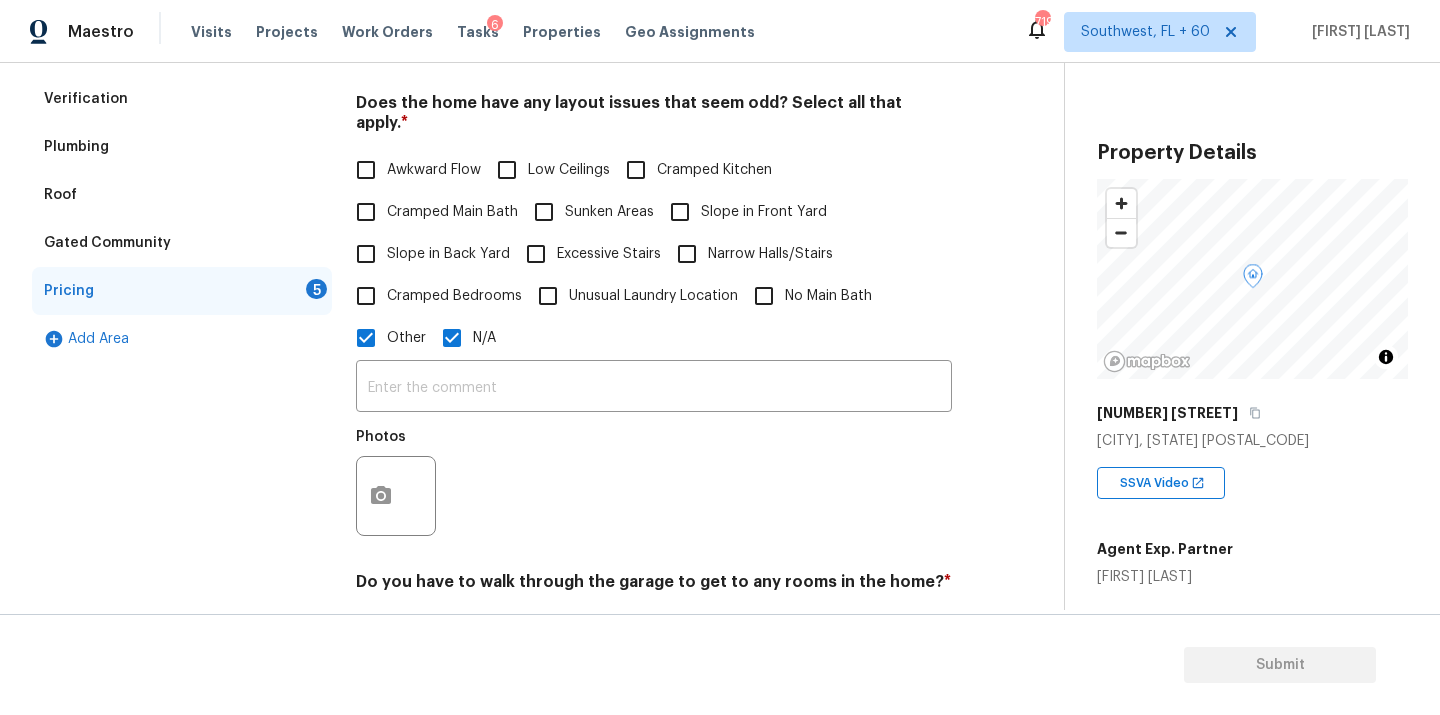 click on "Other" at bounding box center [366, 338] 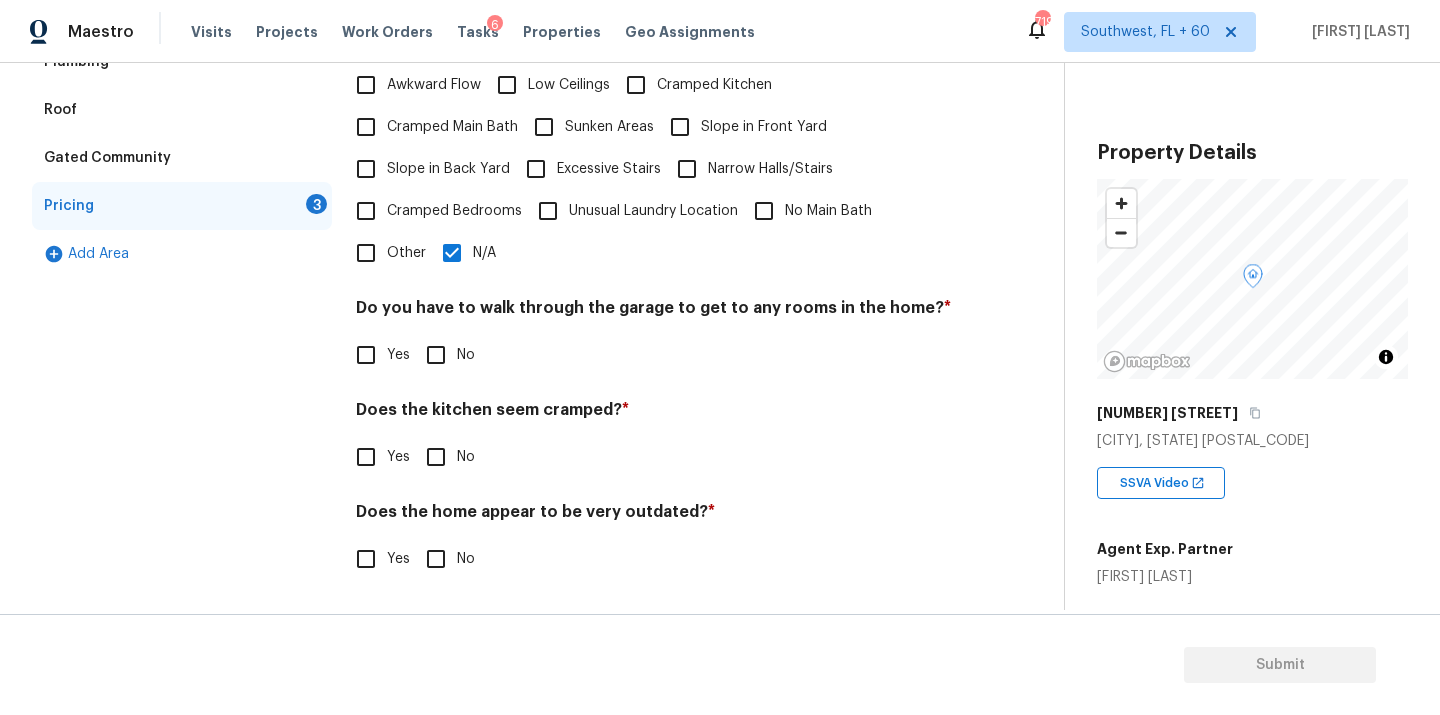 scroll, scrollTop: 485, scrollLeft: 0, axis: vertical 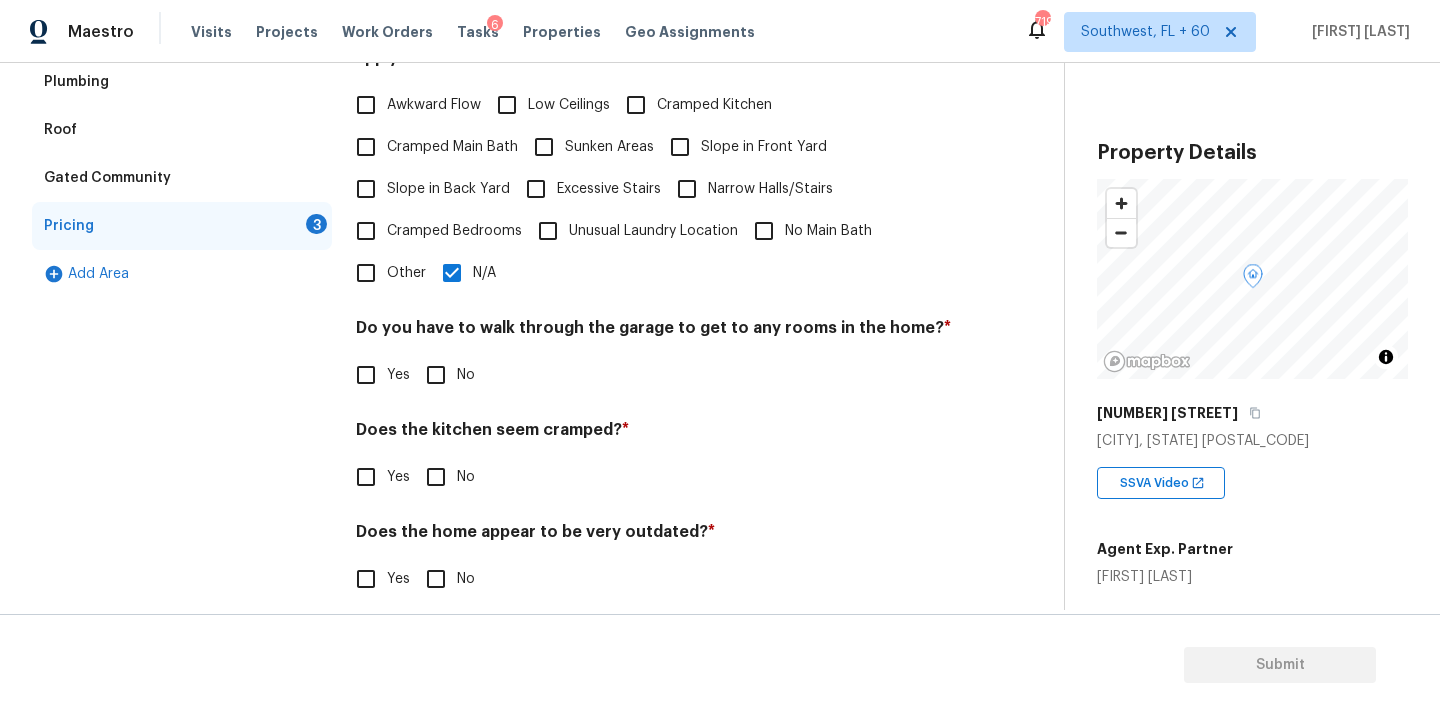 click on "Do you have to walk through the garage to get to any rooms in the home?  * Yes No" at bounding box center [654, 357] 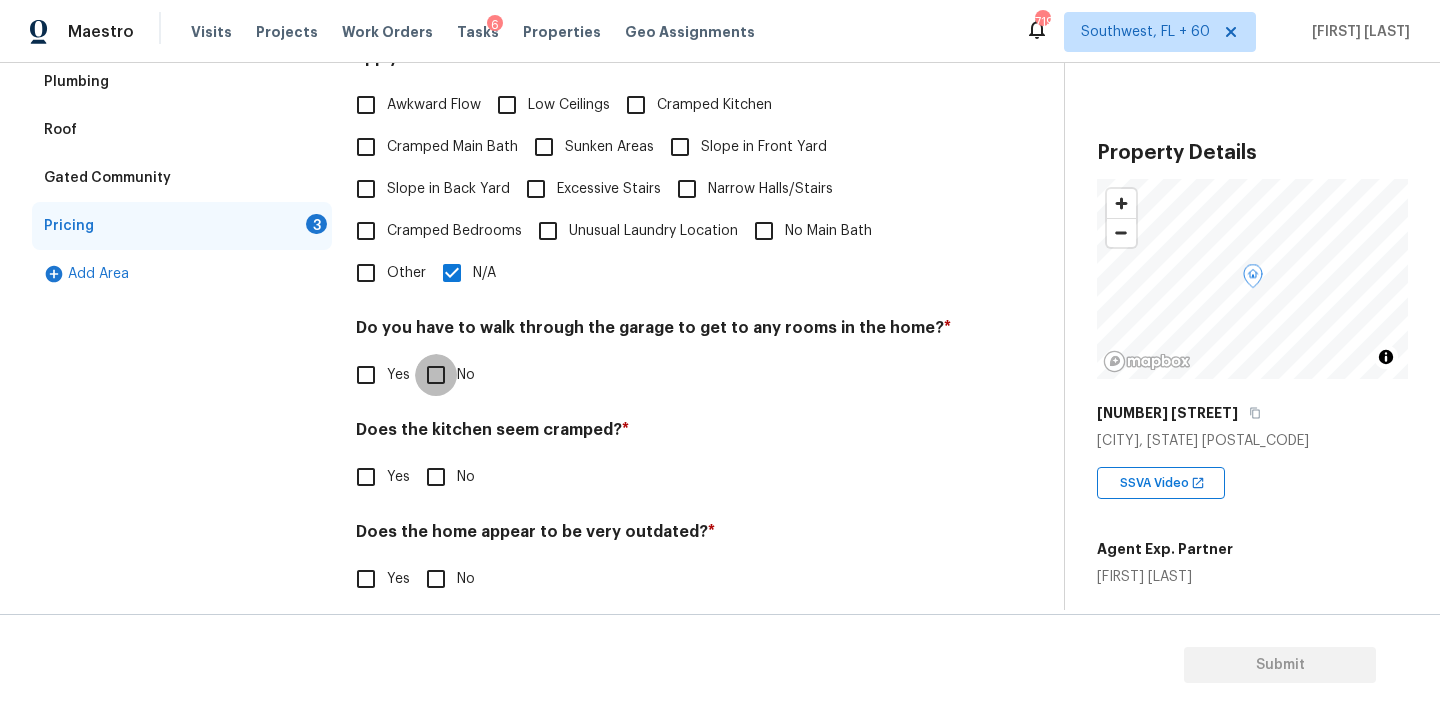 click on "No" at bounding box center (436, 375) 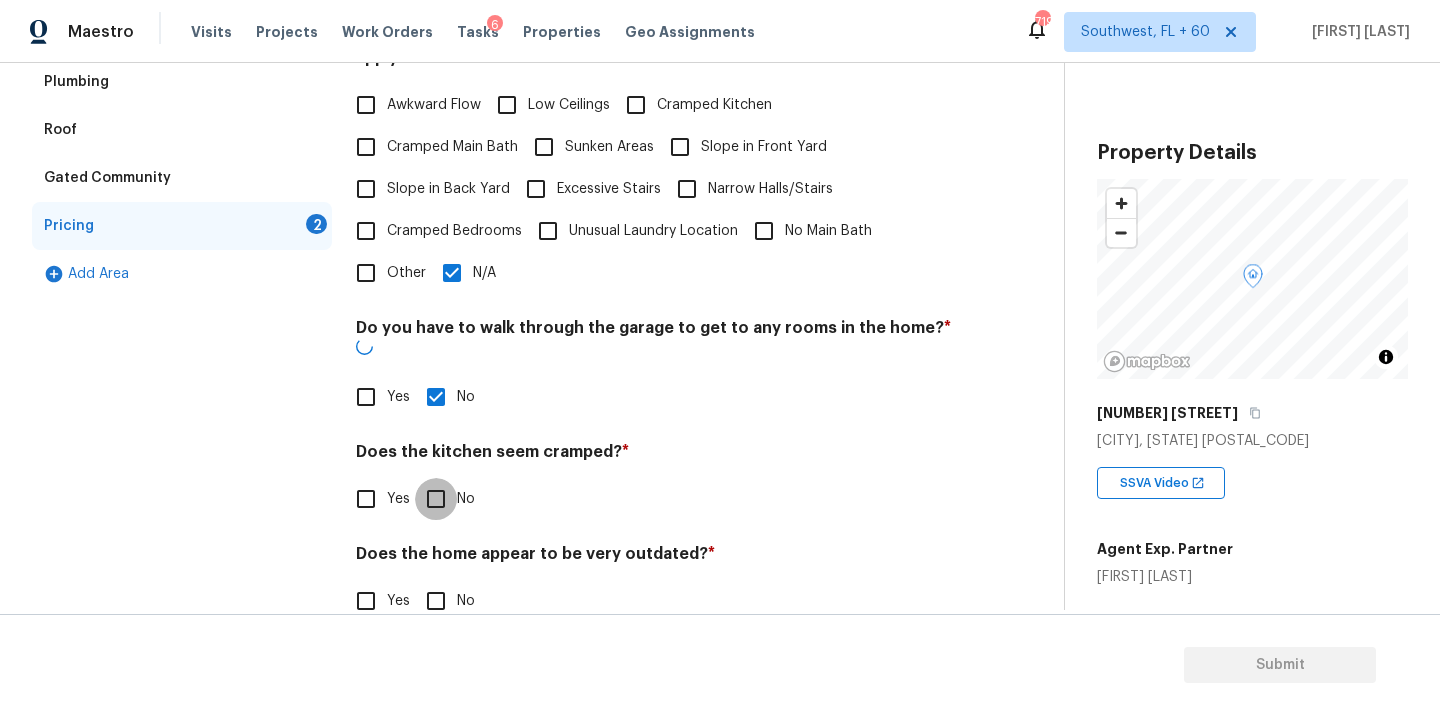 click on "No" at bounding box center (436, 499) 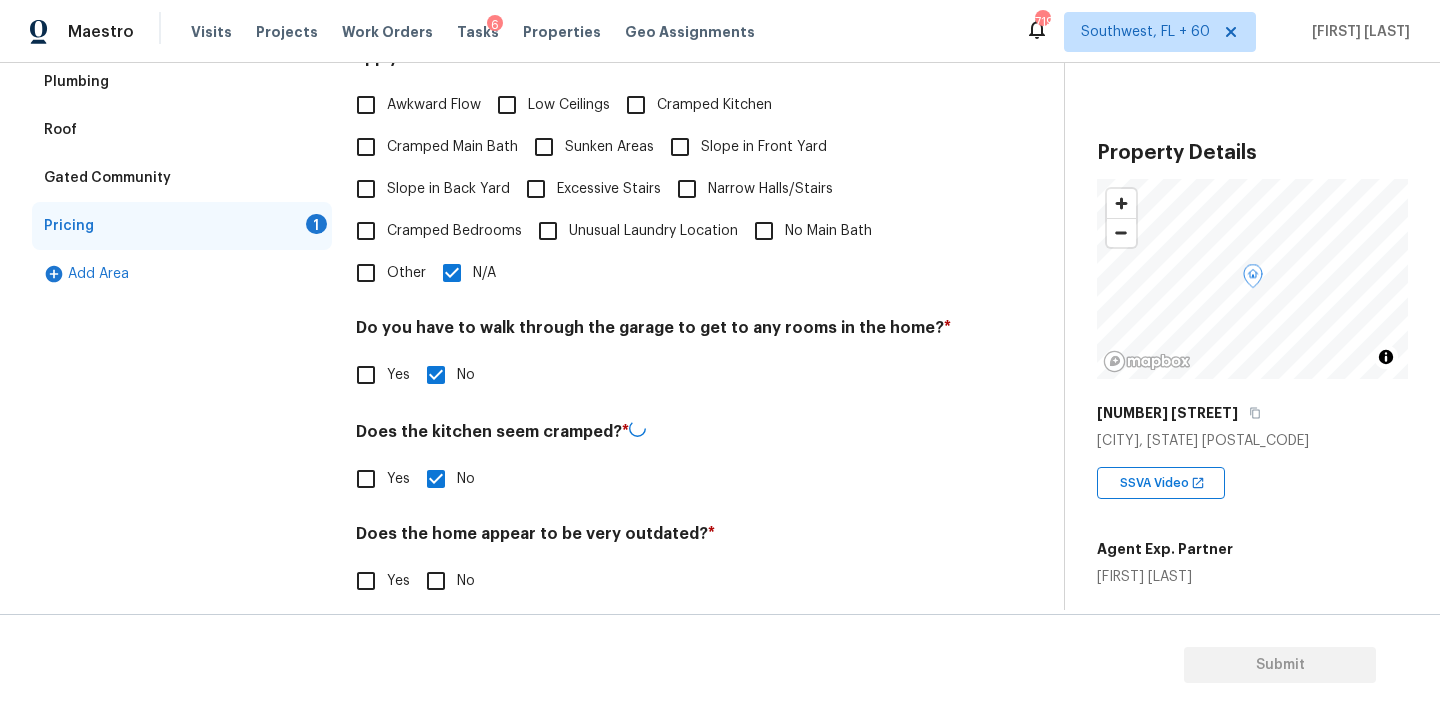 click on "No" at bounding box center (436, 581) 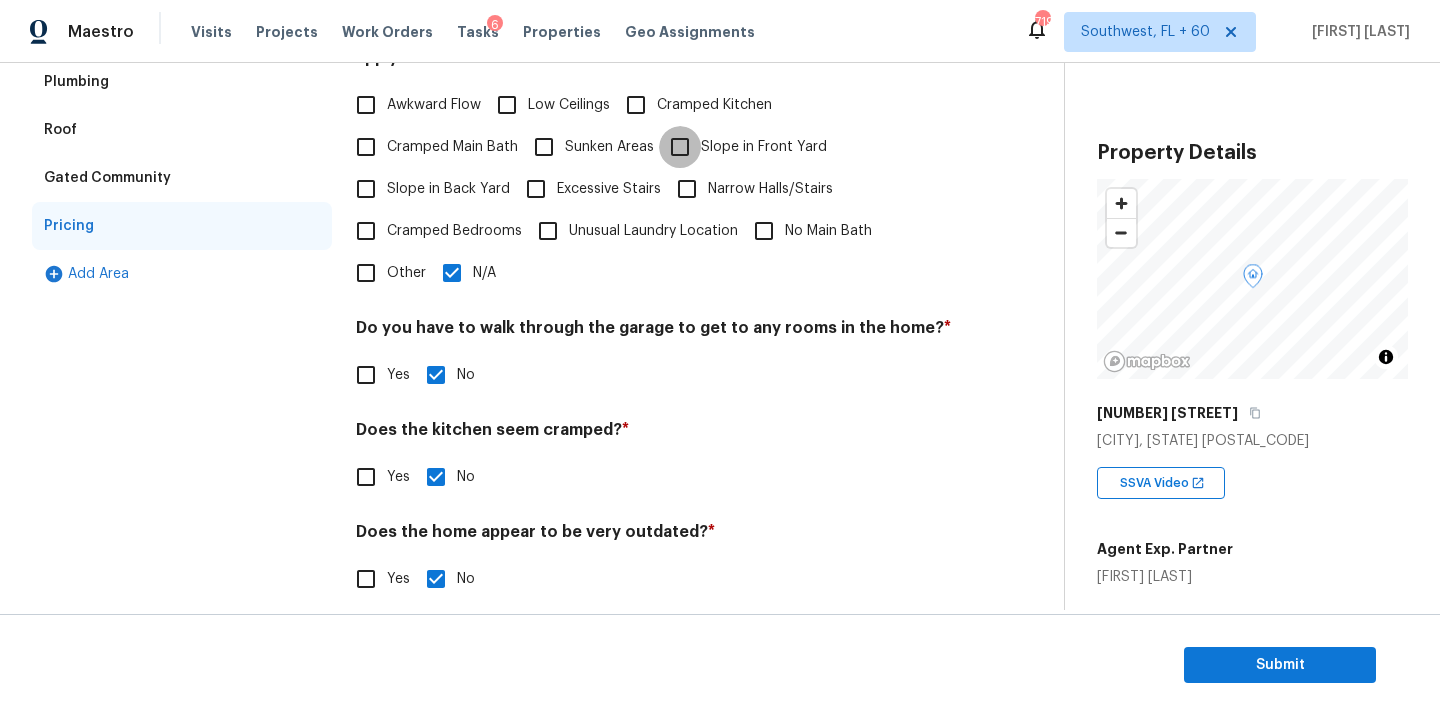 click on "Slope in Front Yard" at bounding box center [680, 147] 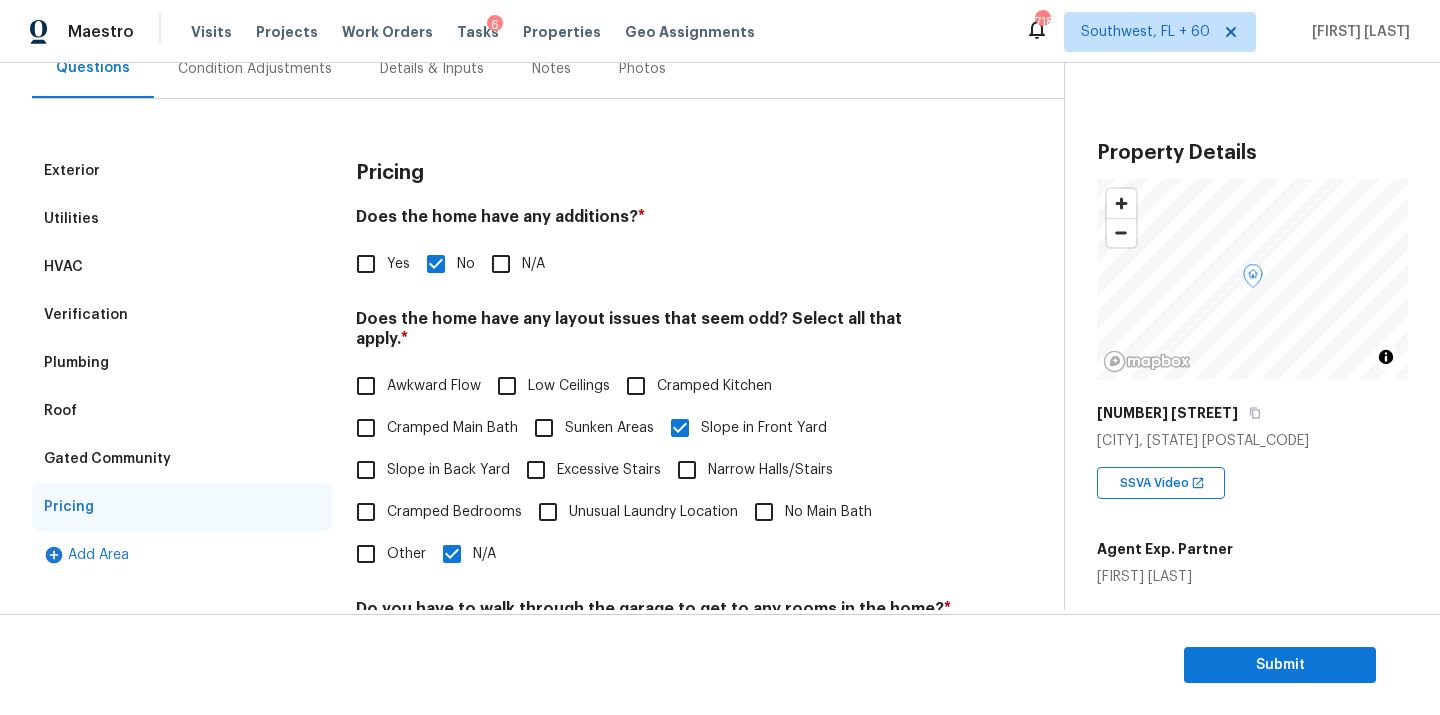 scroll, scrollTop: 145, scrollLeft: 0, axis: vertical 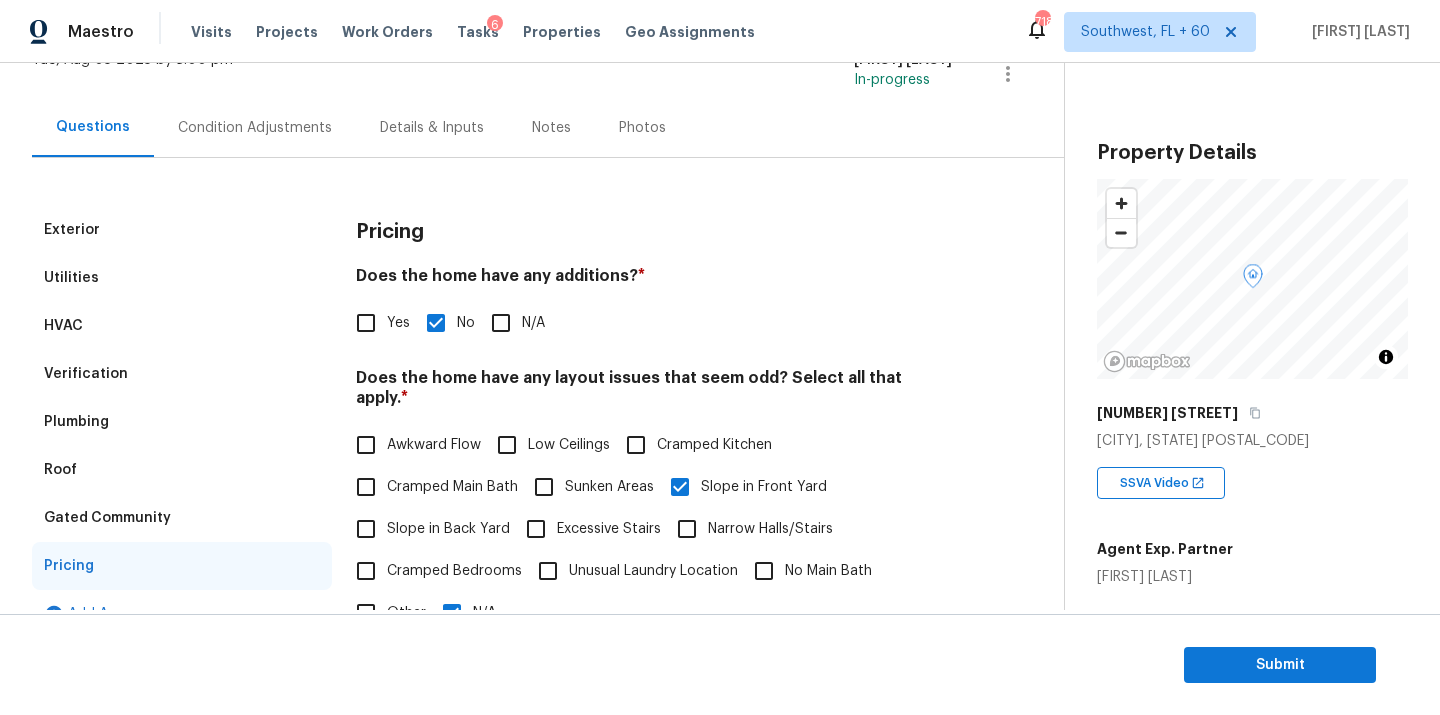 click on "Condition Adjustments" at bounding box center [255, 127] 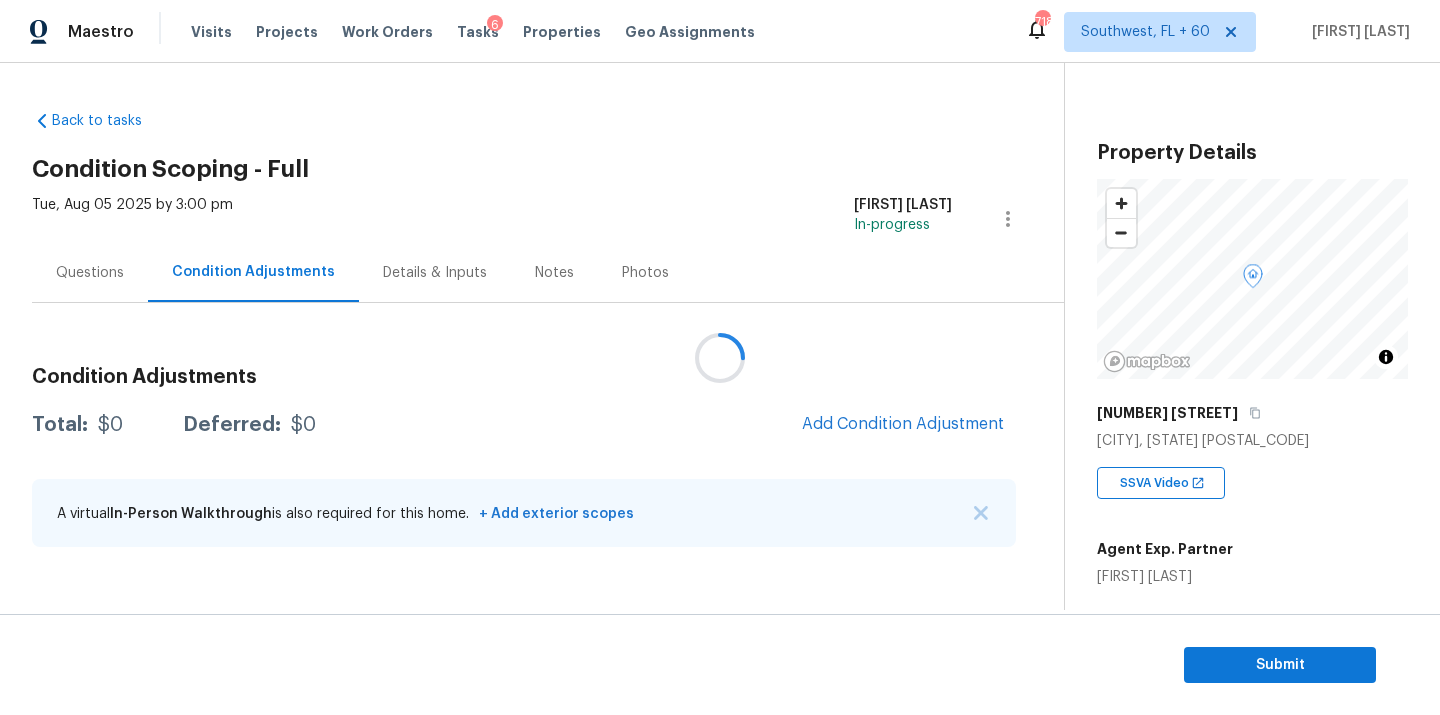 scroll, scrollTop: 0, scrollLeft: 0, axis: both 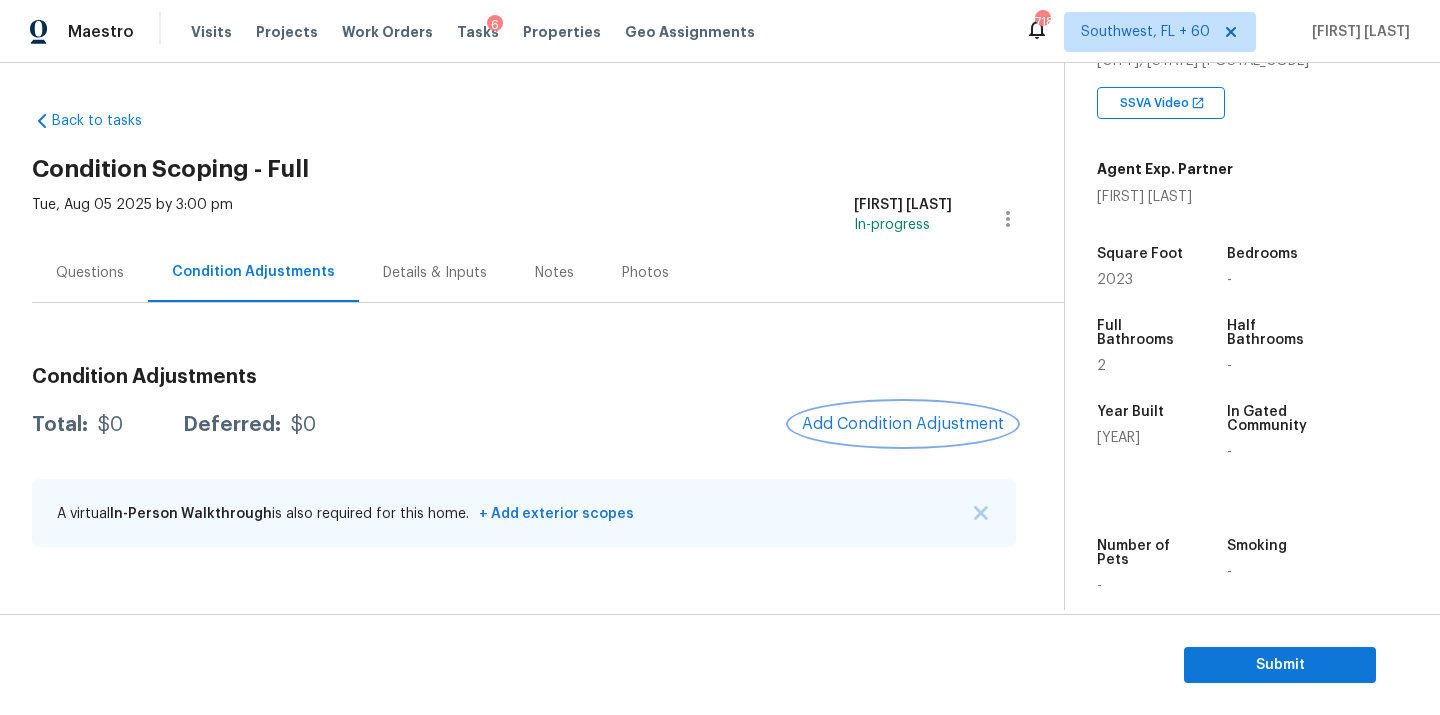 click on "Add Condition Adjustment" at bounding box center [903, 424] 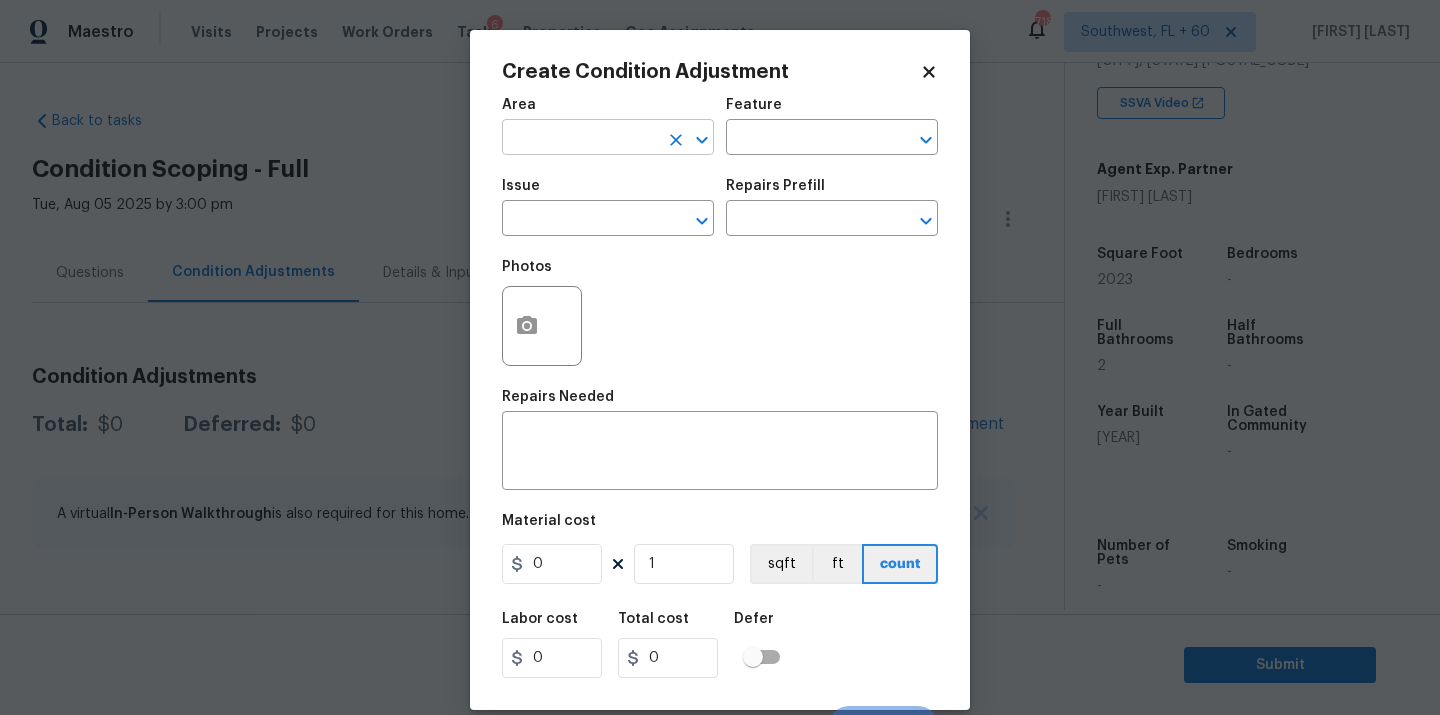 click on "Area ​" at bounding box center (608, 126) 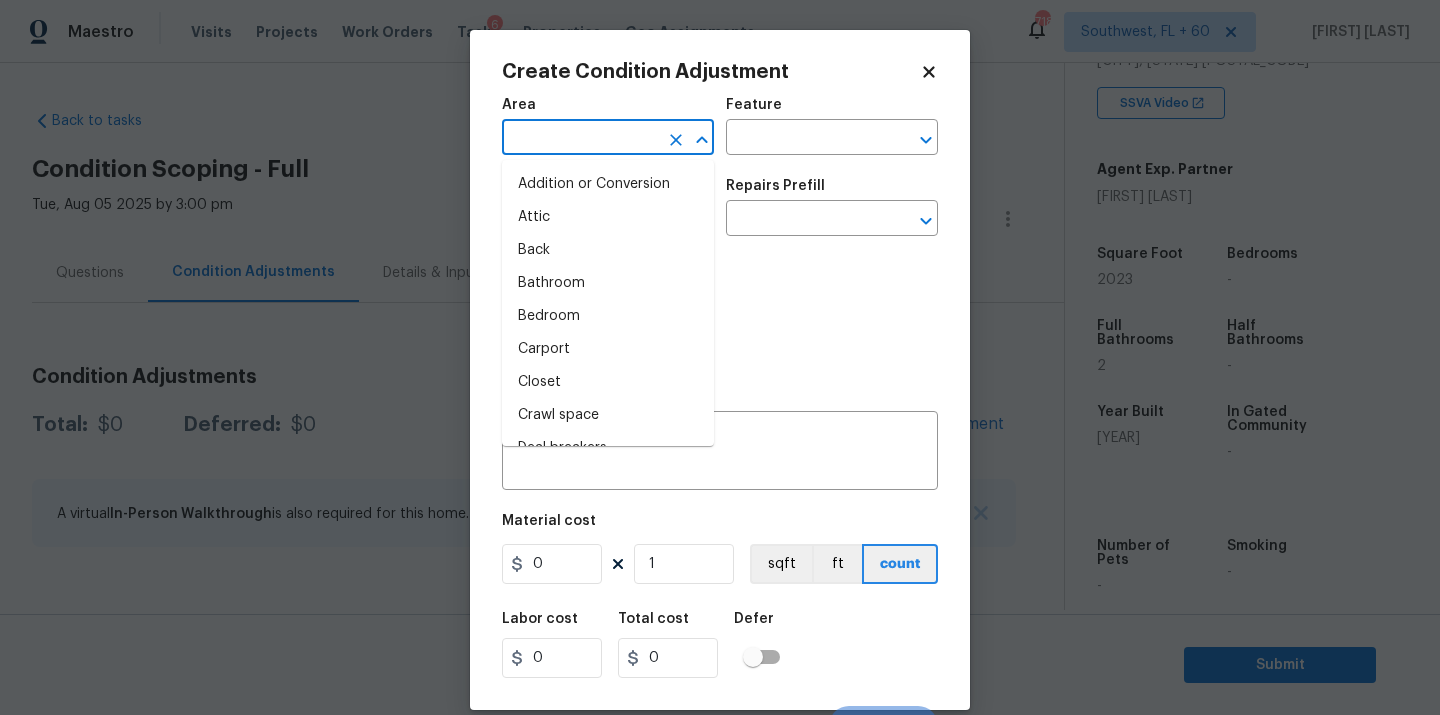 click at bounding box center (580, 139) 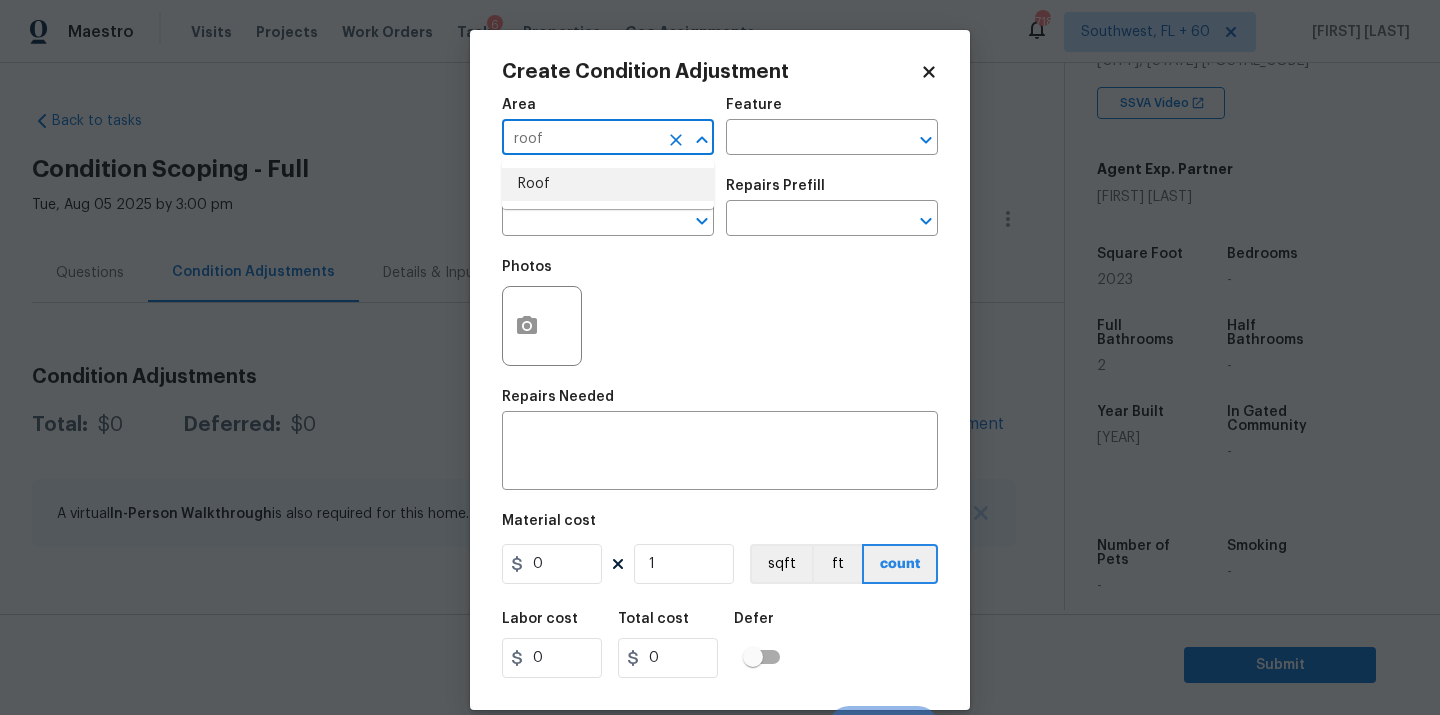 click on "Roof" at bounding box center (608, 184) 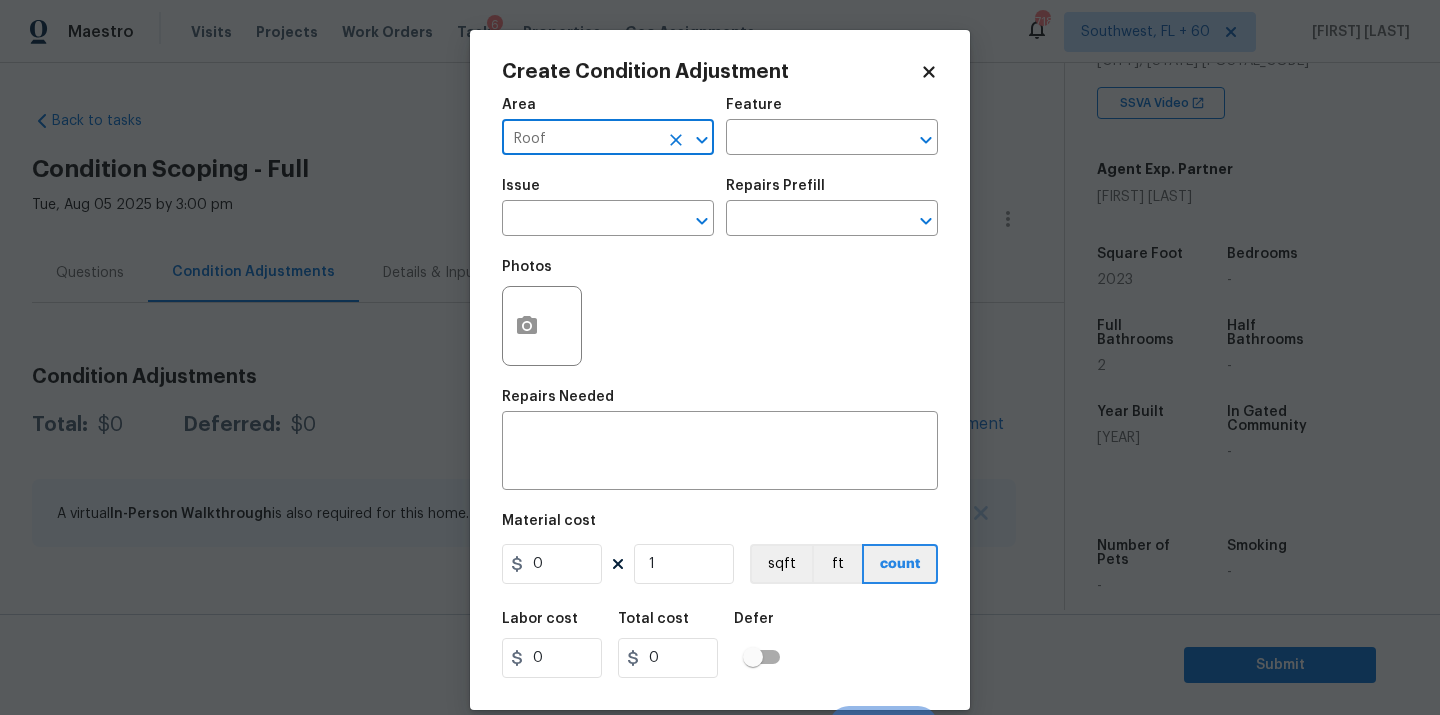type on "Roof" 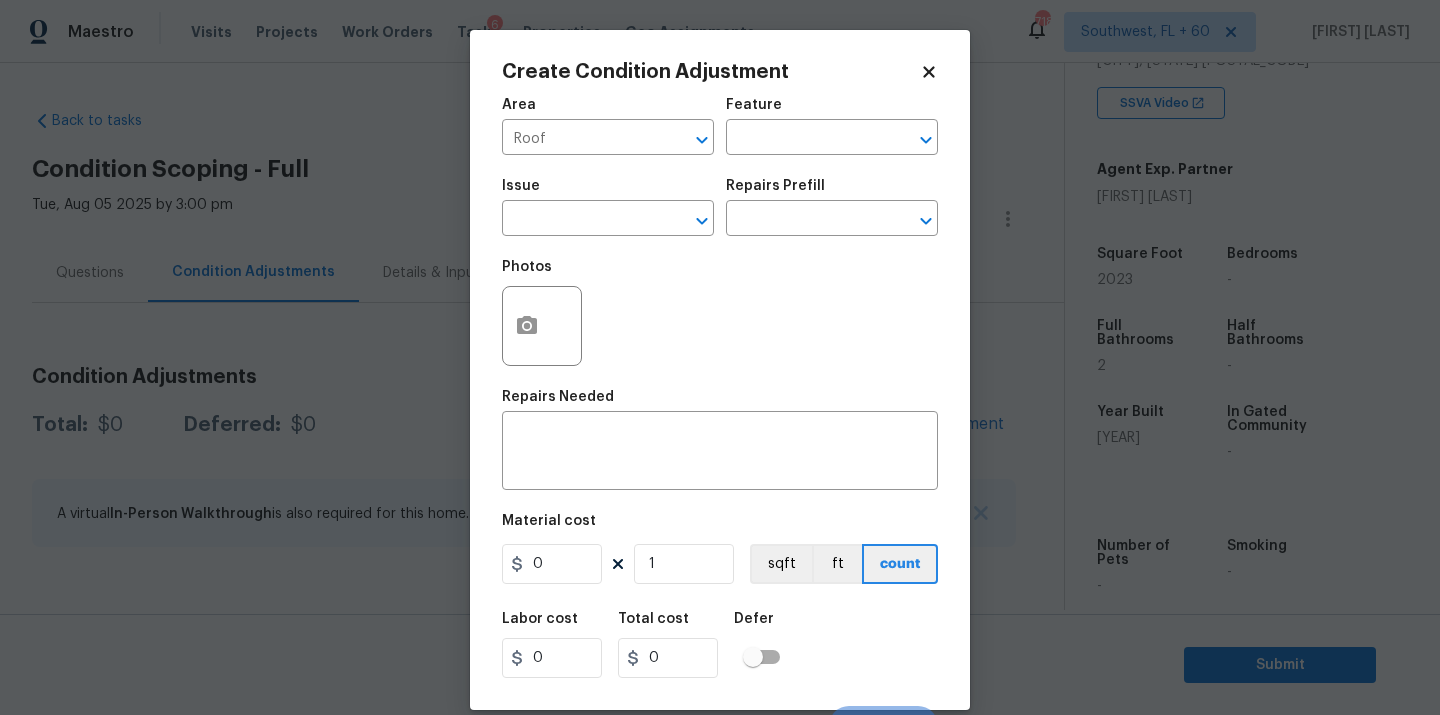 click on "Issue ​ Repairs Prefill ​" at bounding box center [720, 207] 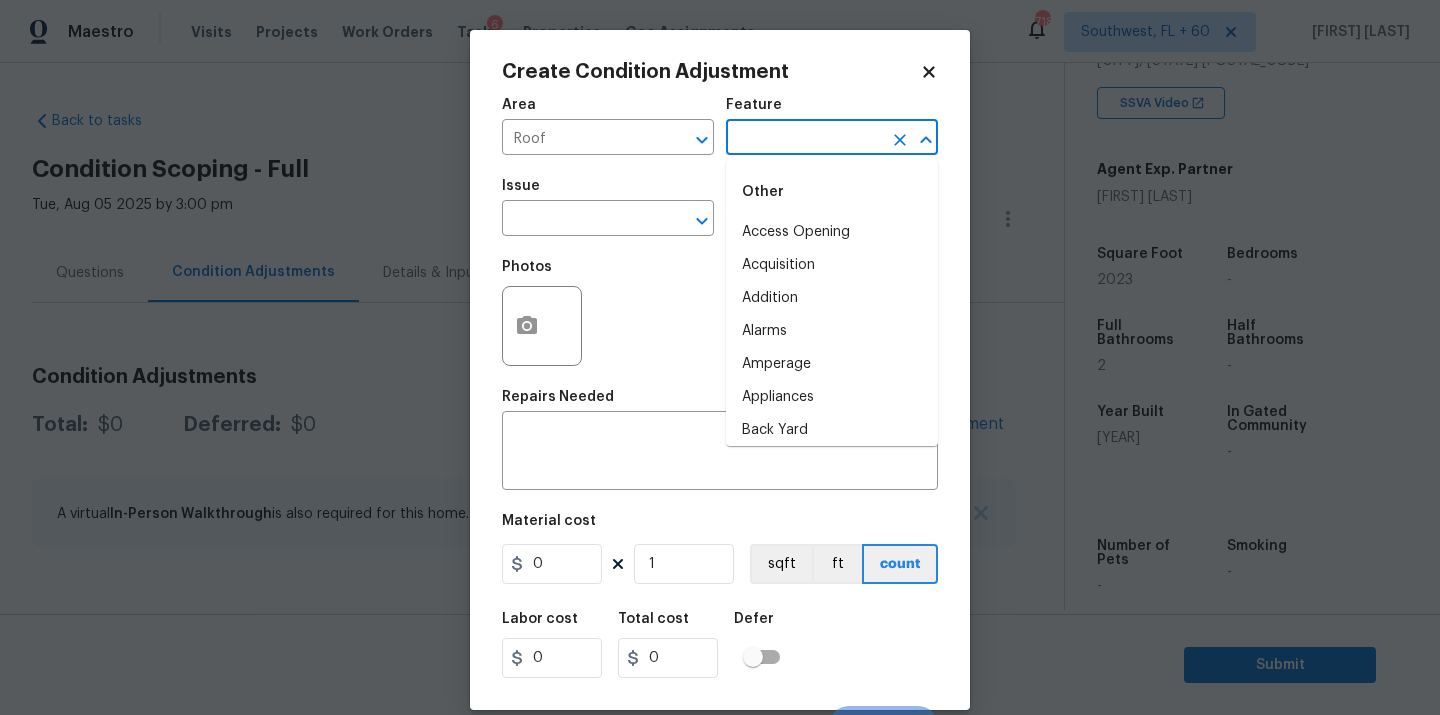 click at bounding box center [804, 139] 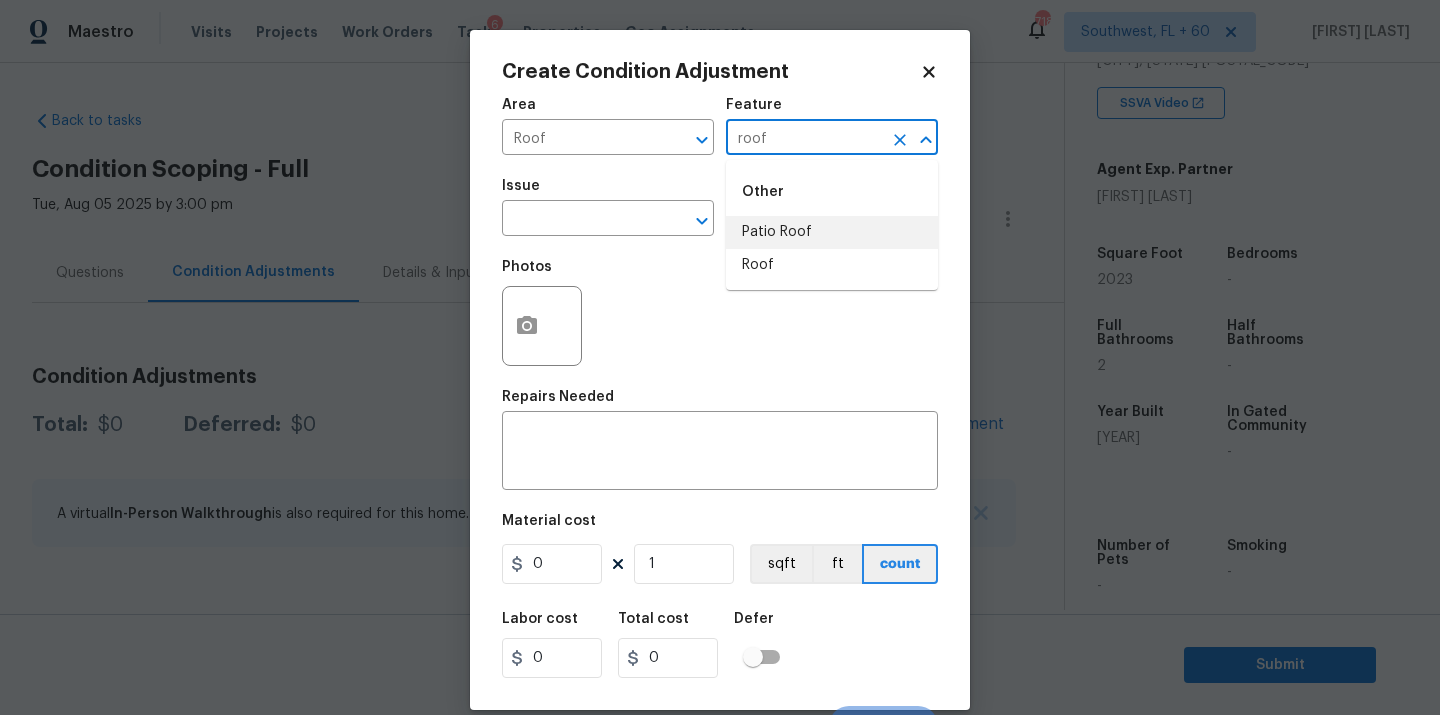 click on "Patio Roof" at bounding box center [832, 232] 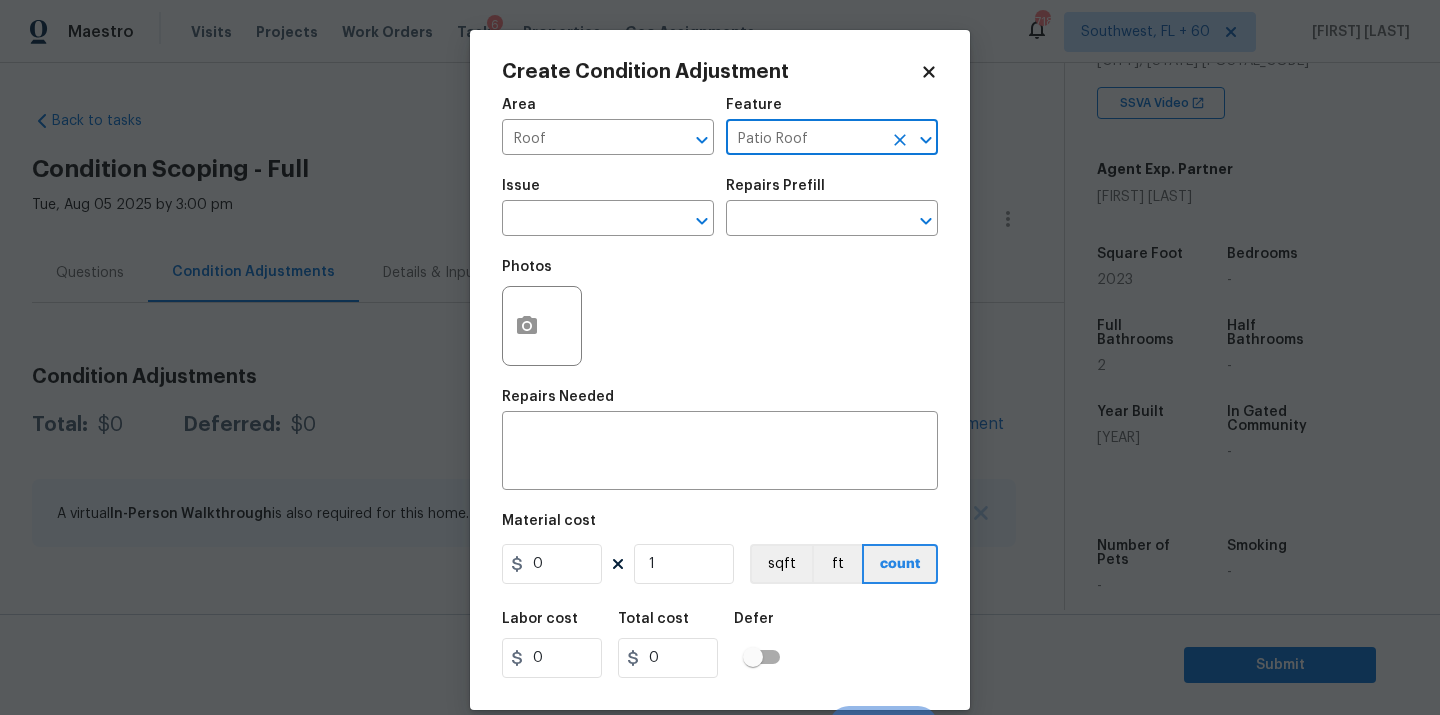 click on "Patio Roof ​" at bounding box center [832, 139] 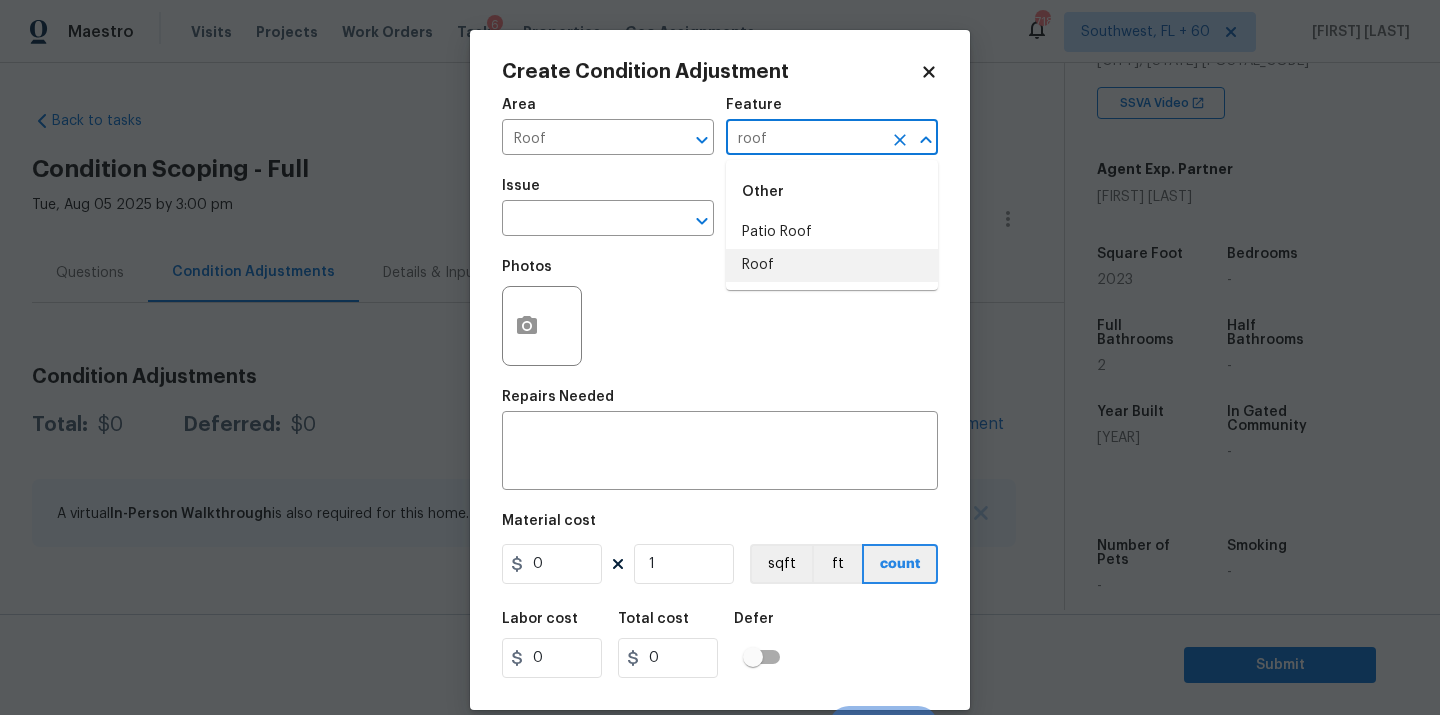 click on "Roof" at bounding box center (832, 265) 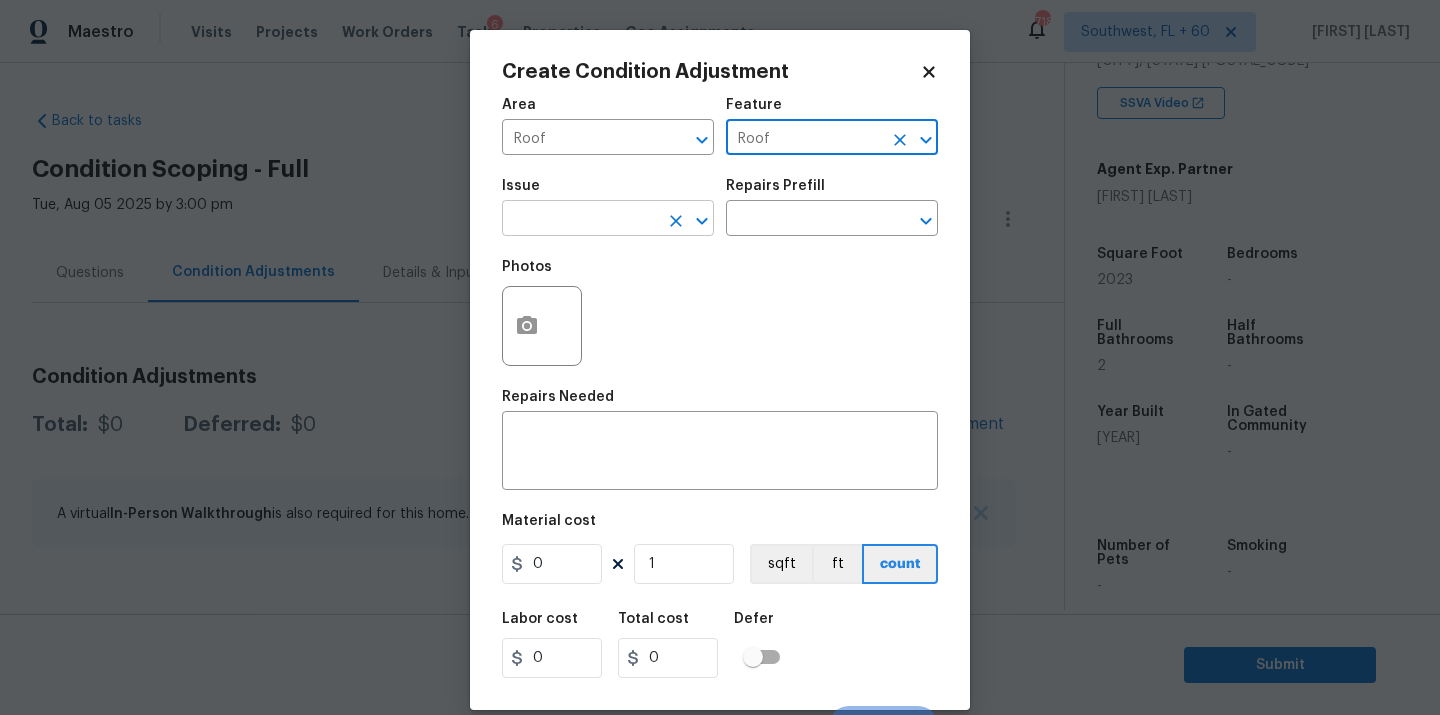 click at bounding box center [676, 221] 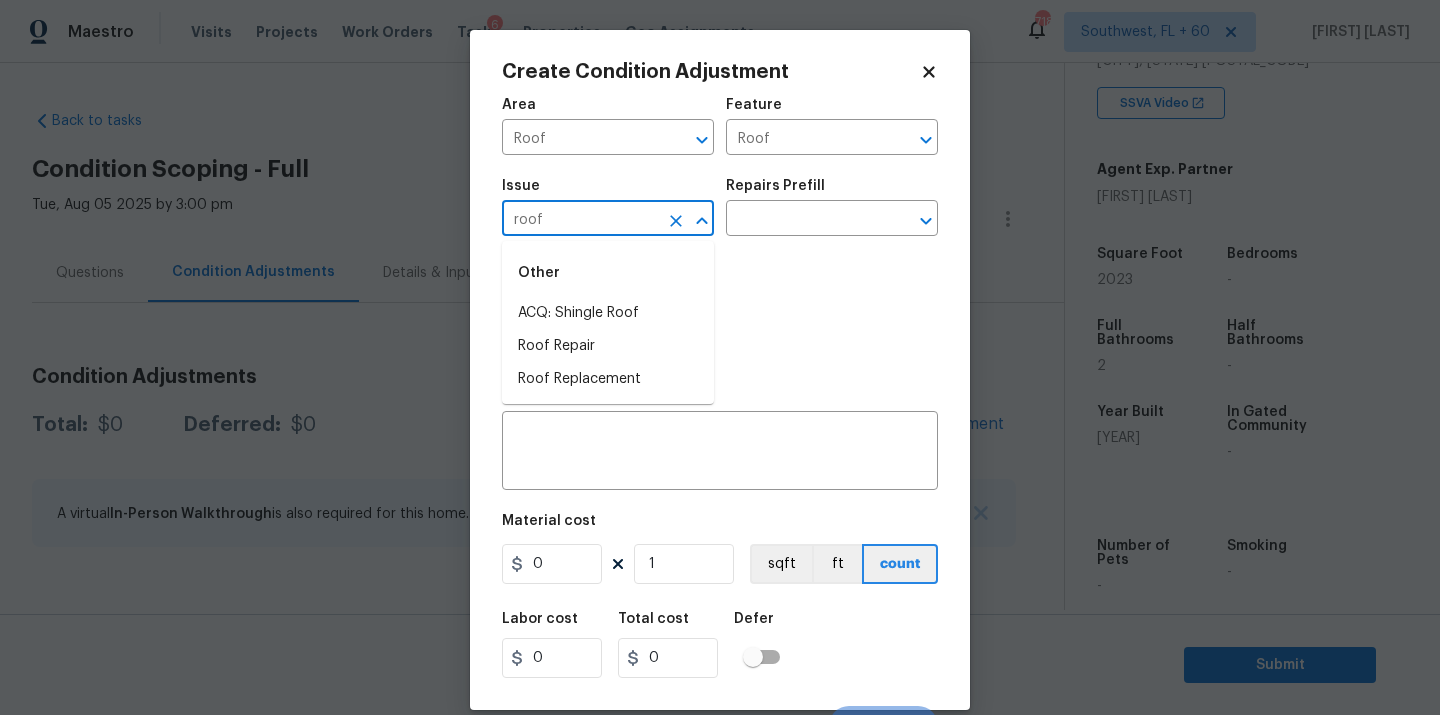 click on "ACQ: Shingle Roof" at bounding box center (608, 313) 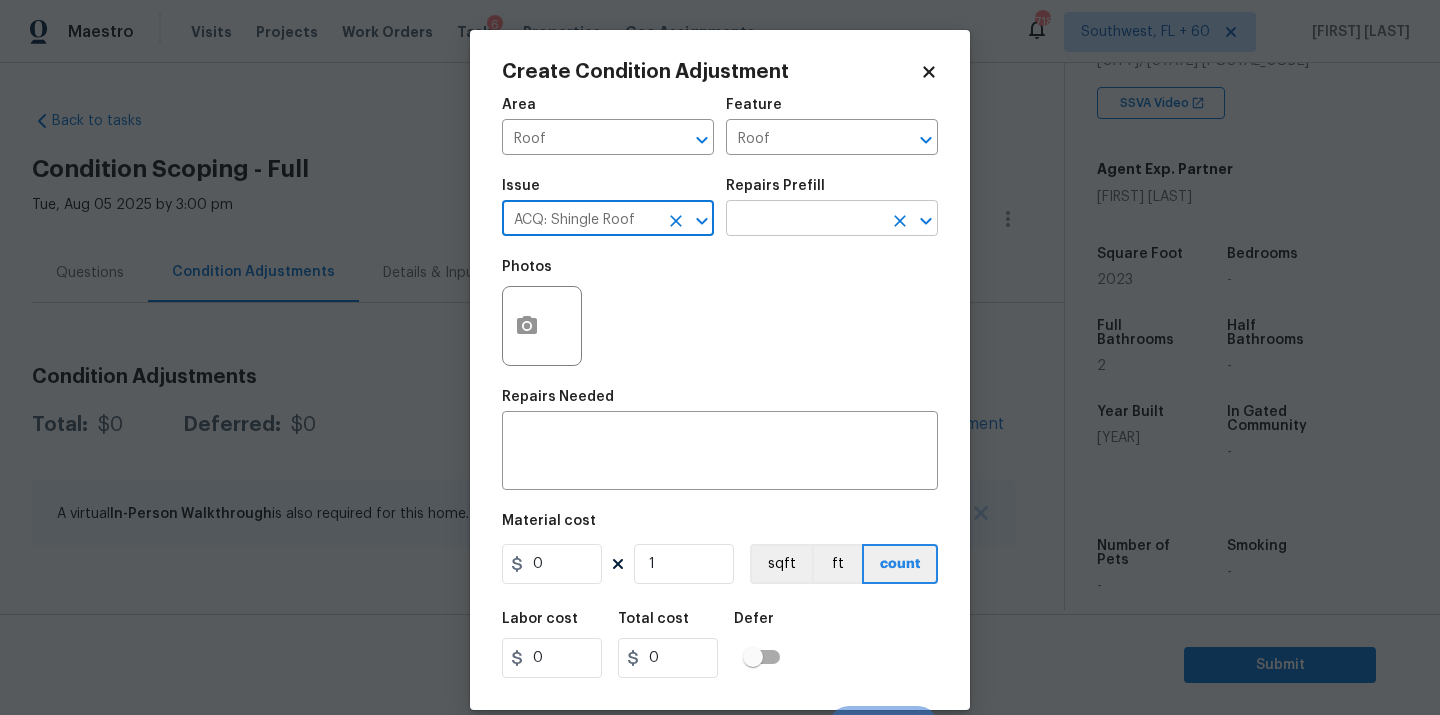 type on "ACQ: Shingle Roof" 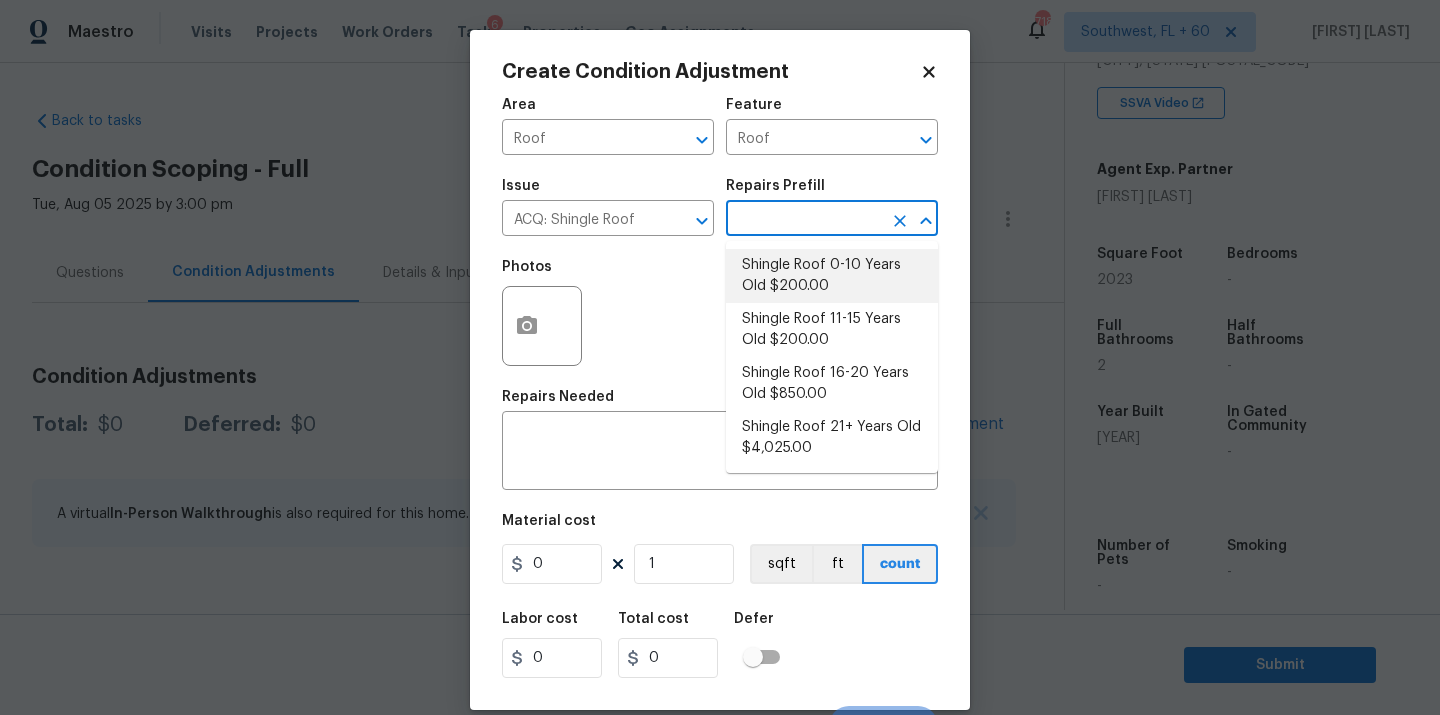 click on "Shingle Roof 0-10 Years Old $200.00" at bounding box center [832, 276] 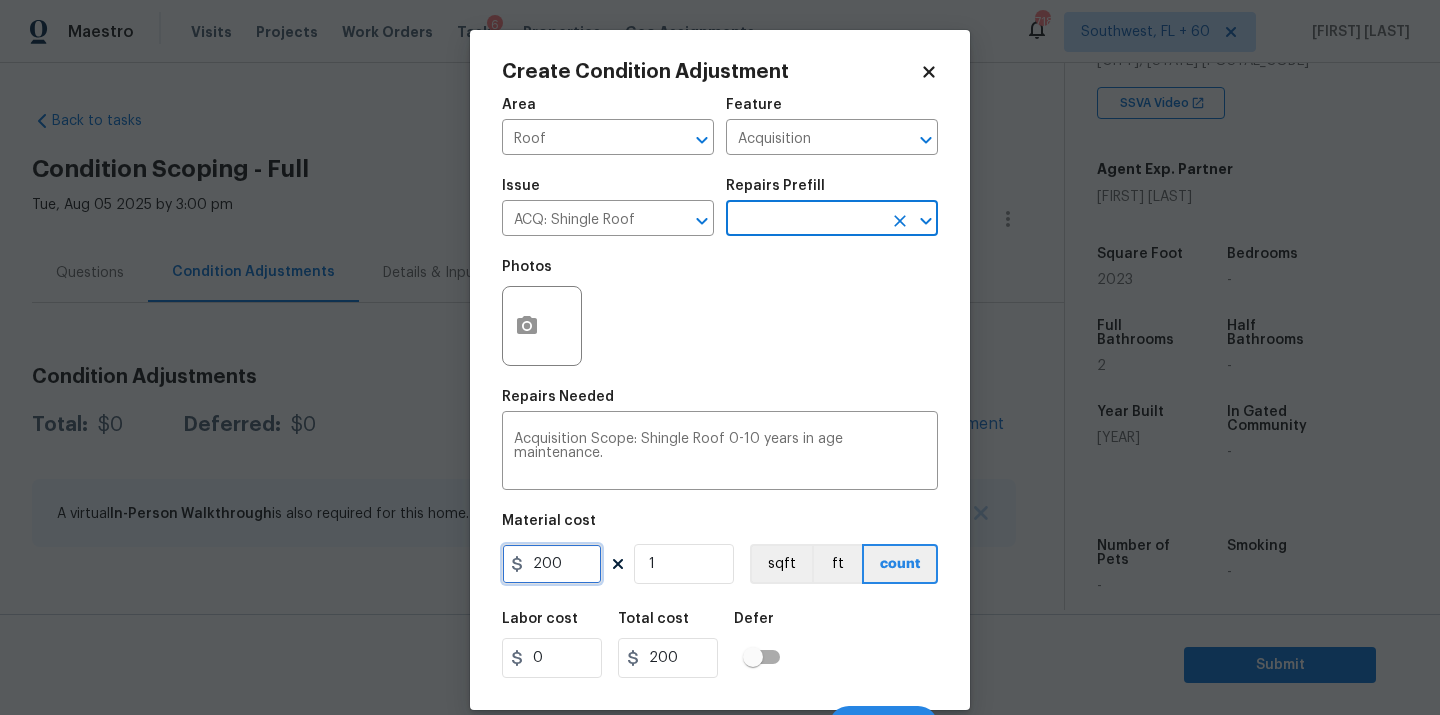 click on "200" at bounding box center (552, 564) 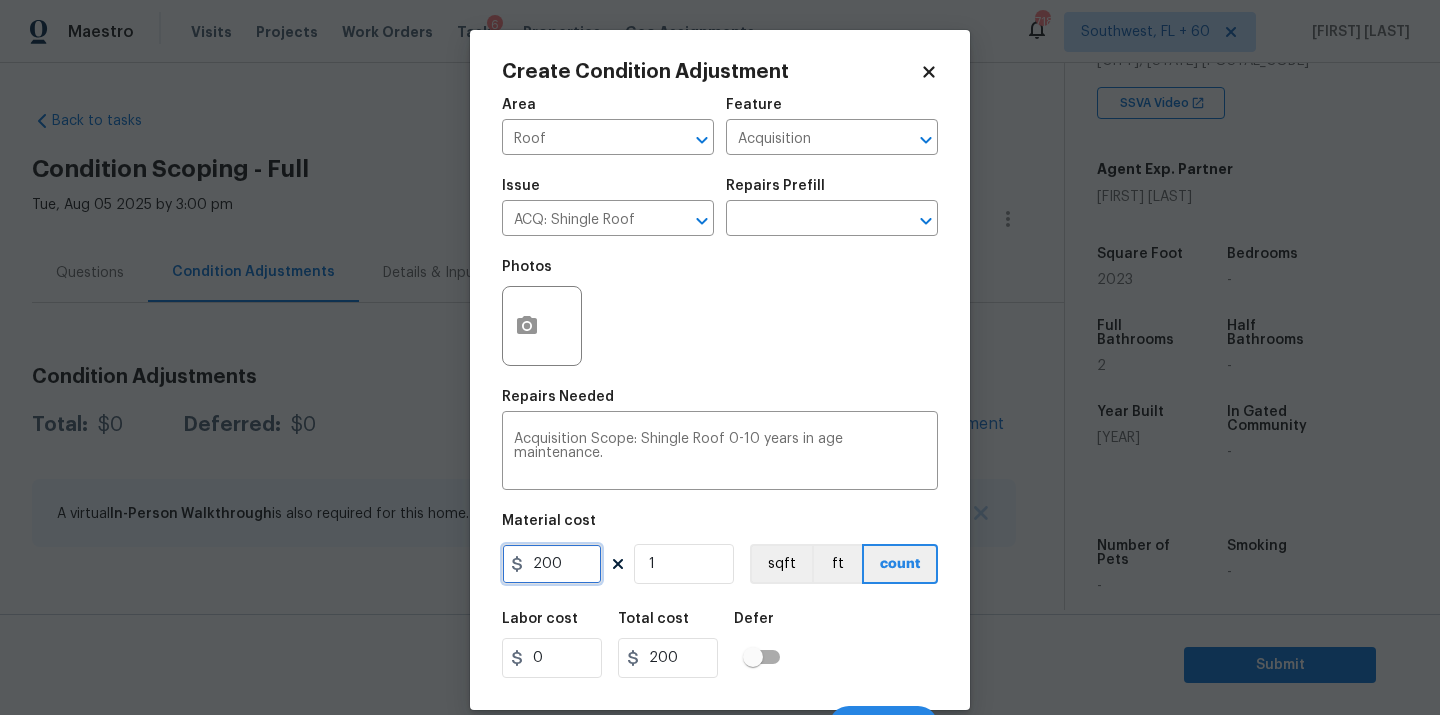 click on "200" at bounding box center [552, 564] 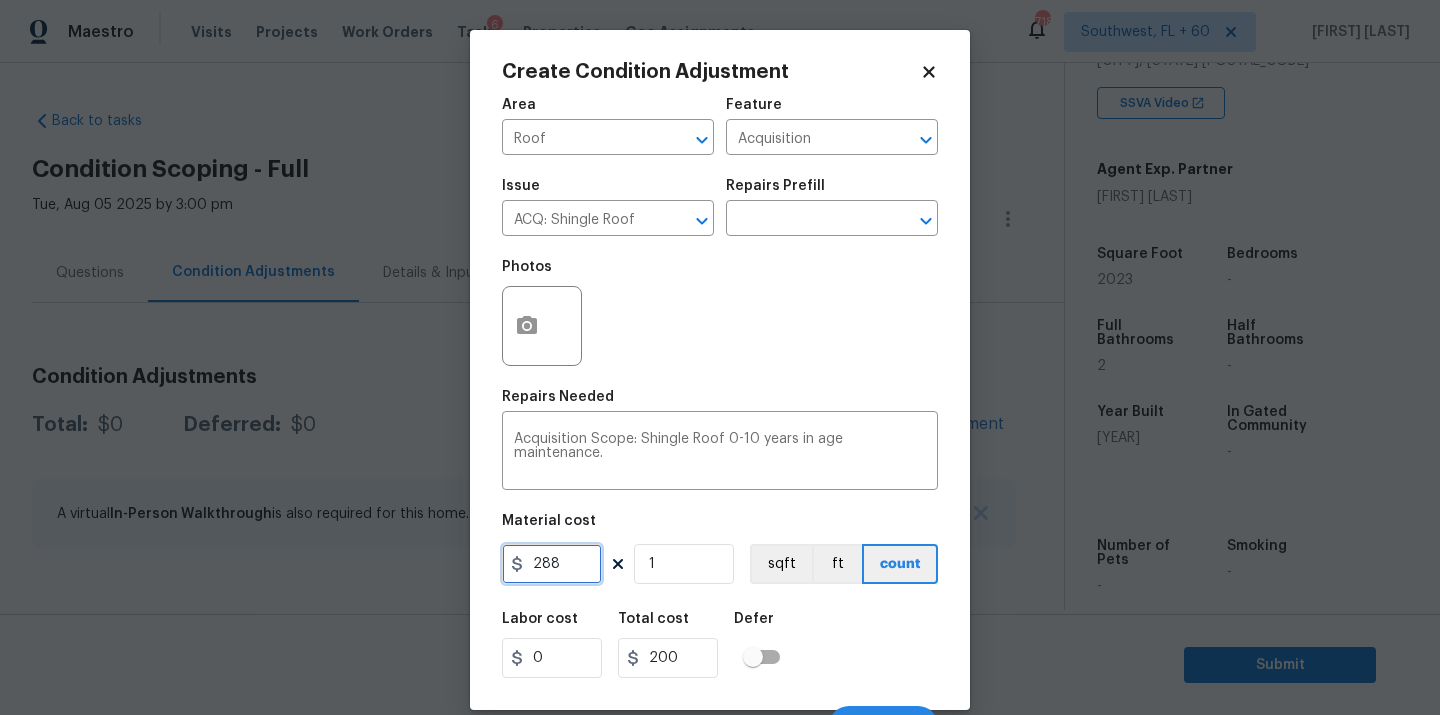 type on "288" 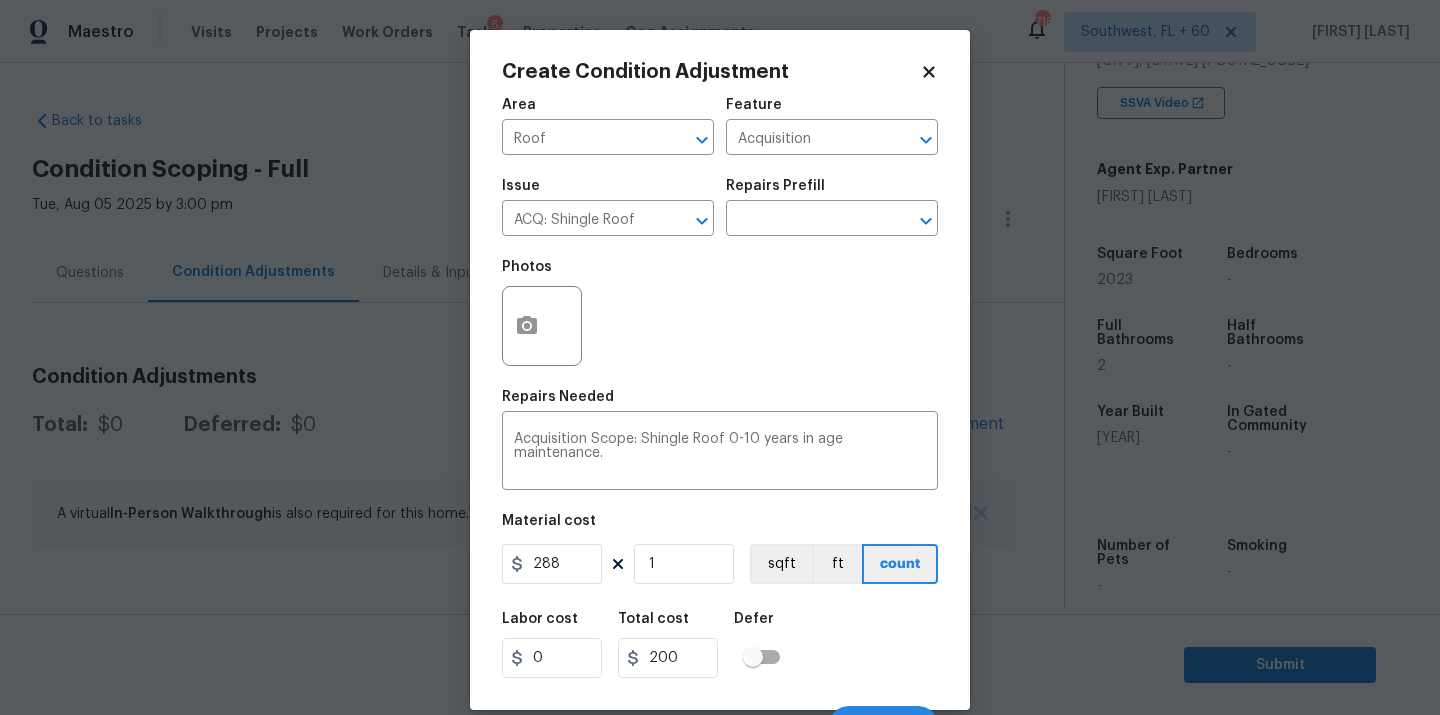 type on "288" 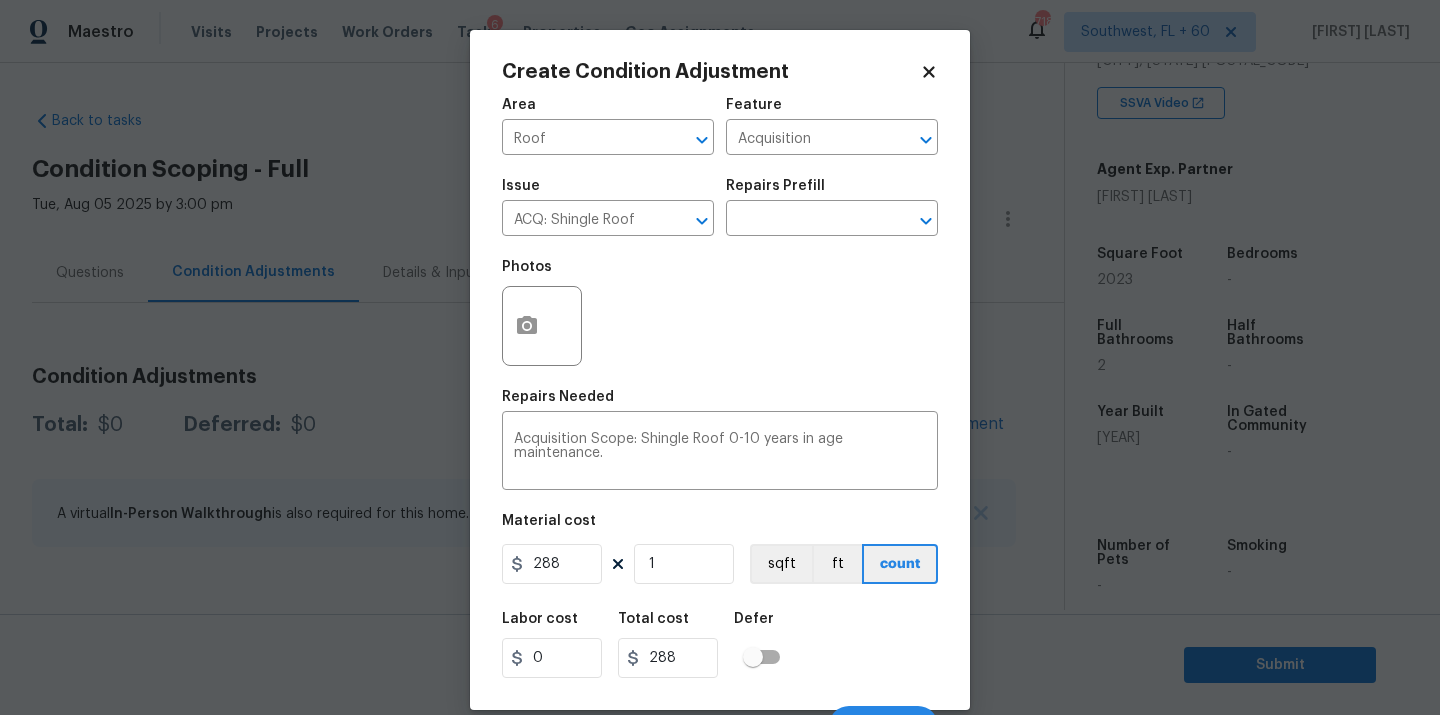 click on "Labor cost 0 Total cost 288 Defer" at bounding box center [720, 645] 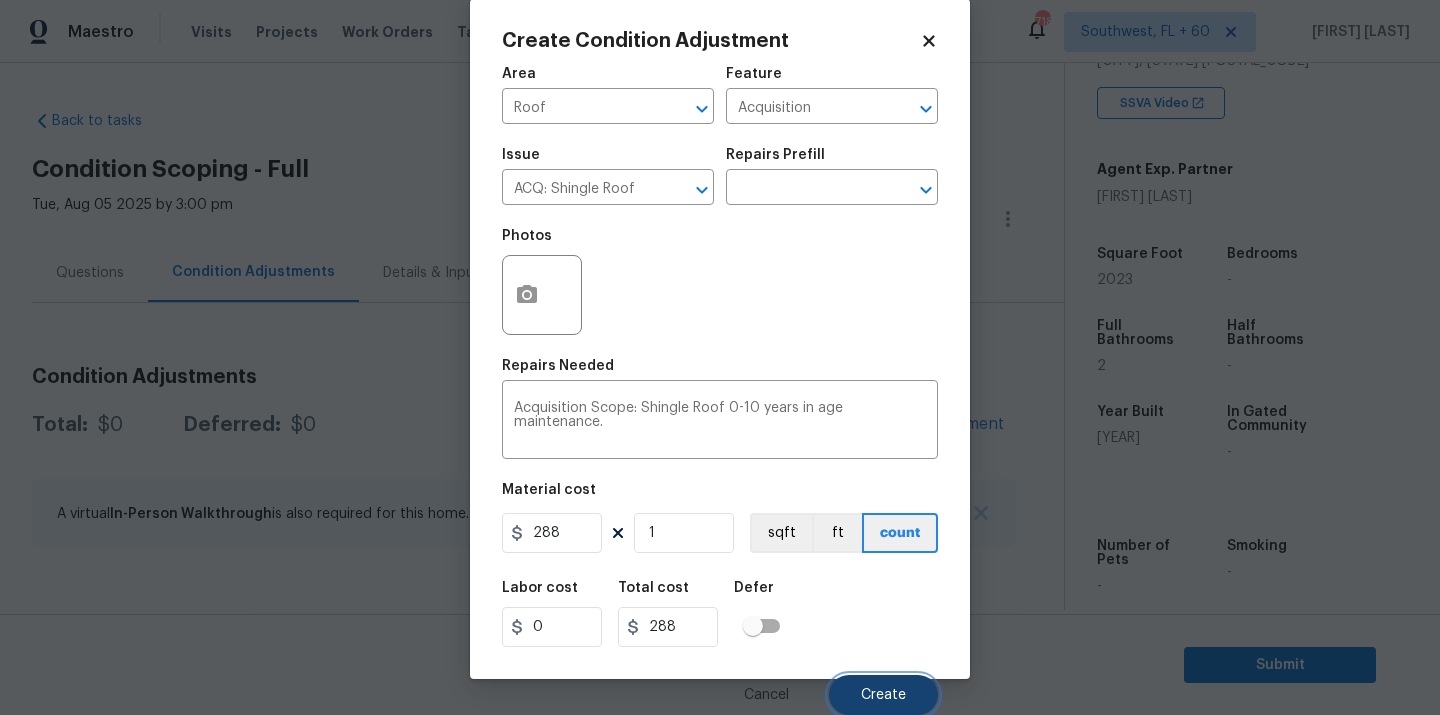 click on "Create" at bounding box center [883, 695] 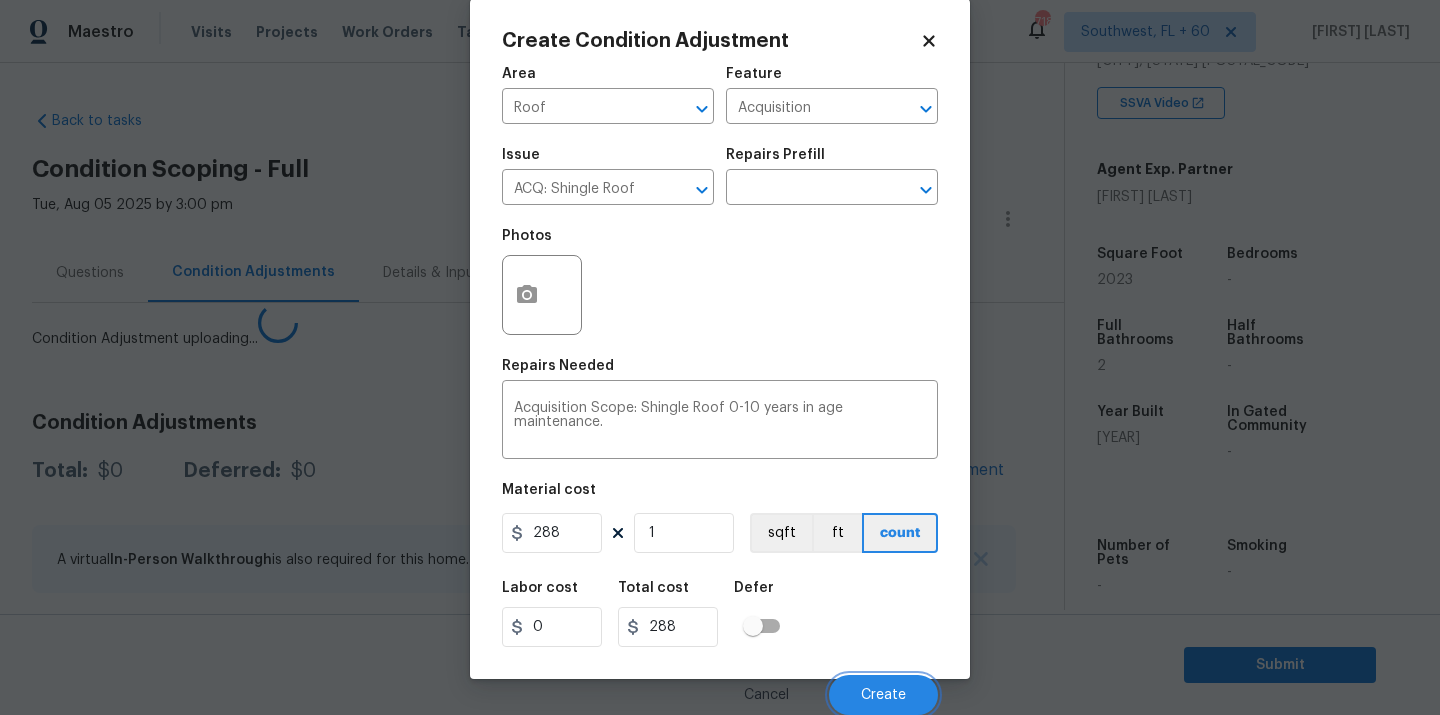 scroll, scrollTop: 25, scrollLeft: 0, axis: vertical 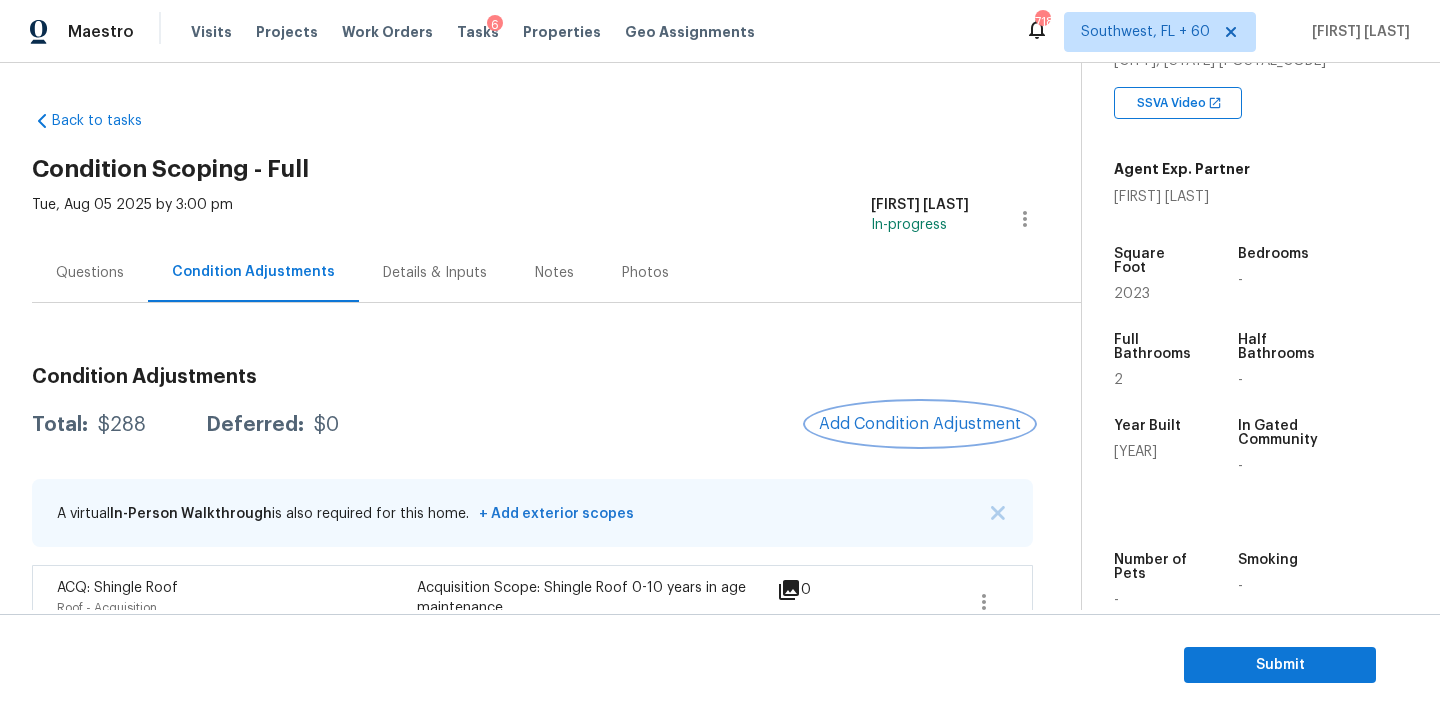 click on "Add Condition Adjustment" at bounding box center [920, 424] 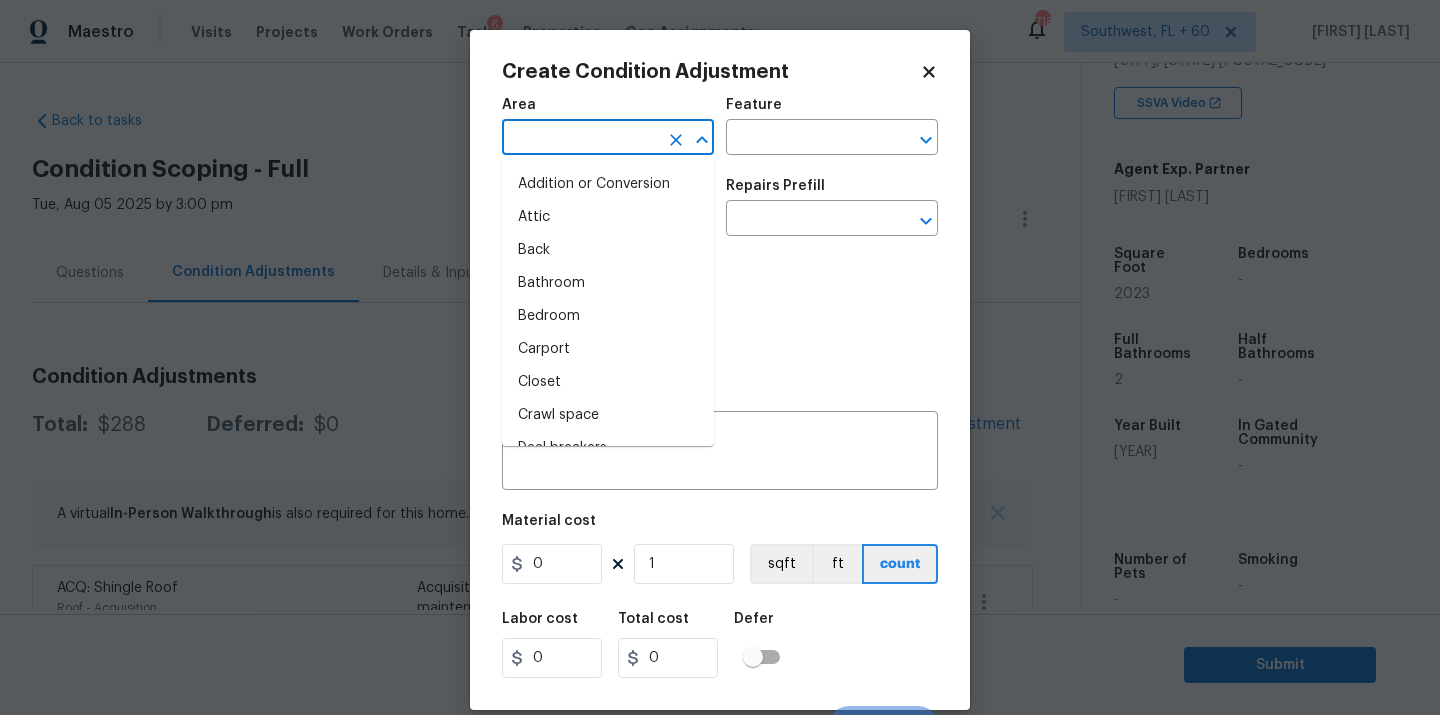 click at bounding box center [580, 139] 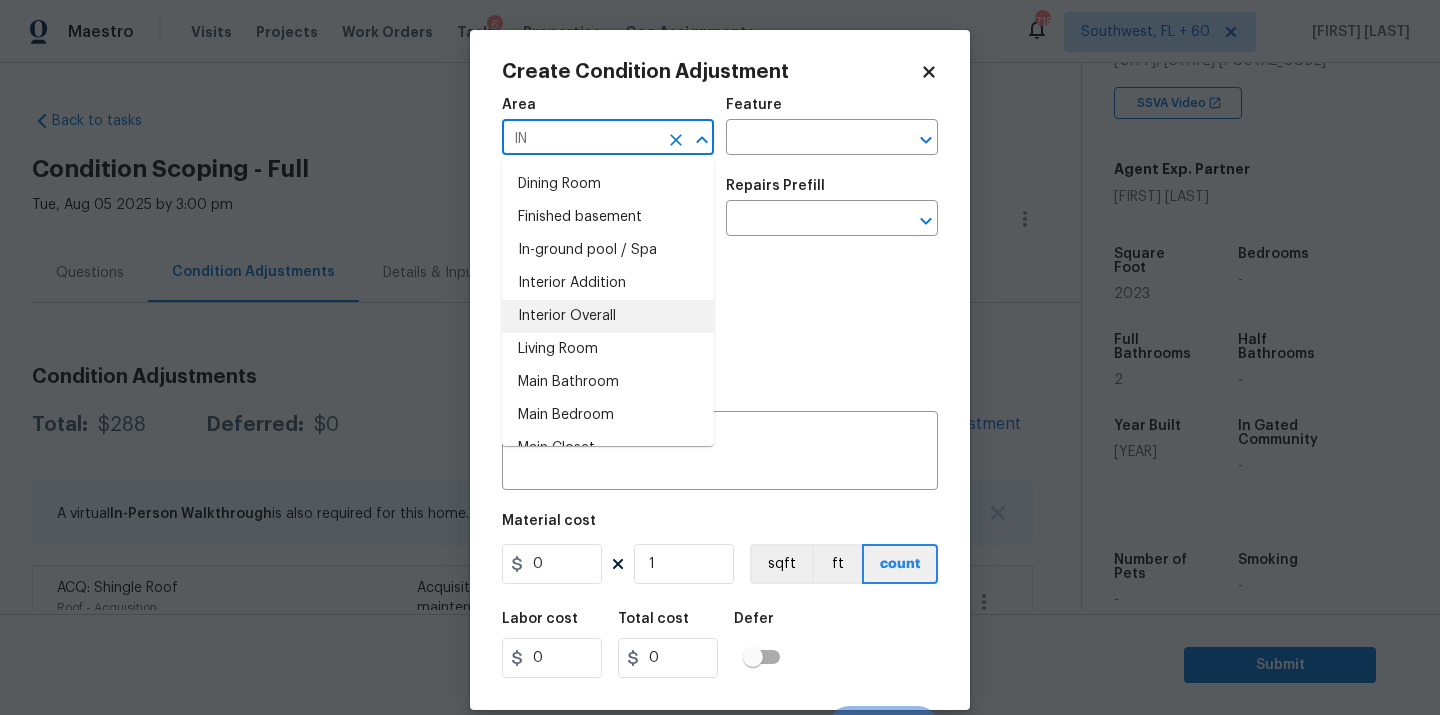 click on "Interior Overall" at bounding box center [608, 316] 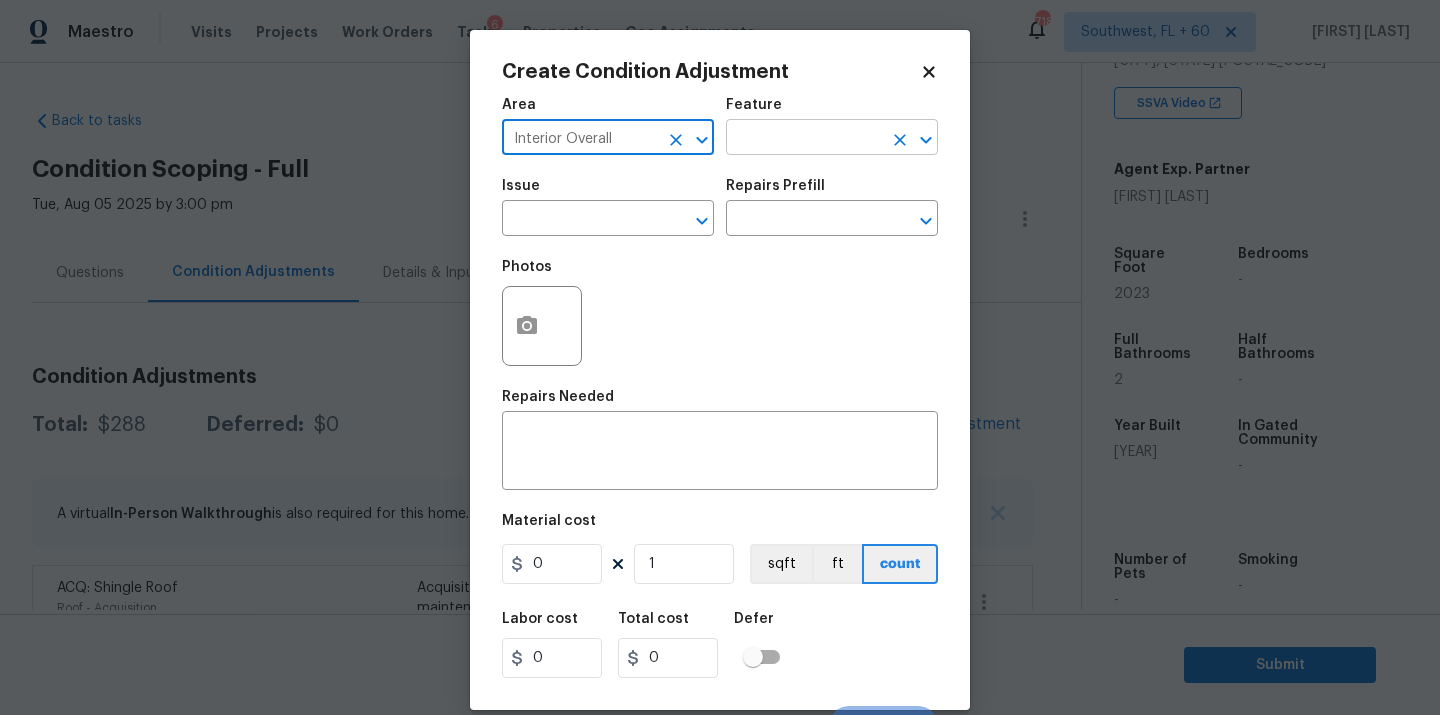 type on "Interior Overall" 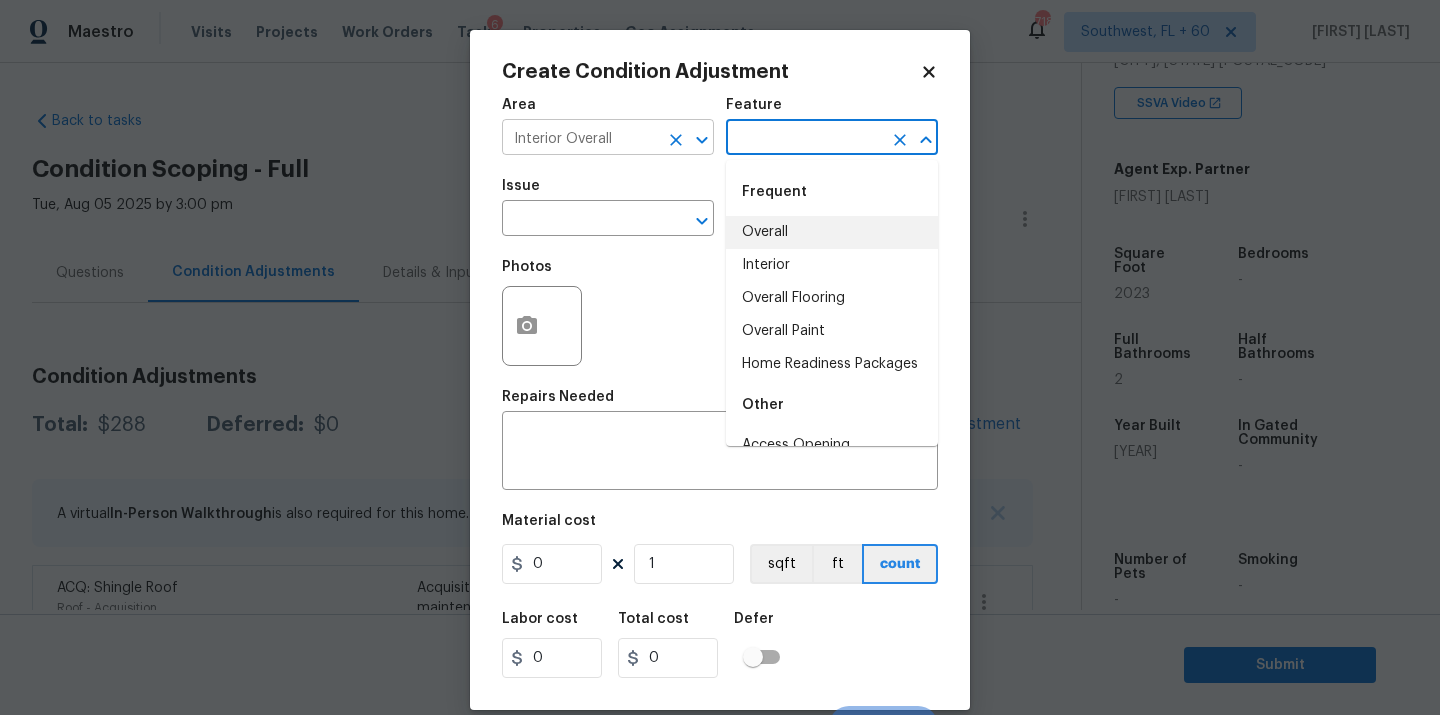 click at bounding box center (676, 140) 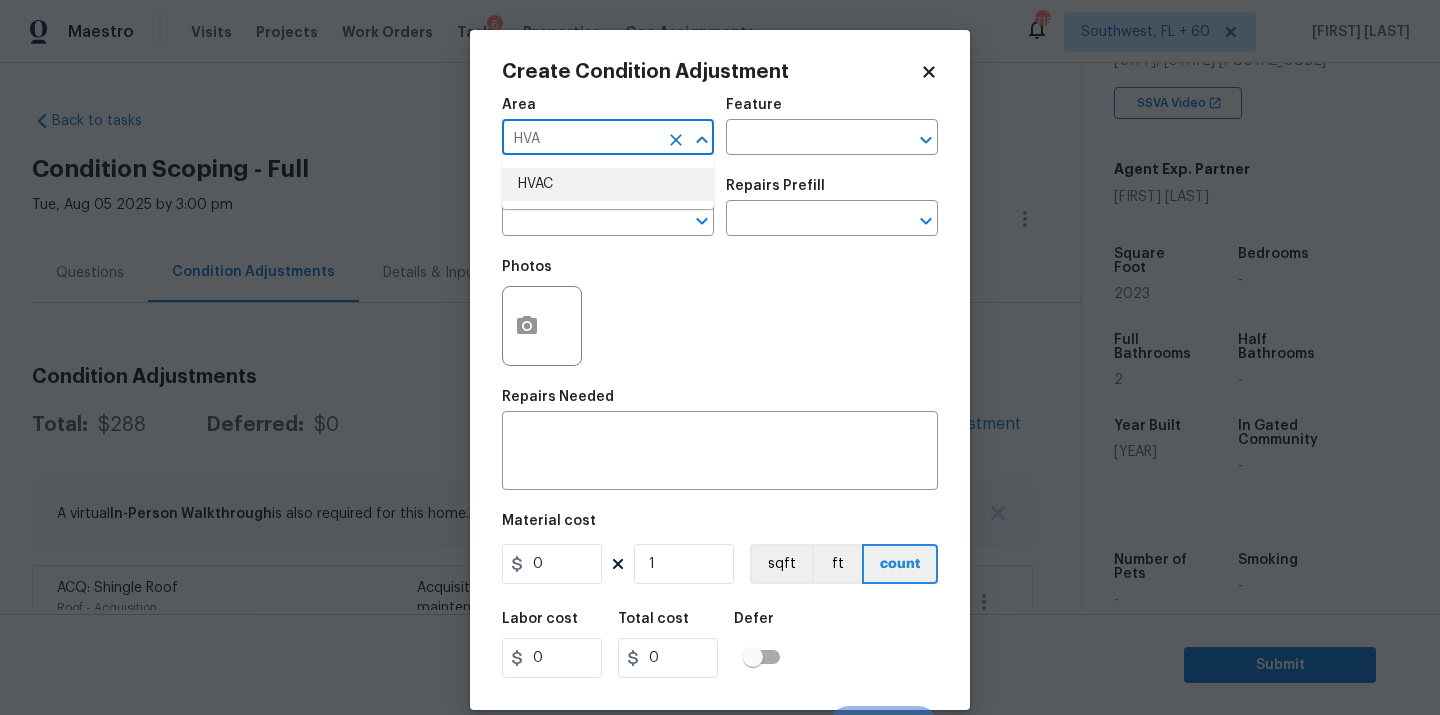 click on "HVAC" at bounding box center [608, 184] 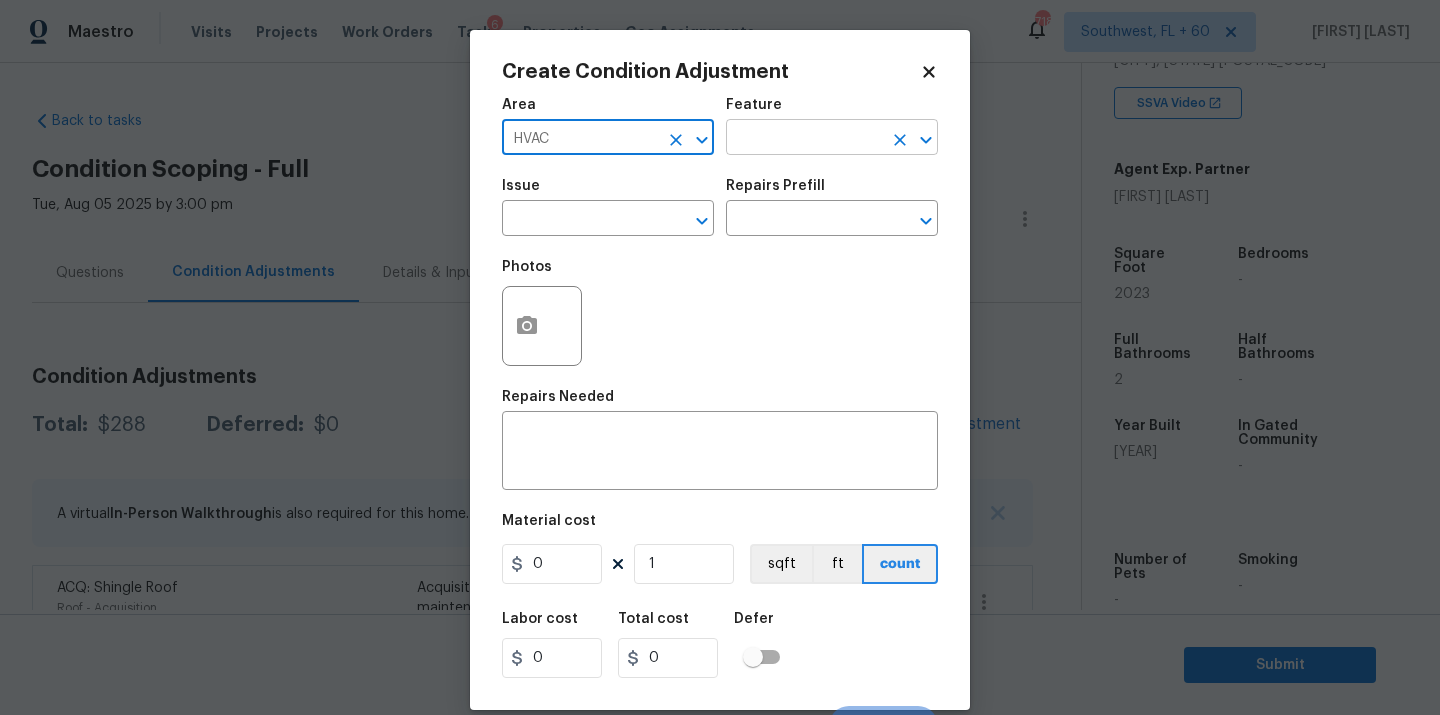 type on "HVAC" 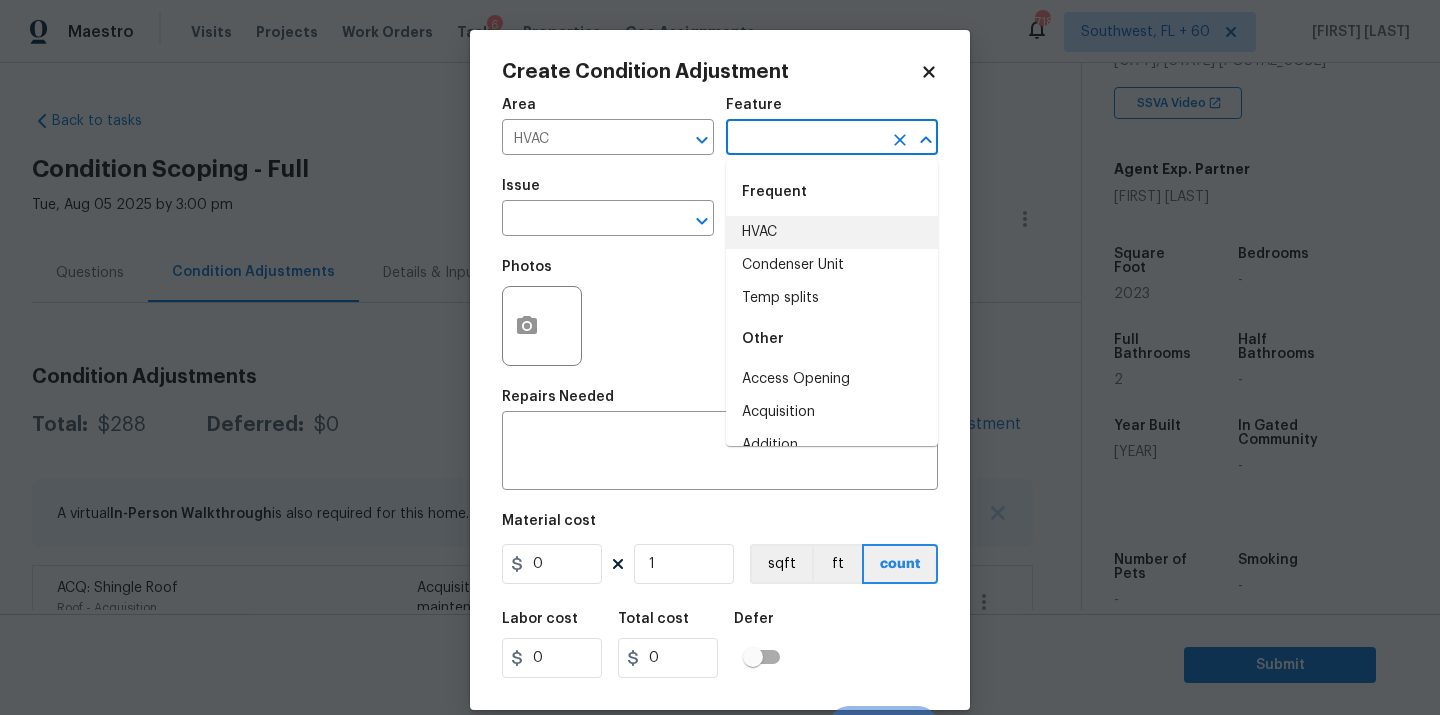 click at bounding box center (804, 139) 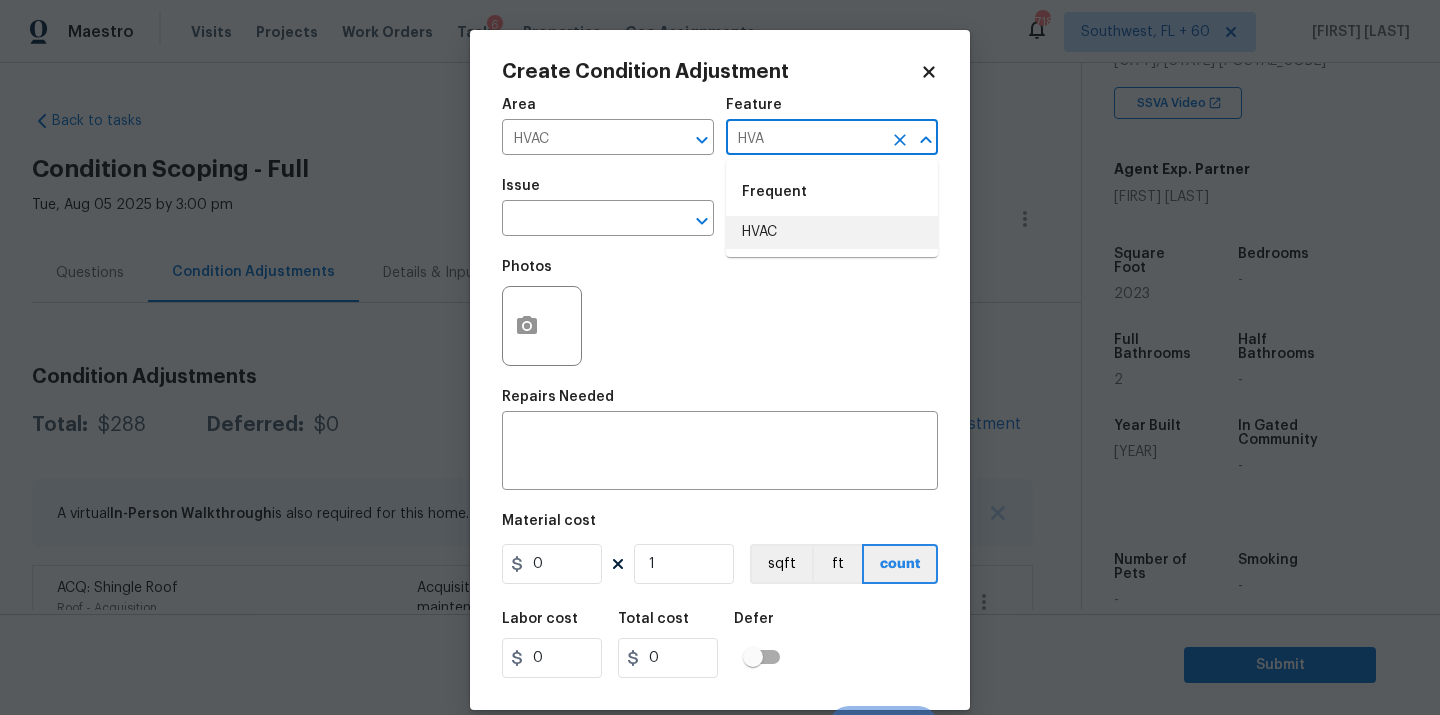 click on "HVAC" at bounding box center [832, 232] 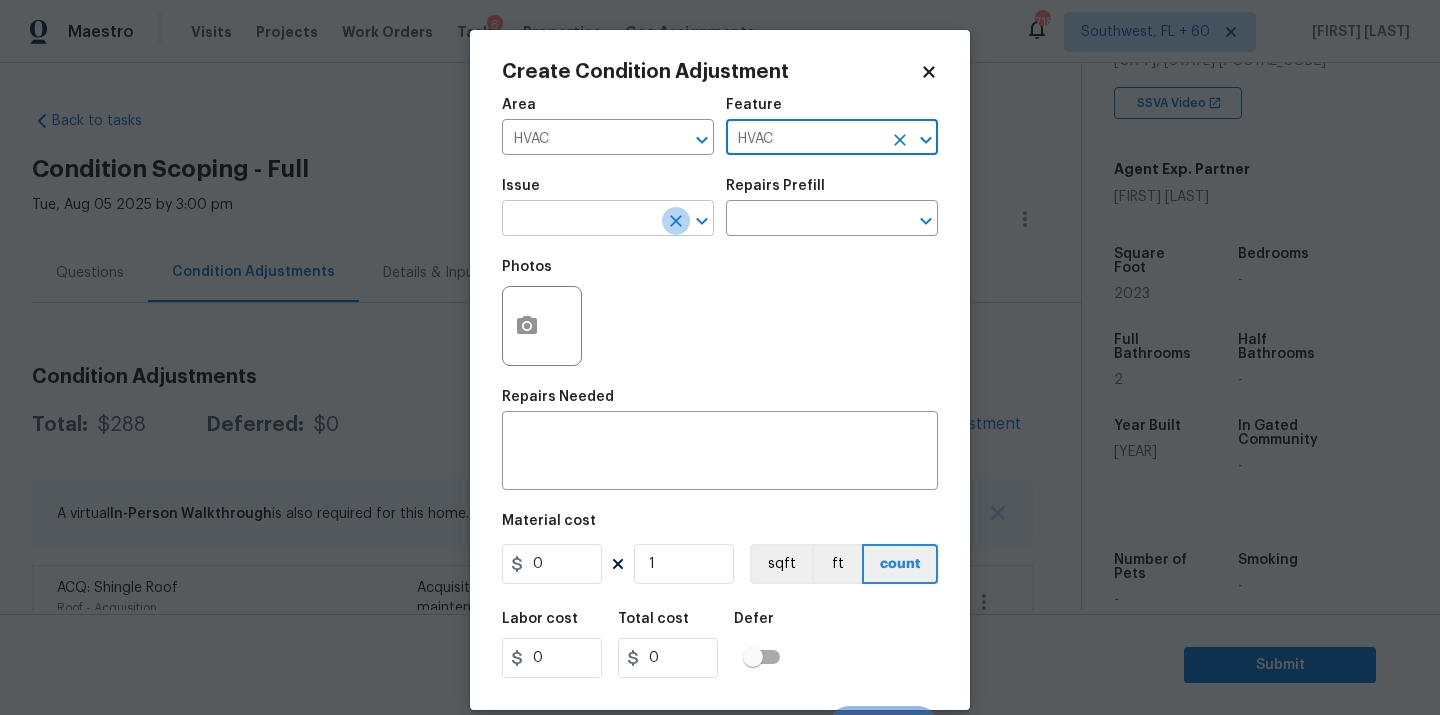 click 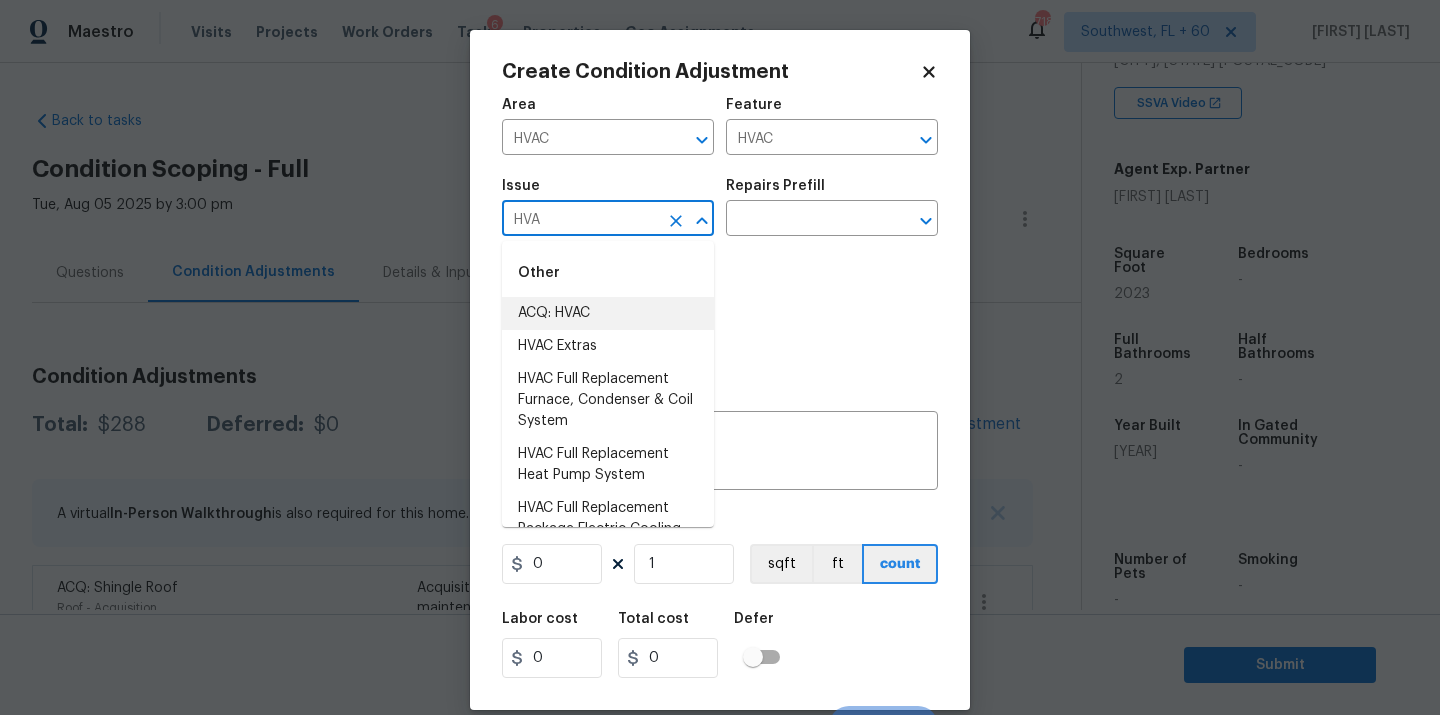 click on "ACQ: HVAC" at bounding box center (608, 313) 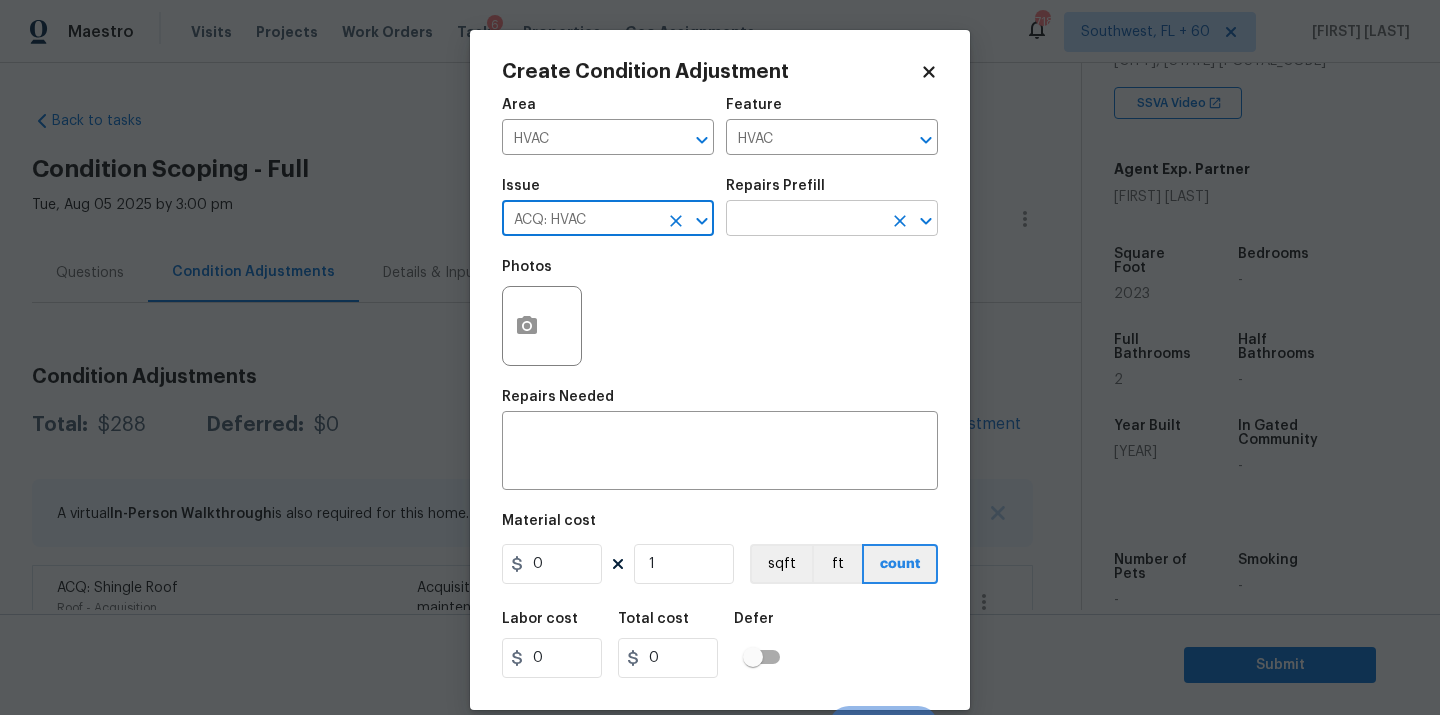 type on "ACQ: HVAC" 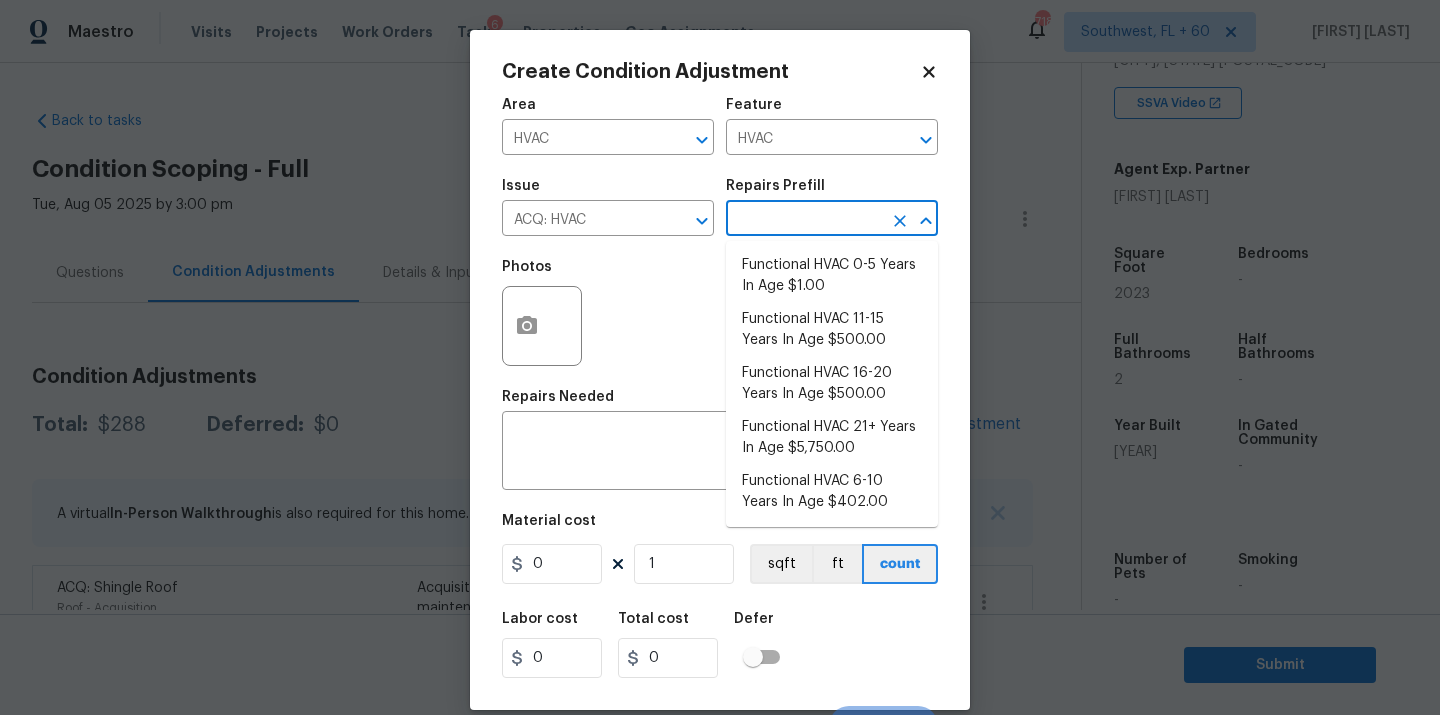 click at bounding box center (804, 220) 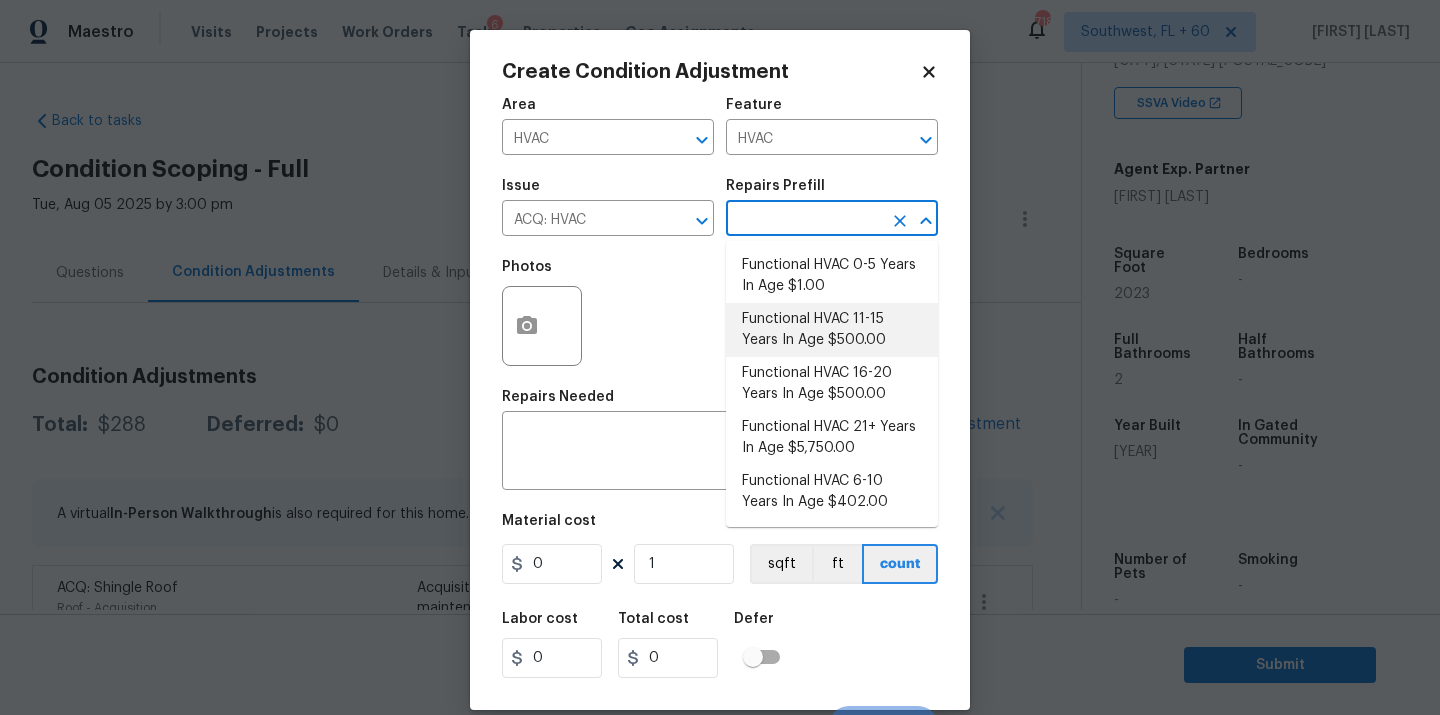click on "Functional HVAC 11-15 Years In Age $500.00" at bounding box center (832, 330) 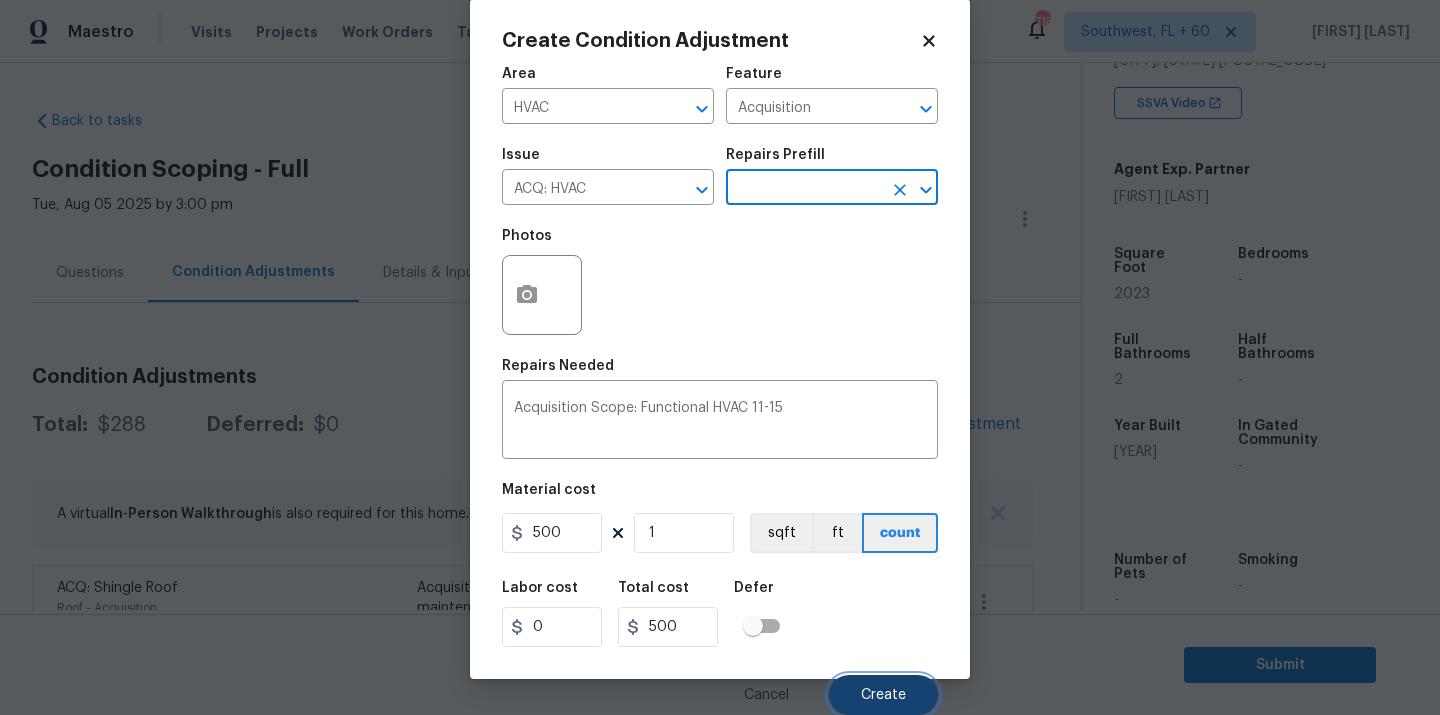 click on "Create" at bounding box center [883, 695] 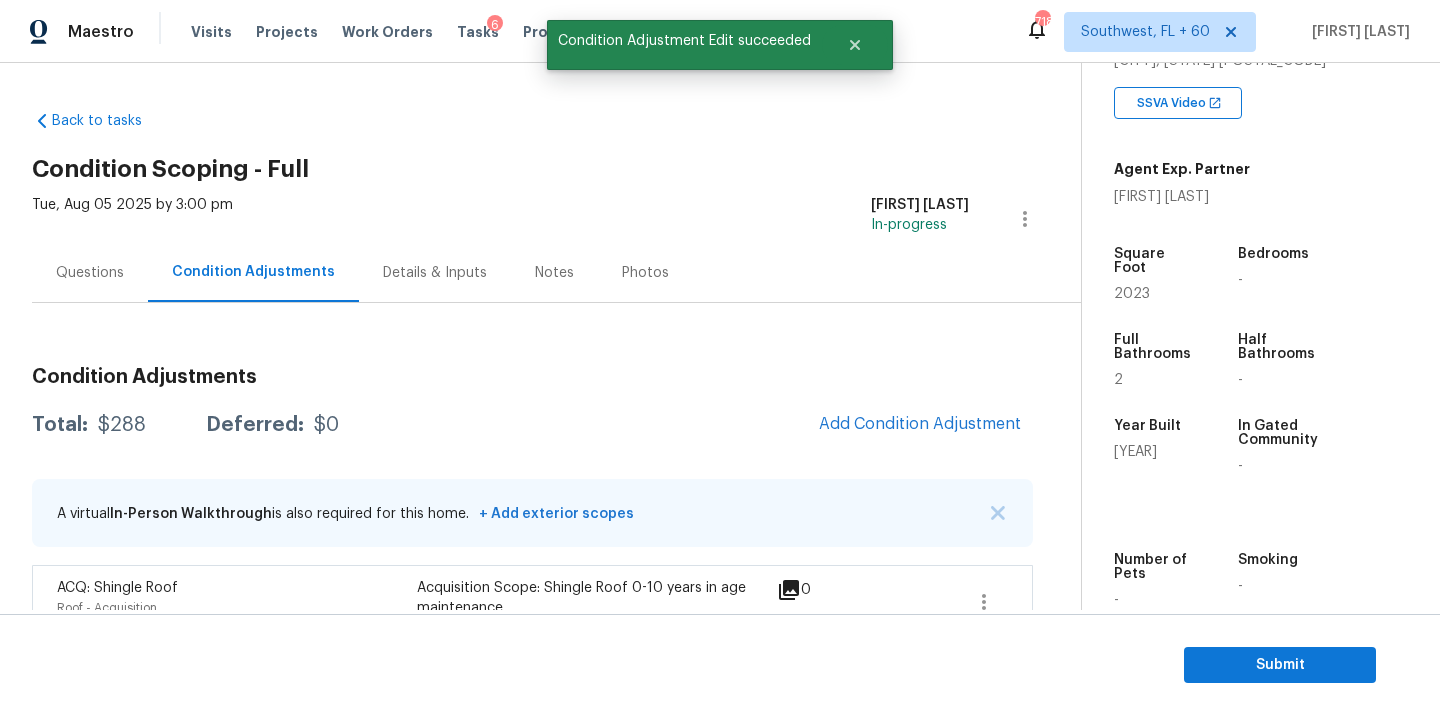 scroll, scrollTop: 25, scrollLeft: 0, axis: vertical 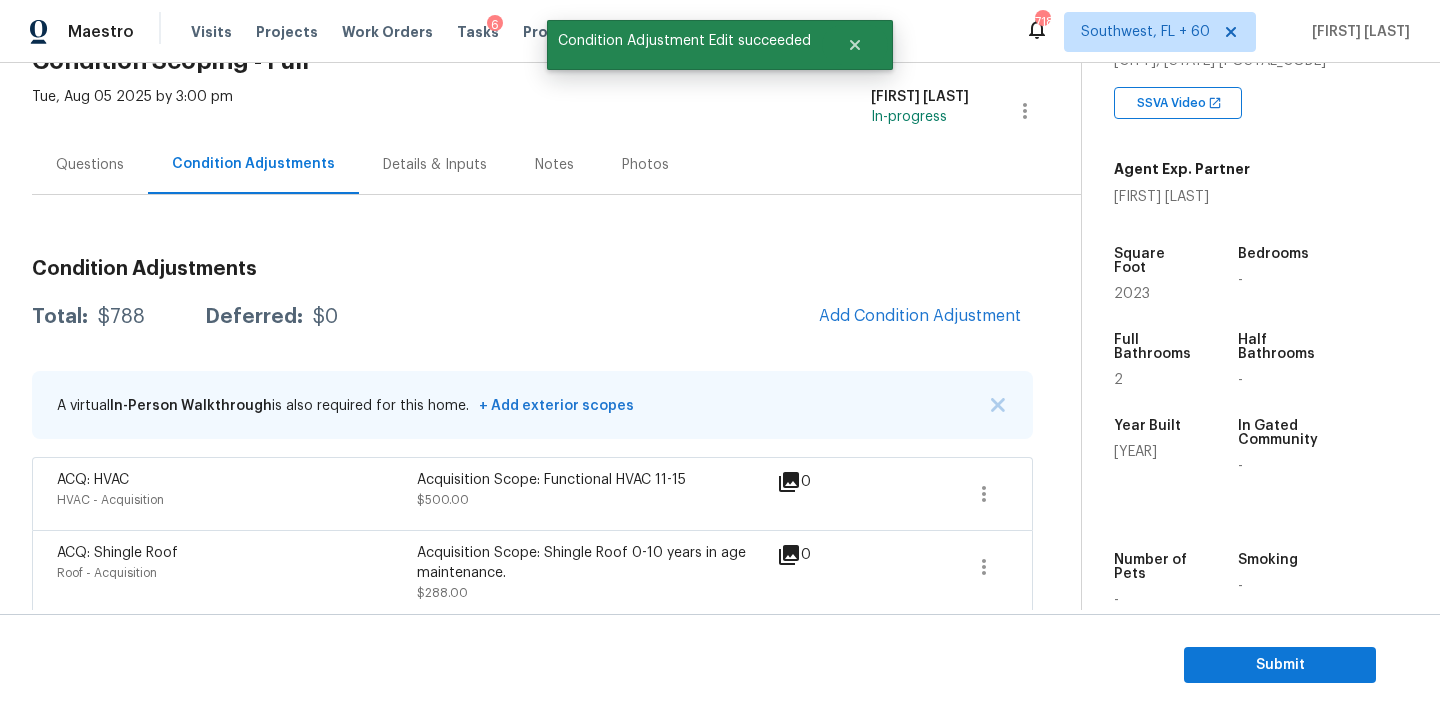 click on "Condition Adjustments Total:  $788 Deferred:  $0 Add Condition Adjustment A virtual  In-Person Walkthrough  is also required for this home.   + Add exterior scopes ACQ: HVAC HVAC - Acquisition Acquisition Scope: Functional HVAC 11-15 $500.00   0 ACQ: Shingle Roof Roof - Acquisition Acquisition Scope: Shingle Roof 0-10 years in age maintenance. $288.00   0" at bounding box center (532, 429) 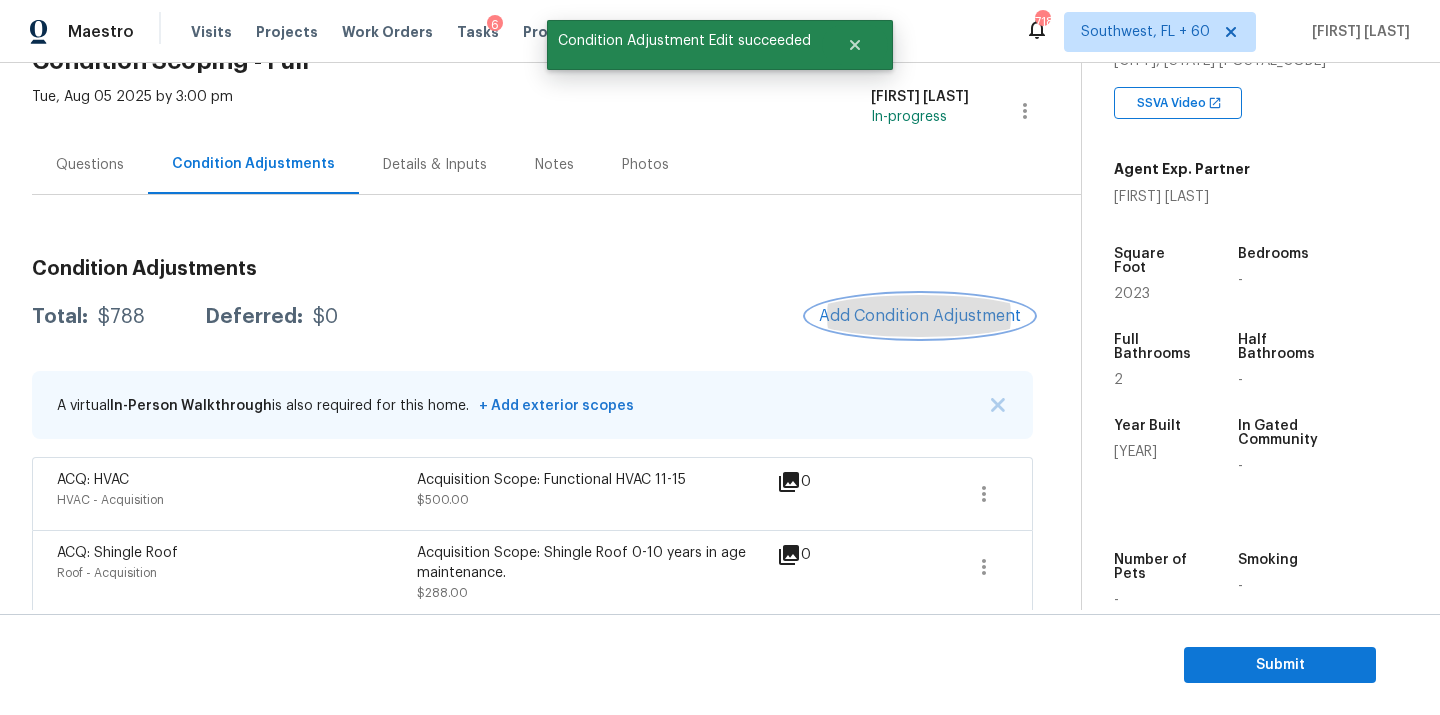 click on "Add Condition Adjustment" at bounding box center [920, 316] 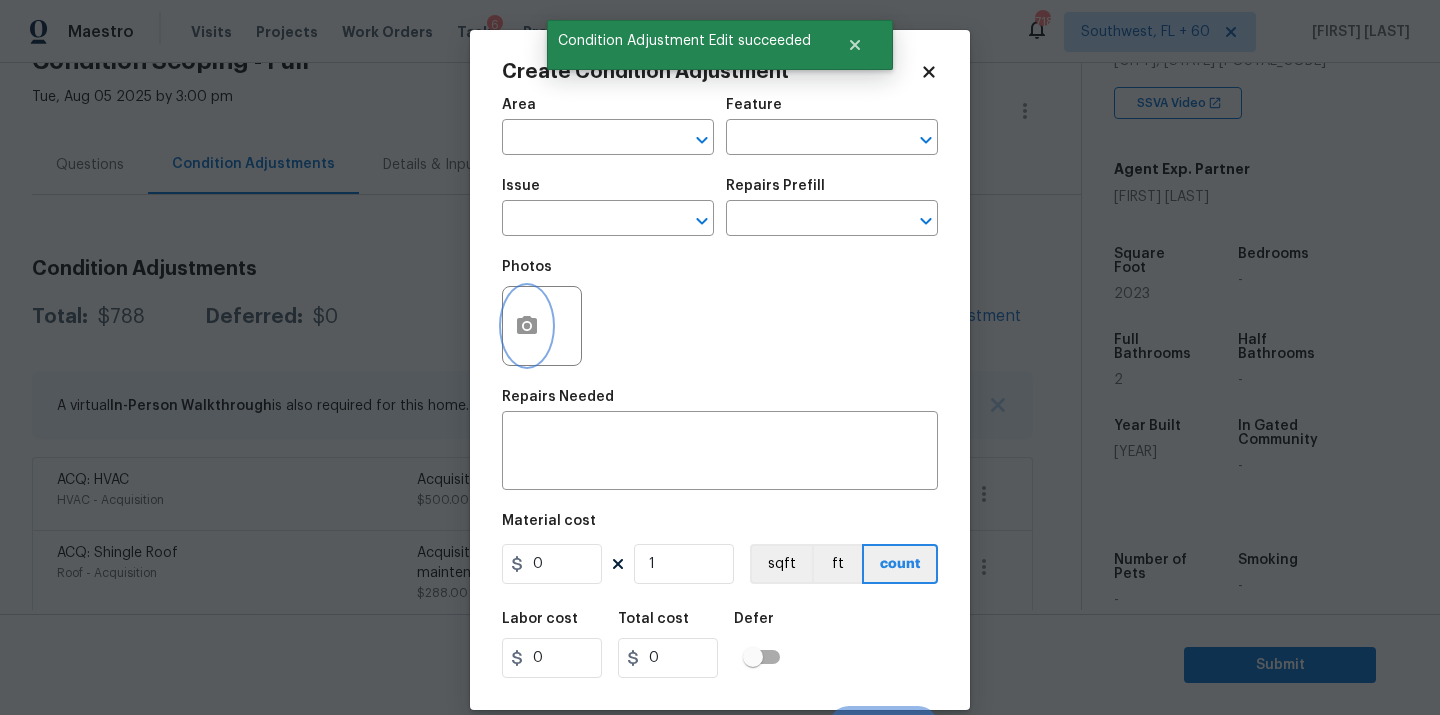 click at bounding box center (527, 326) 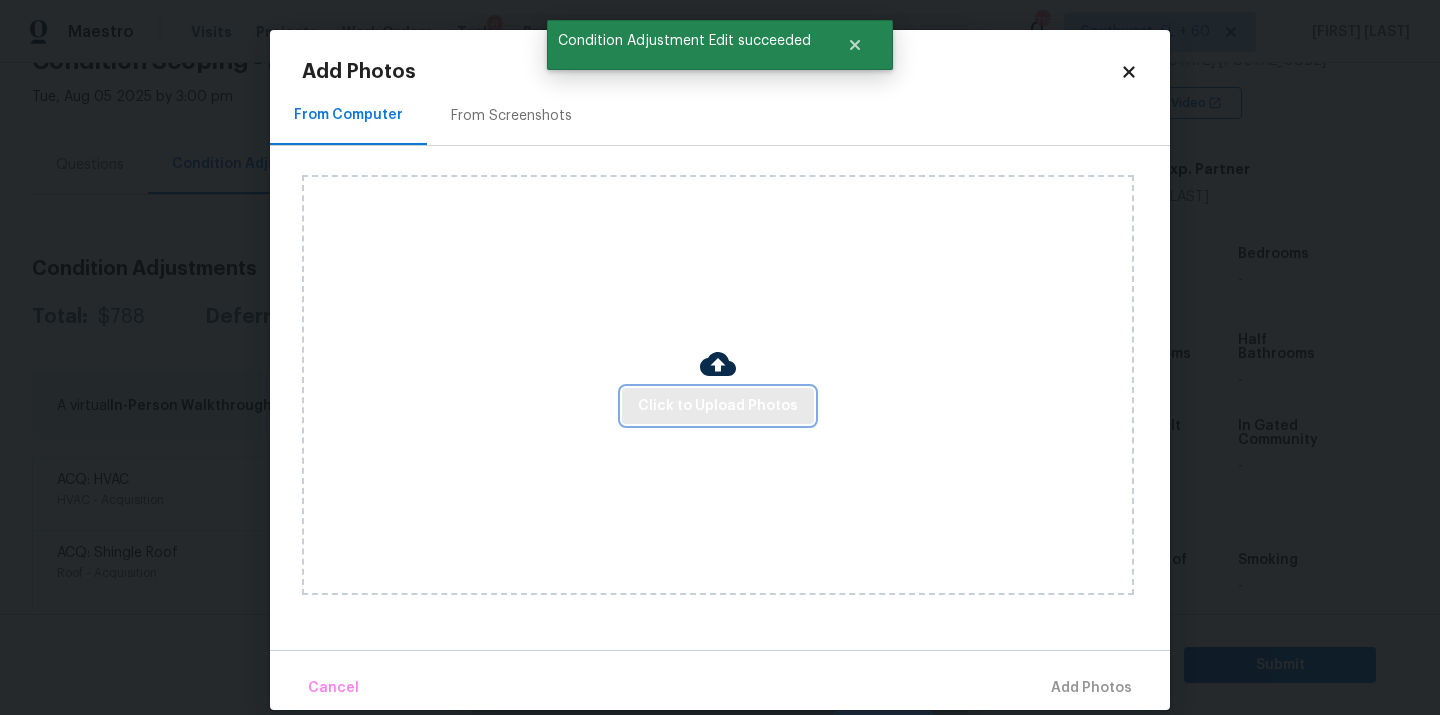 click on "Click to Upload Photos" at bounding box center [718, 406] 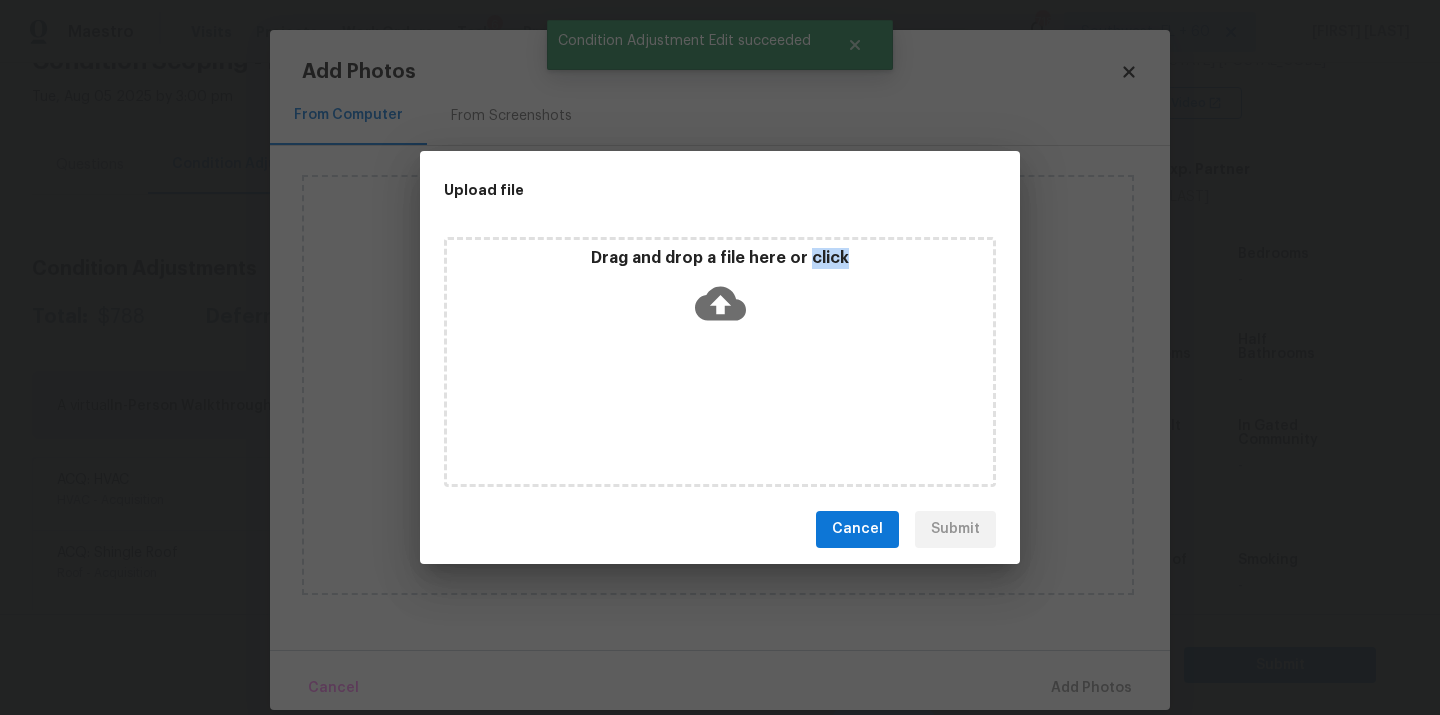 click on "Drag and drop a file here or click" at bounding box center (720, 362) 